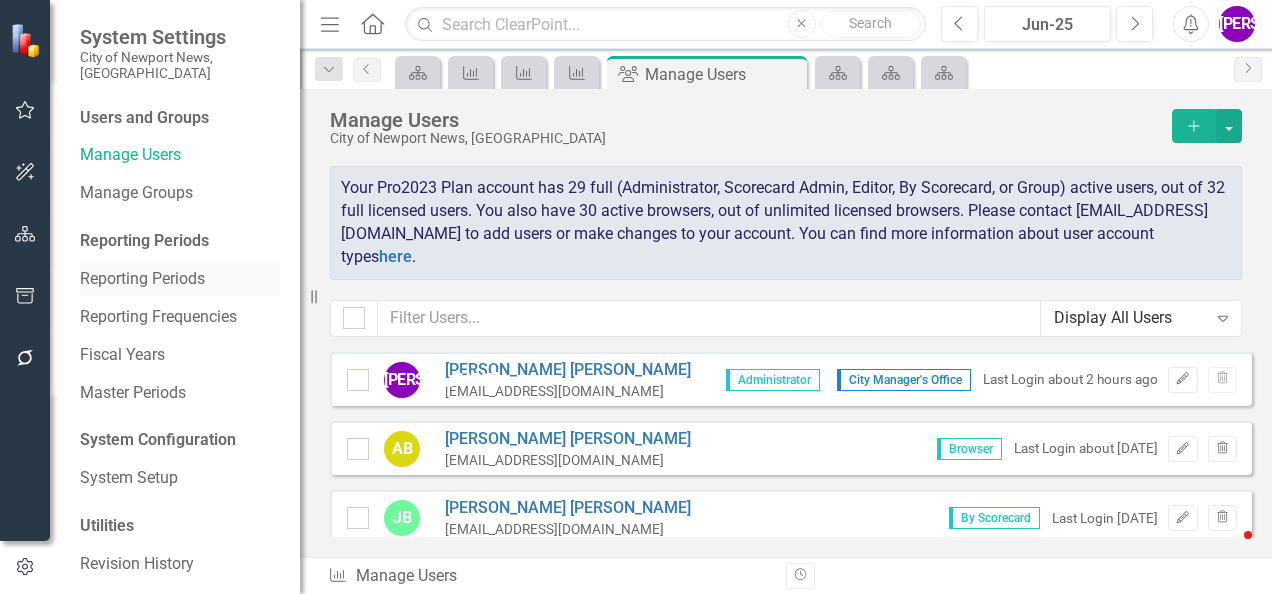 scroll, scrollTop: 0, scrollLeft: 0, axis: both 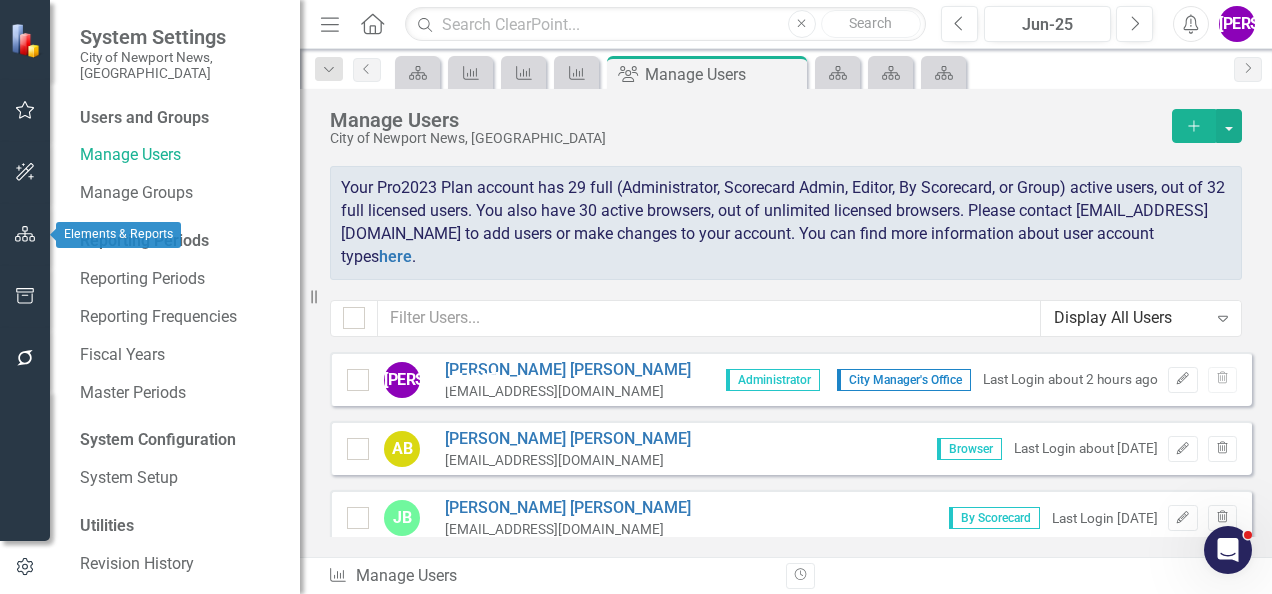 click 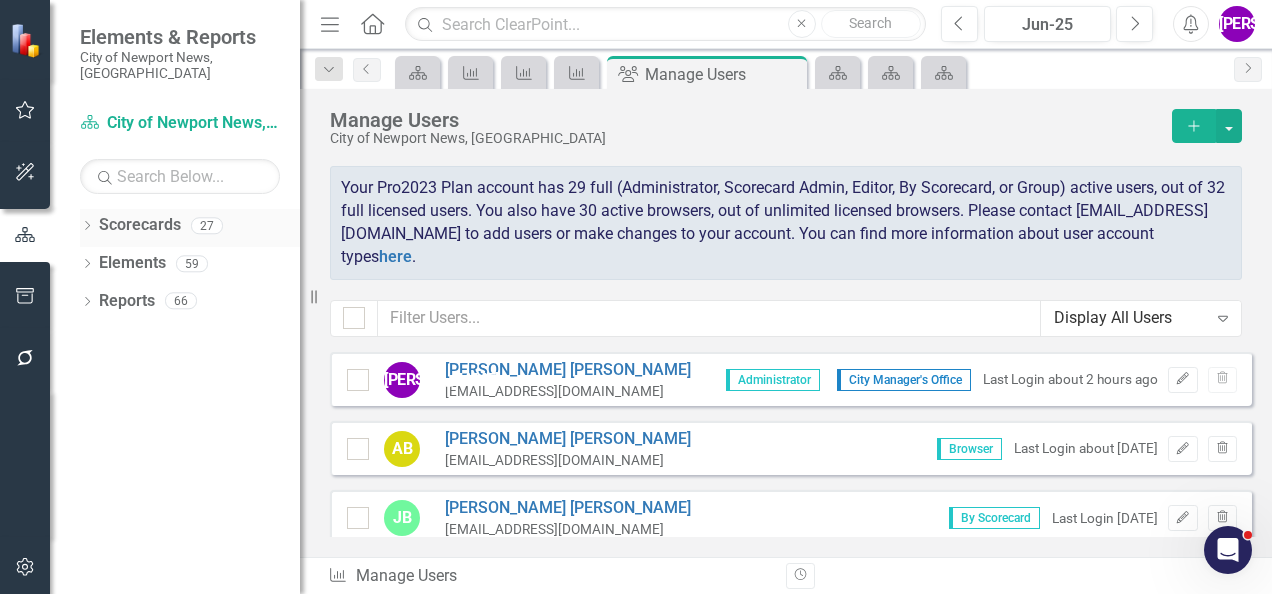 click on "Dropdown" 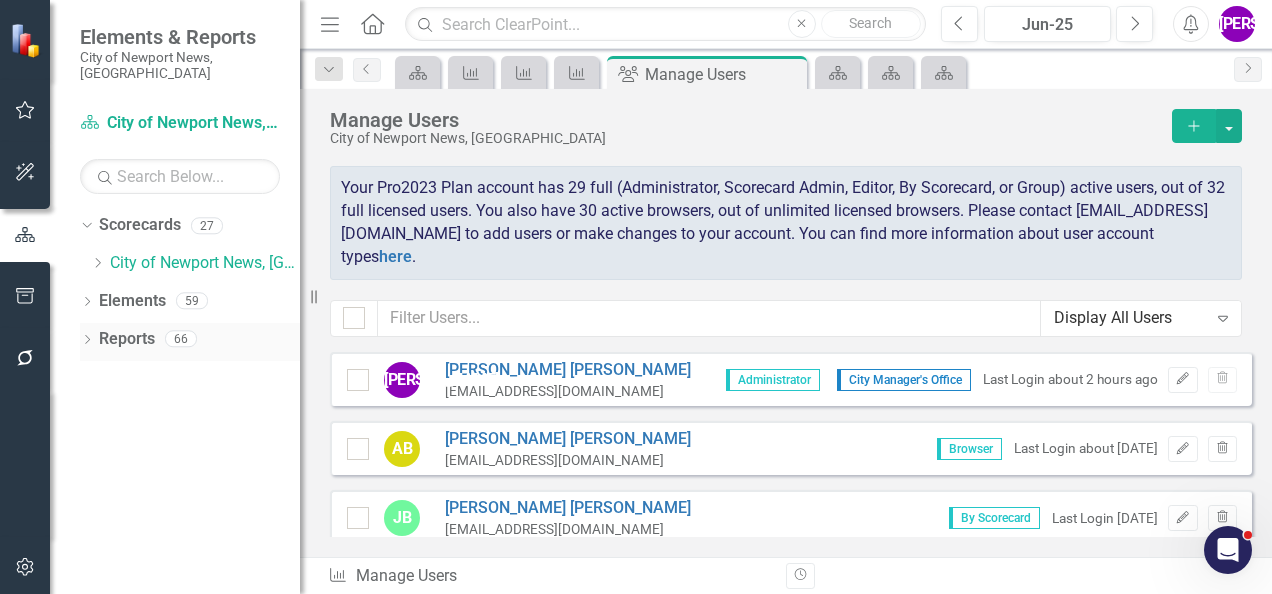 click on "Reports" at bounding box center (127, 339) 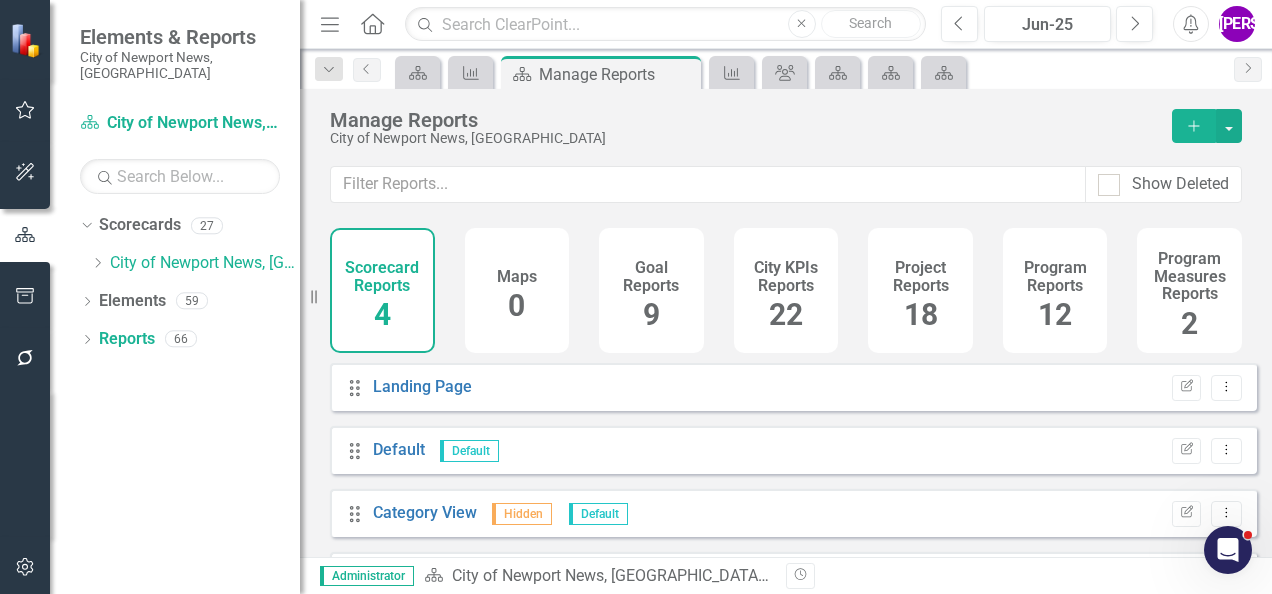 click on "Project Reports 18" at bounding box center (920, 290) 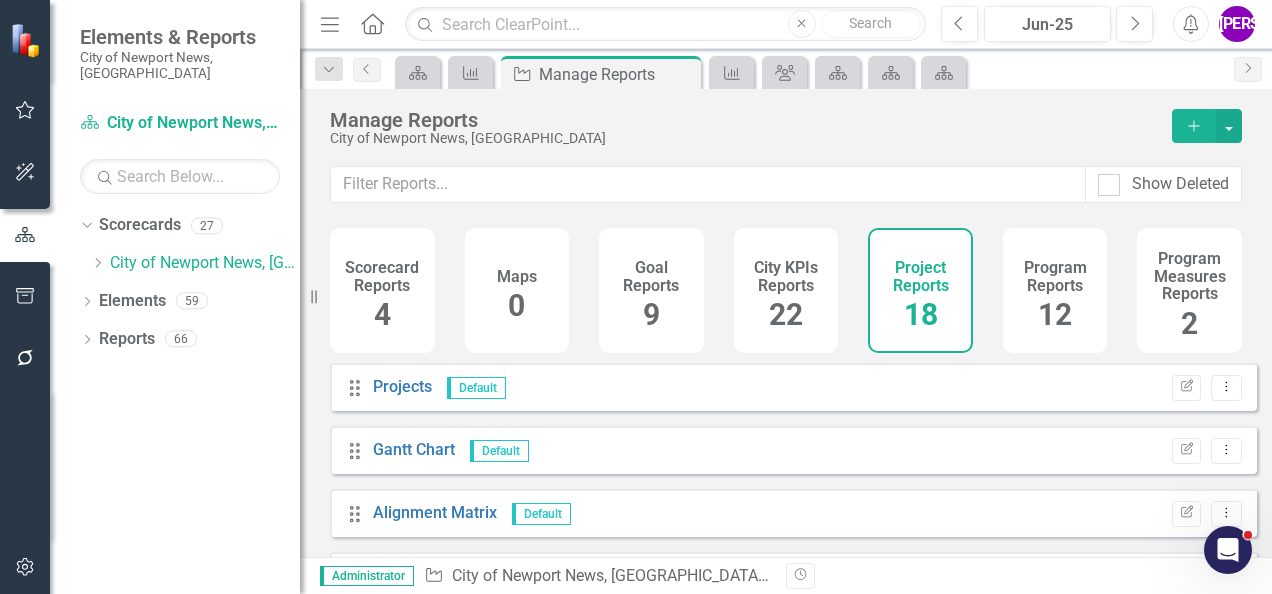 scroll, scrollTop: 15, scrollLeft: 0, axis: vertical 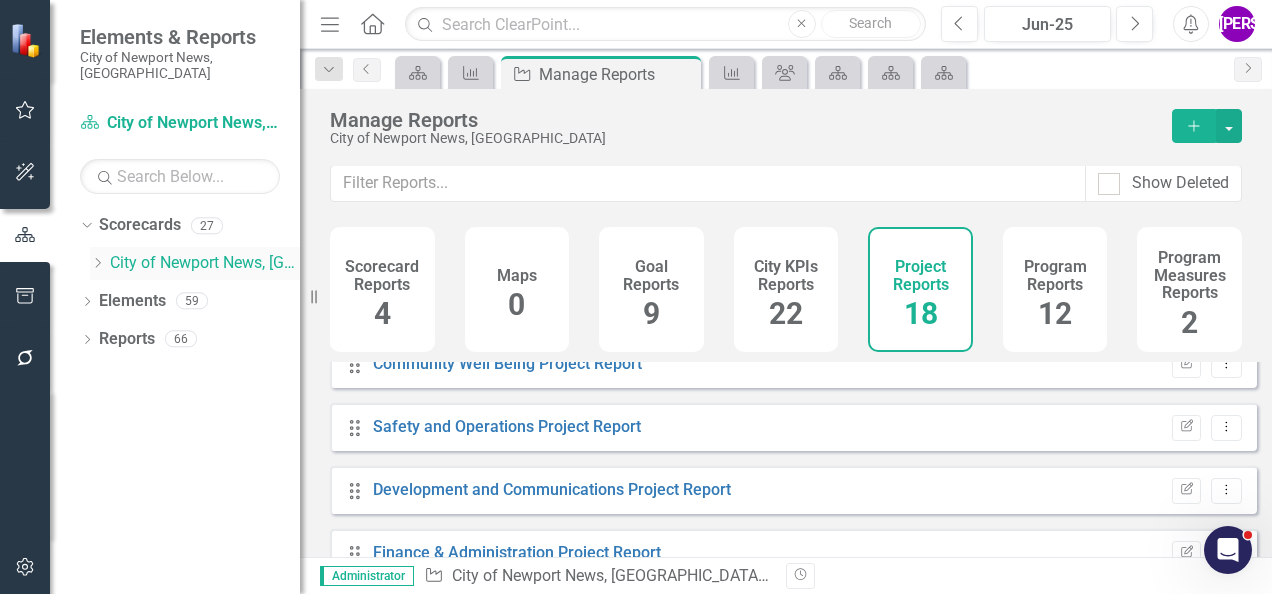 click on "Dropdown" 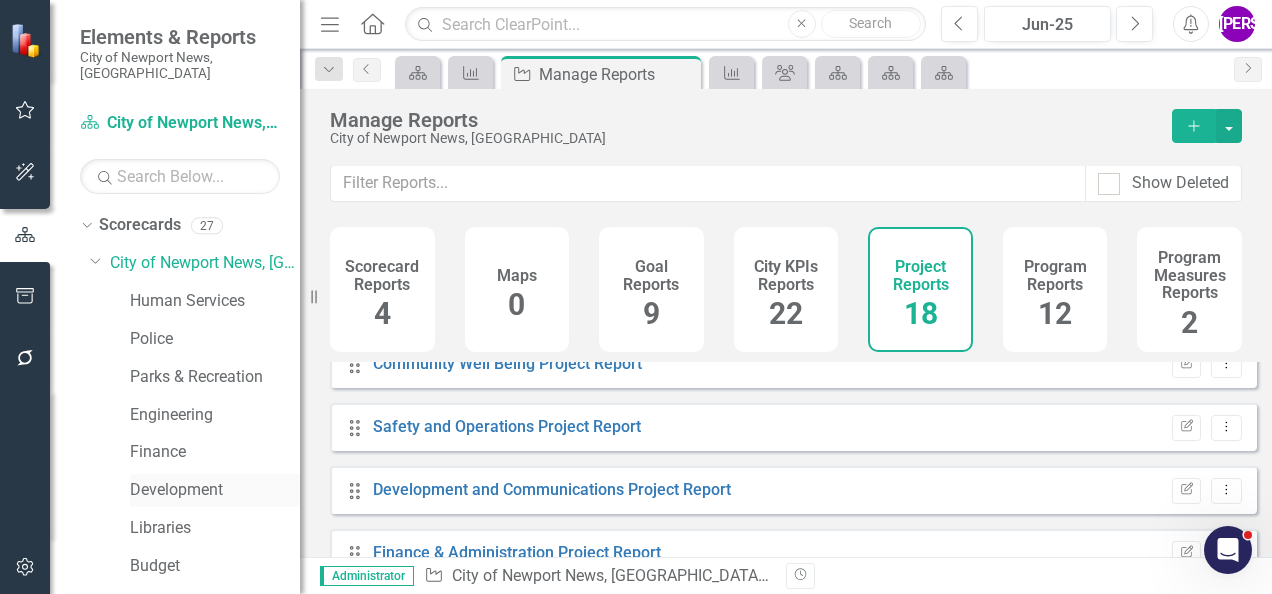 click on "Development" at bounding box center [215, 490] 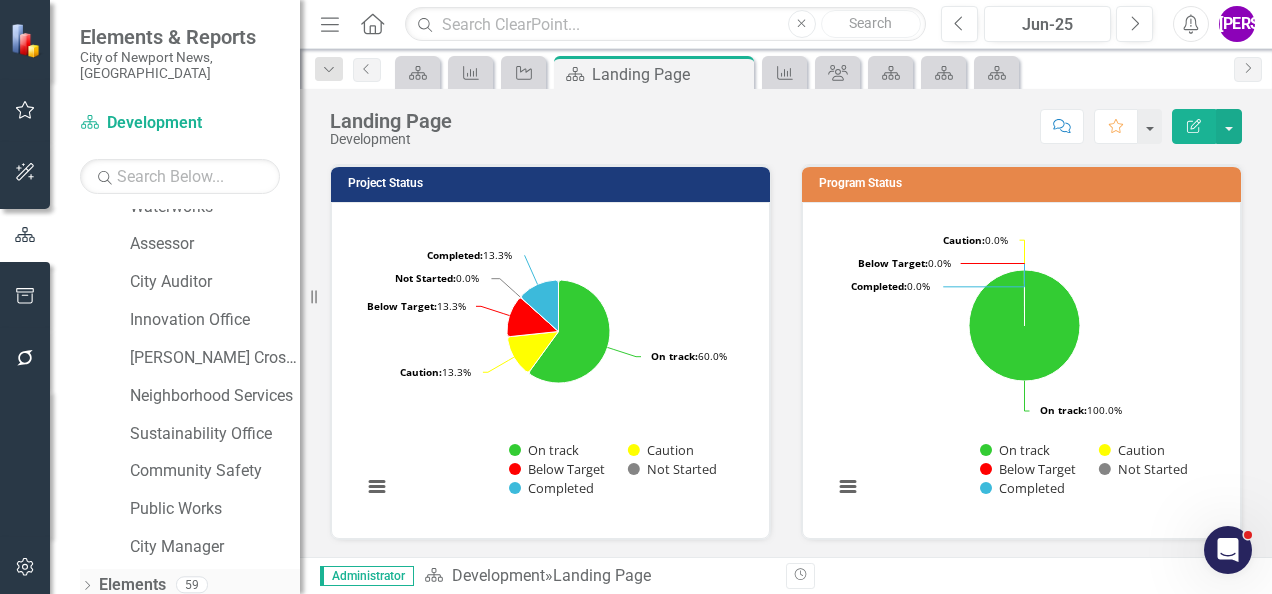 scroll, scrollTop: 734, scrollLeft: 0, axis: vertical 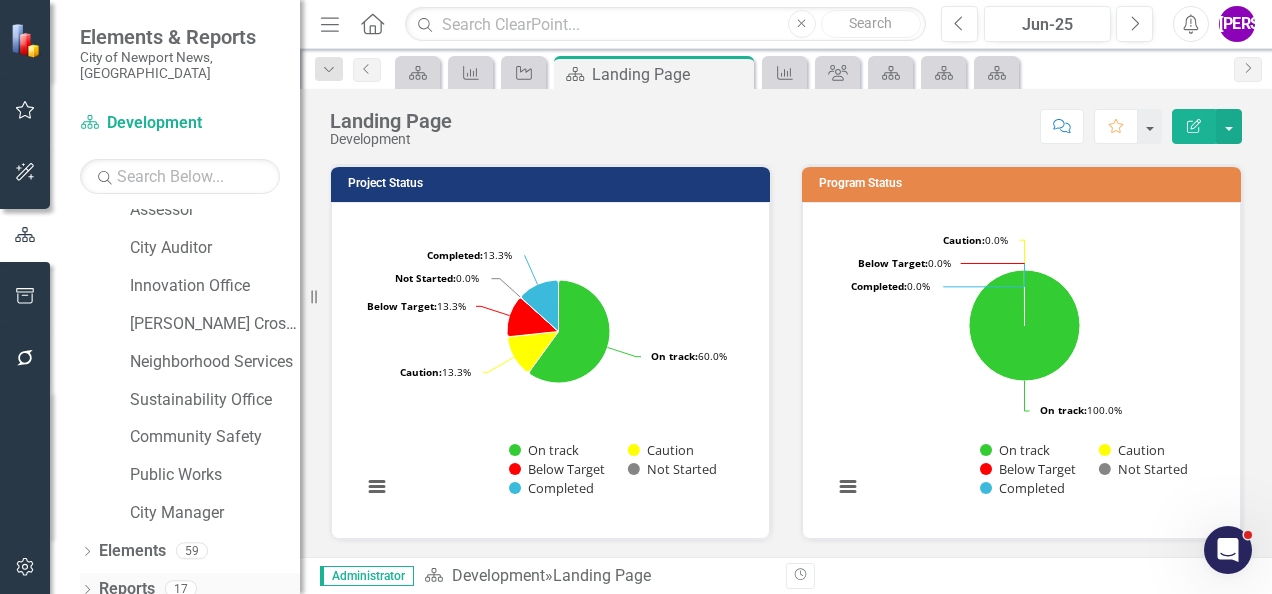 click on "Reports" at bounding box center [127, 589] 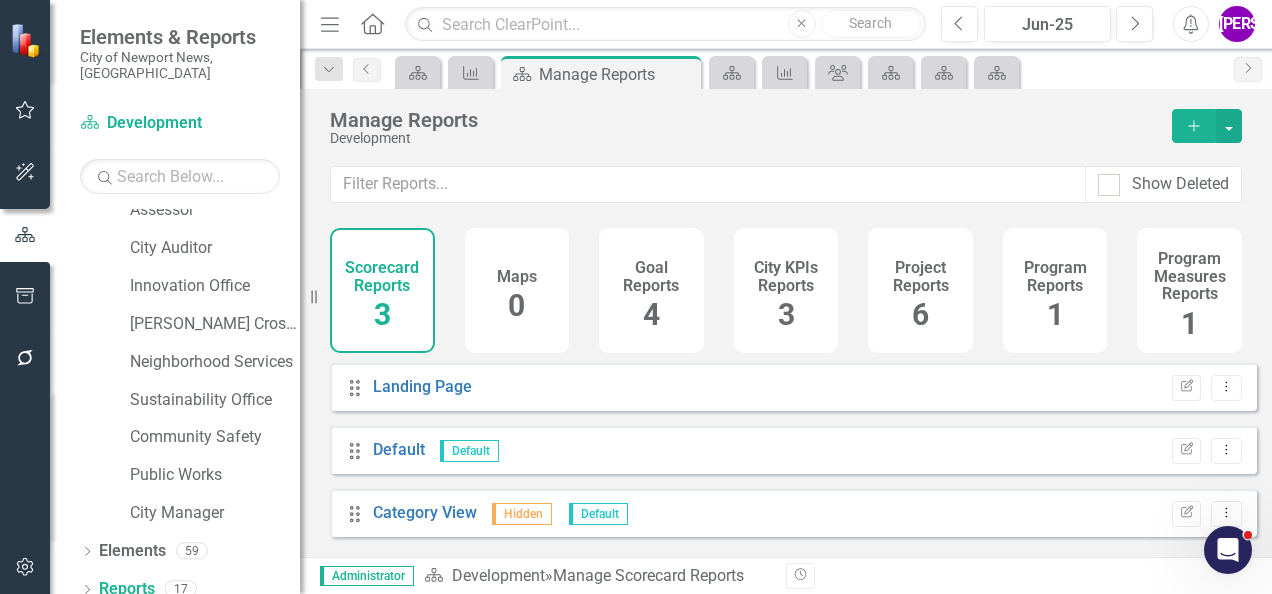 click on "Project Reports 6" at bounding box center (920, 290) 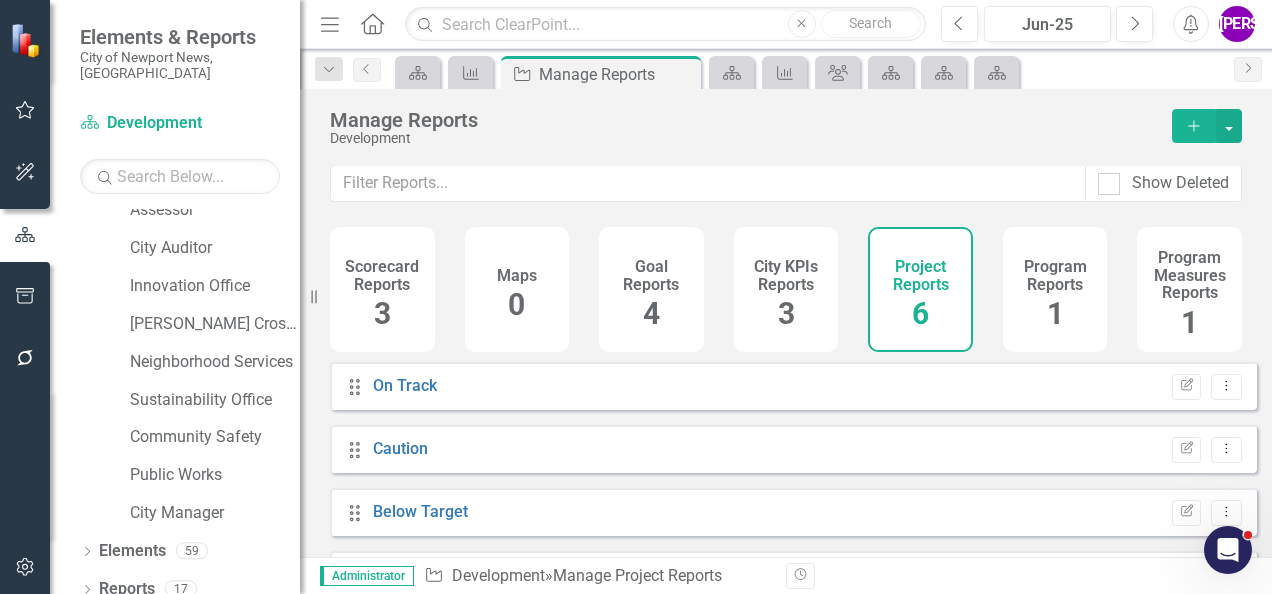 scroll, scrollTop: 15, scrollLeft: 0, axis: vertical 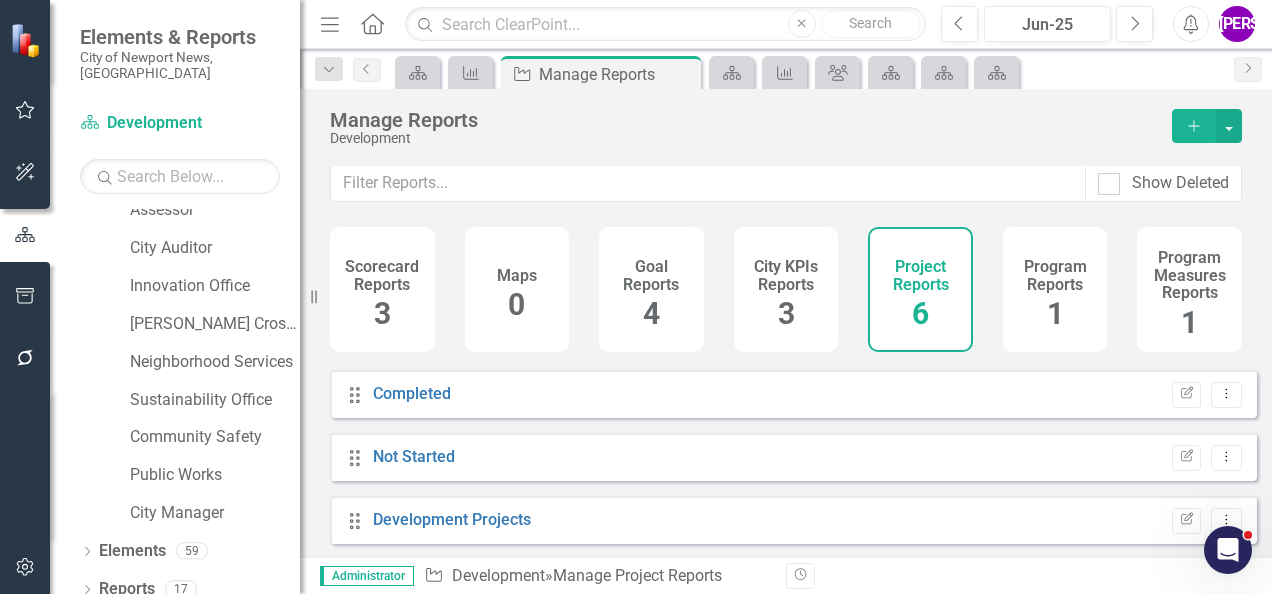 click on "Add" at bounding box center (1194, 126) 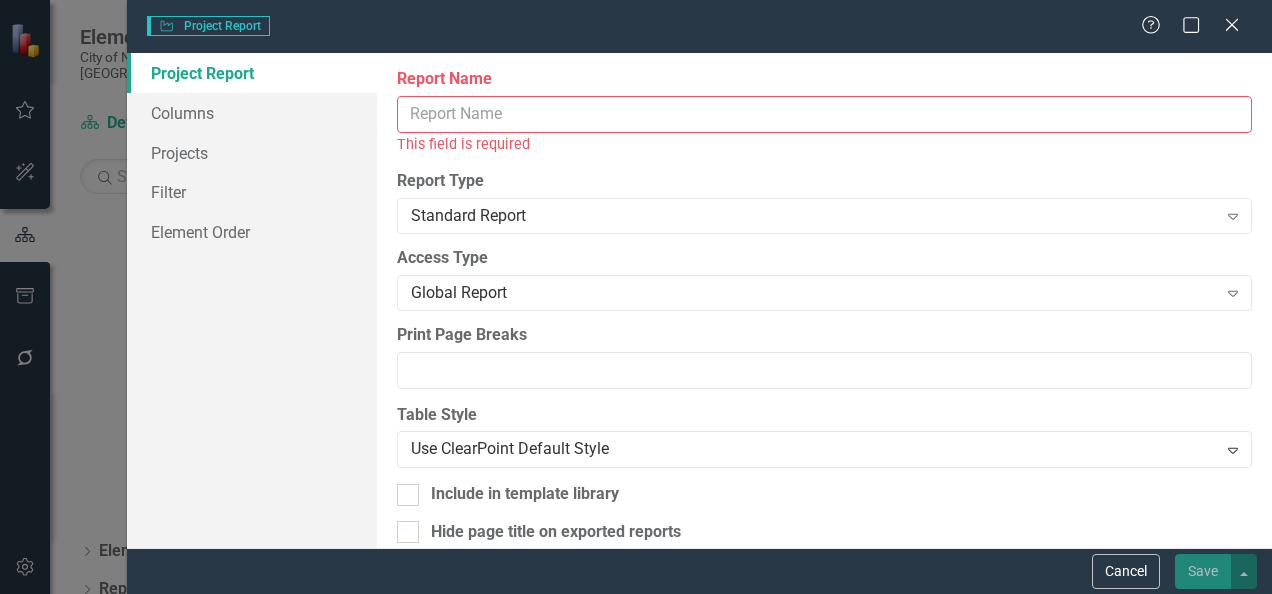 click on "Report Name" at bounding box center (824, 114) 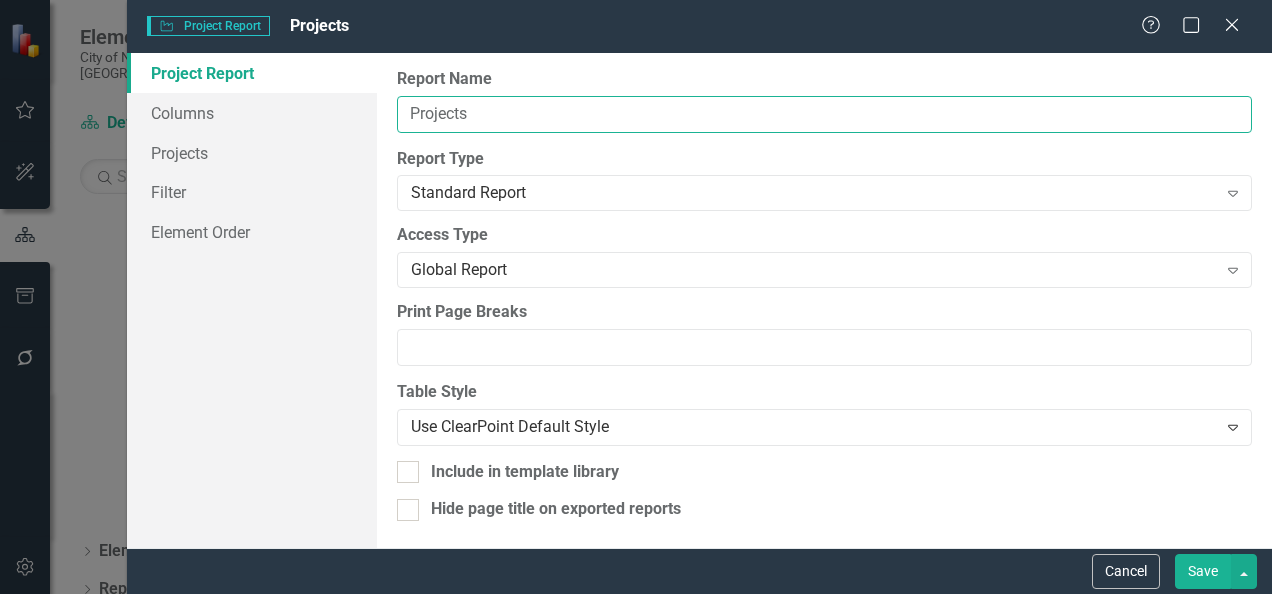 type on "Projects All time analysis" 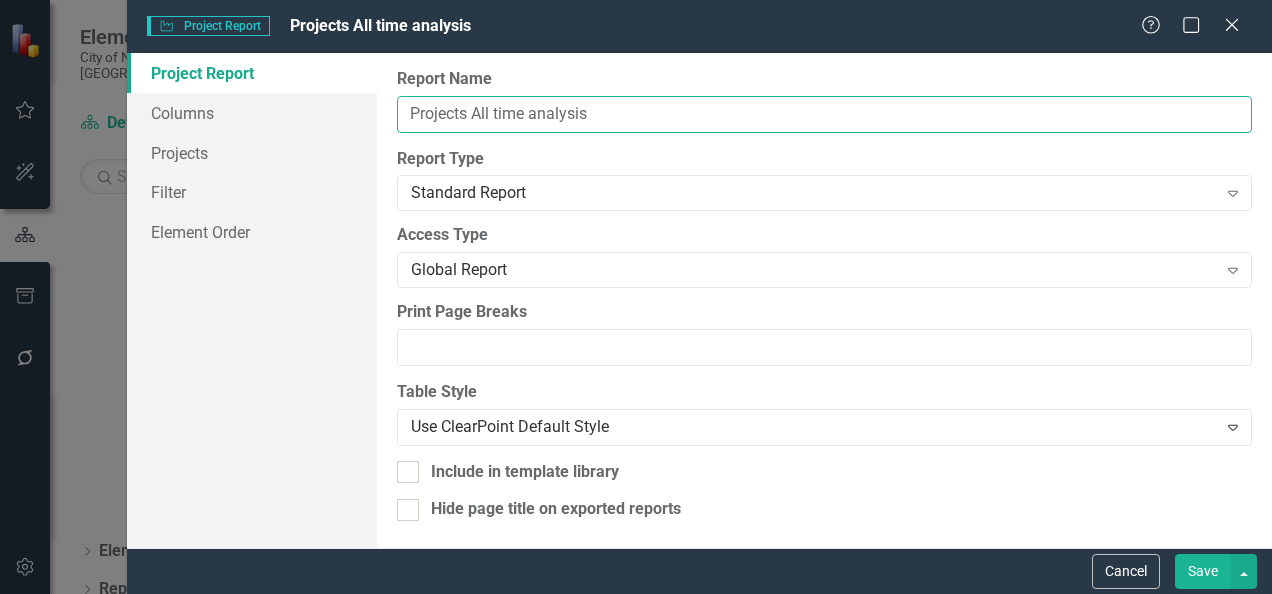 scroll, scrollTop: 1, scrollLeft: 0, axis: vertical 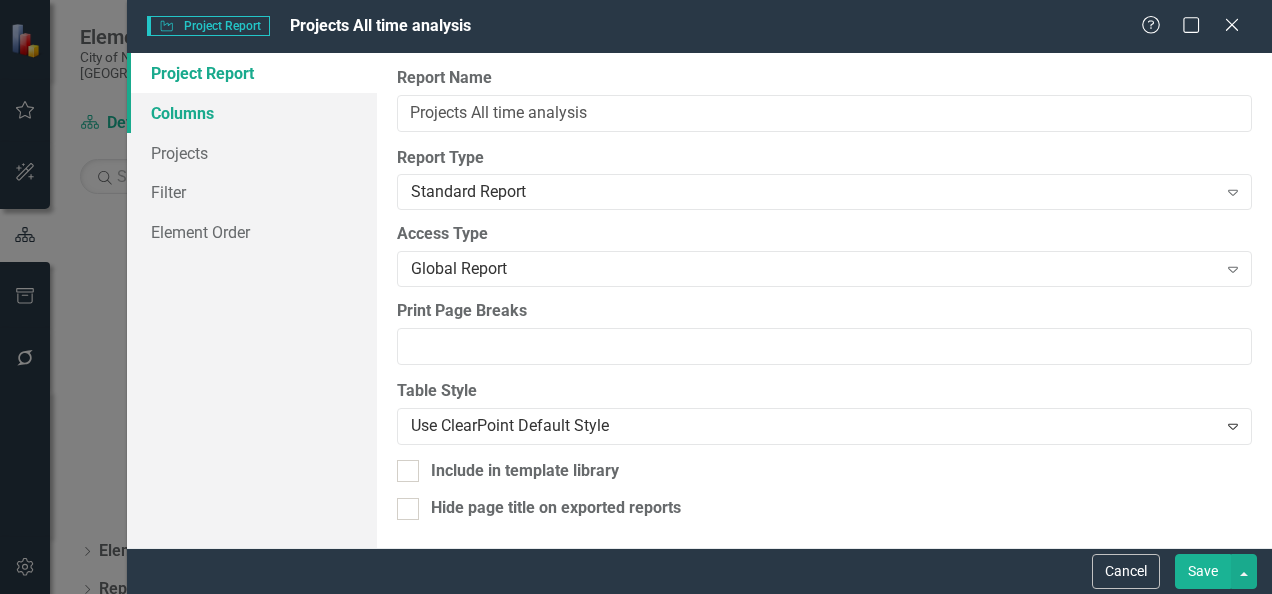 click on "Columns" at bounding box center [252, 113] 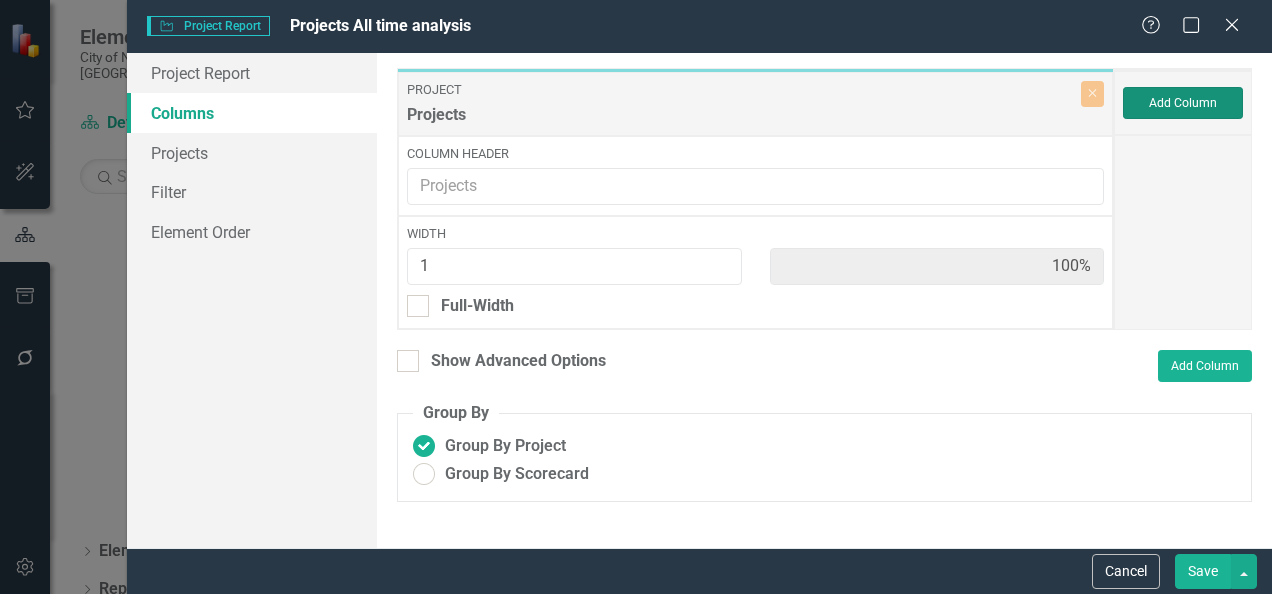 click on "Add Column" at bounding box center [1183, 103] 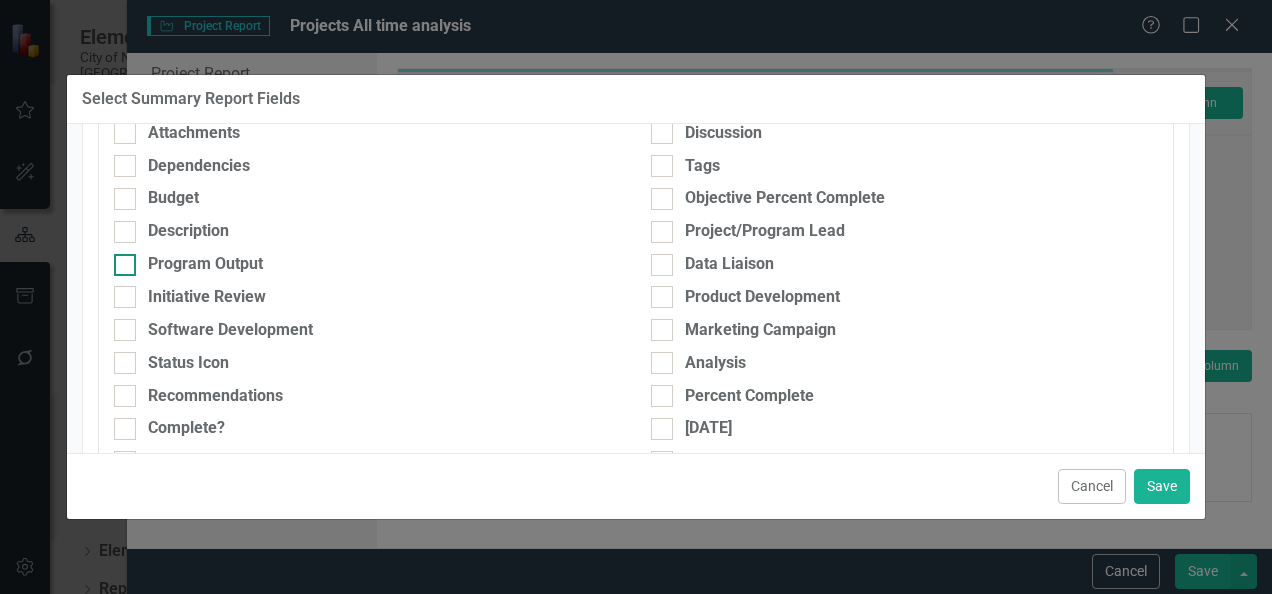 scroll, scrollTop: 400, scrollLeft: 0, axis: vertical 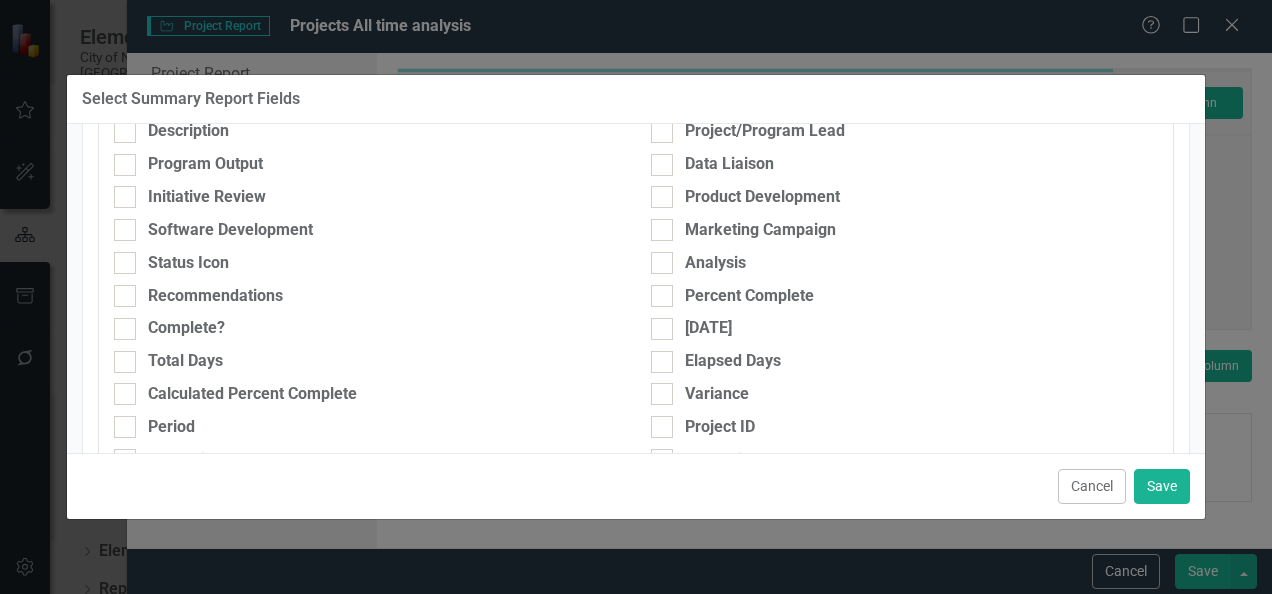 click on "Analysis" at bounding box center [904, 268] 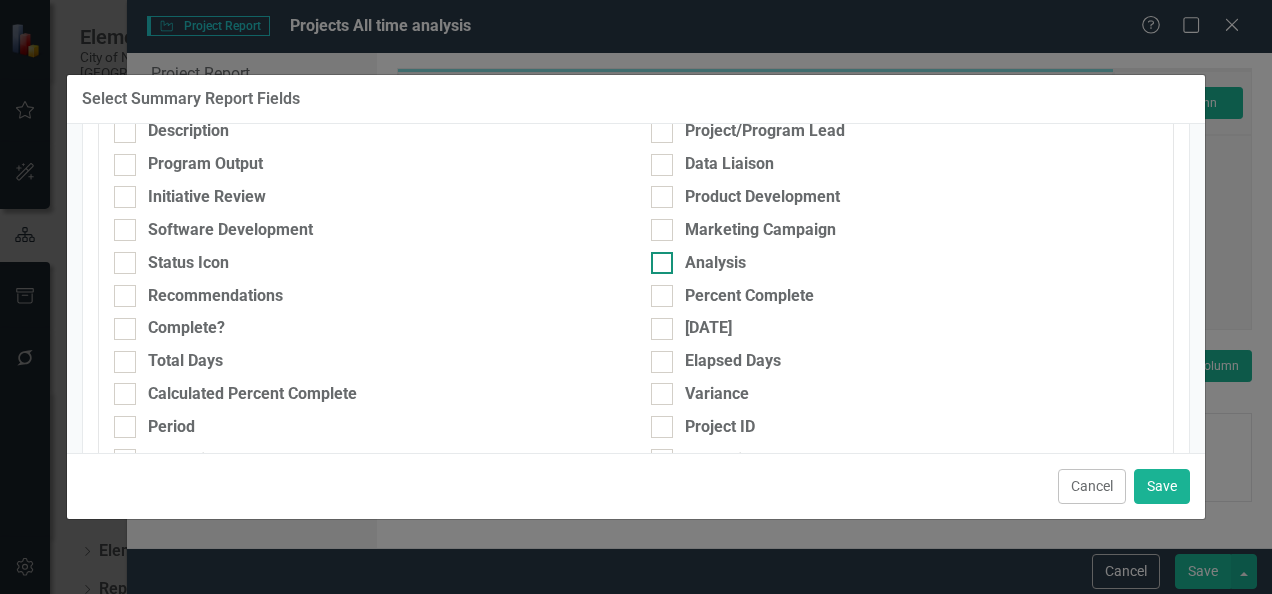 click at bounding box center (662, 263) 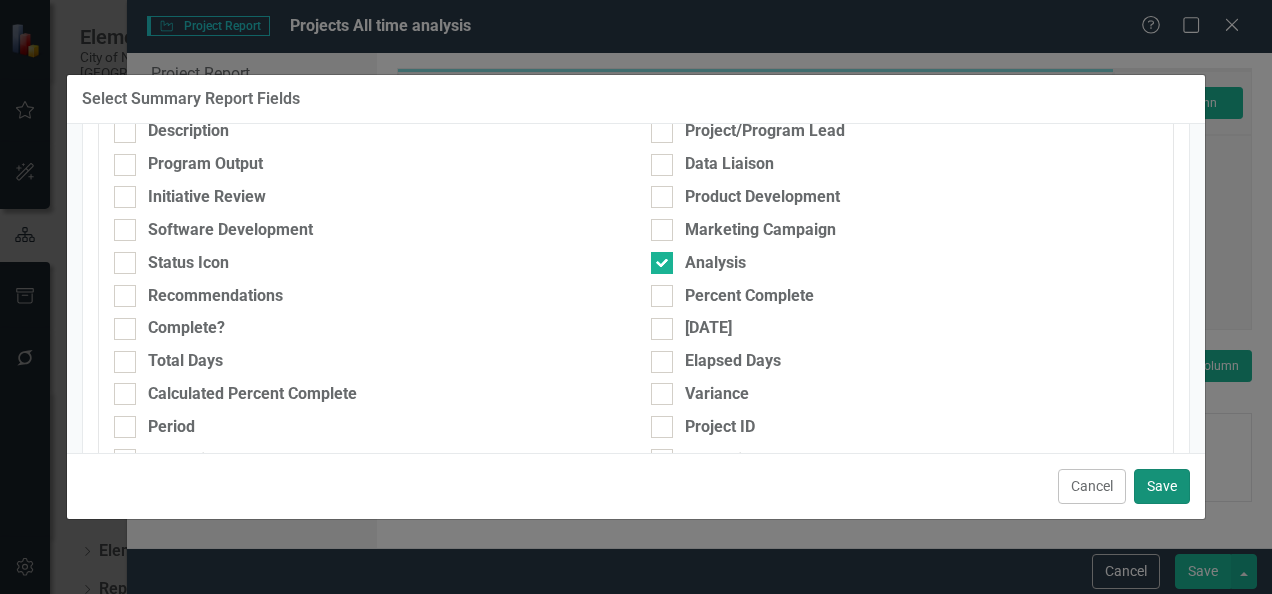 click on "Save" at bounding box center [1162, 486] 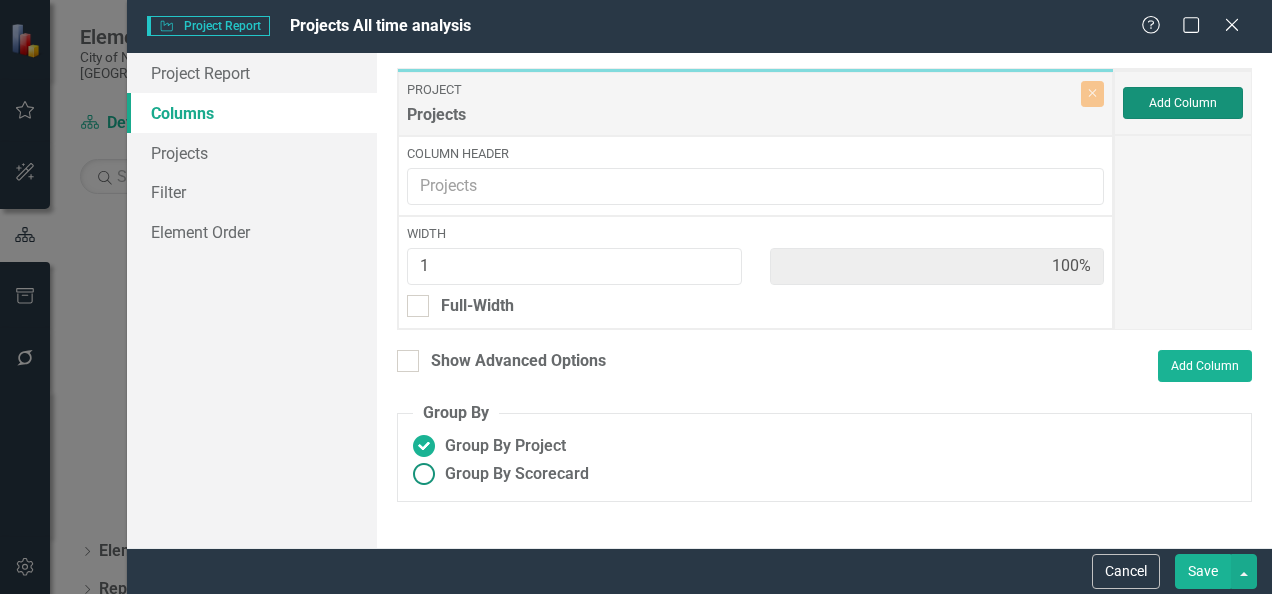 type on "50%" 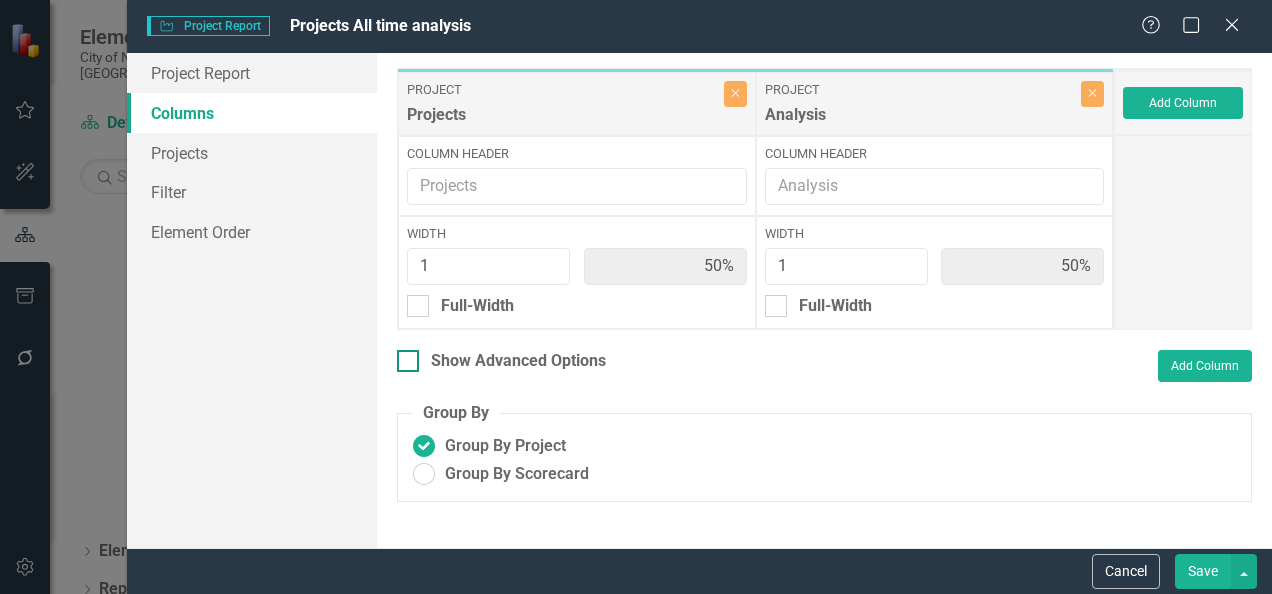click on "Show Advanced Options" at bounding box center [403, 356] 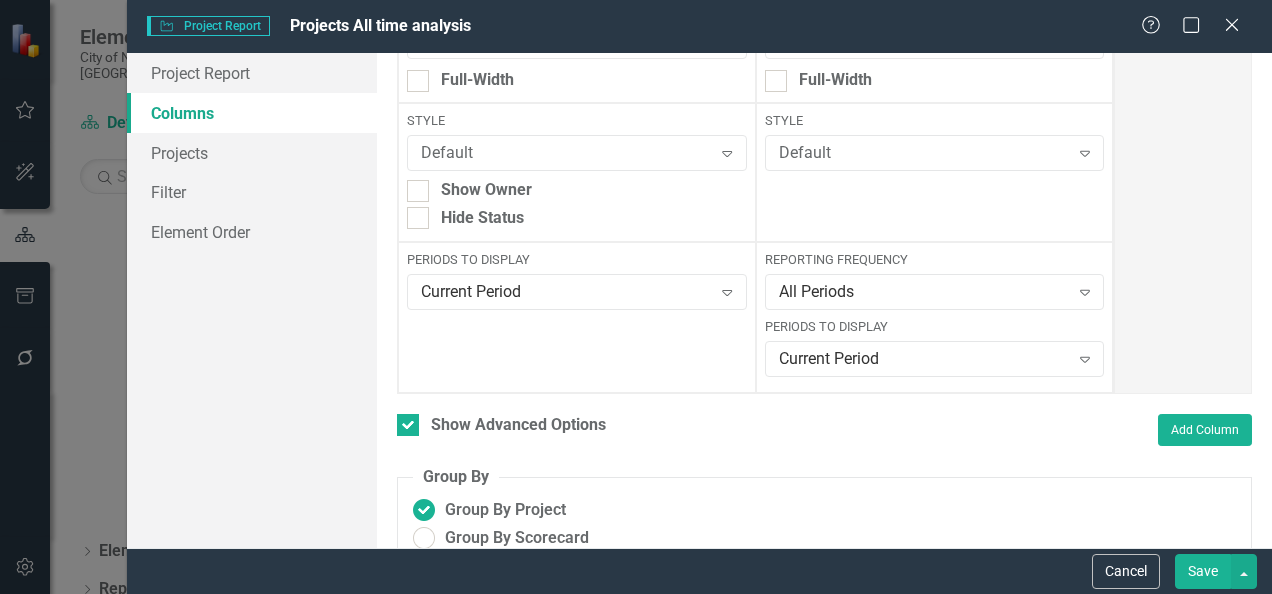 scroll, scrollTop: 300, scrollLeft: 0, axis: vertical 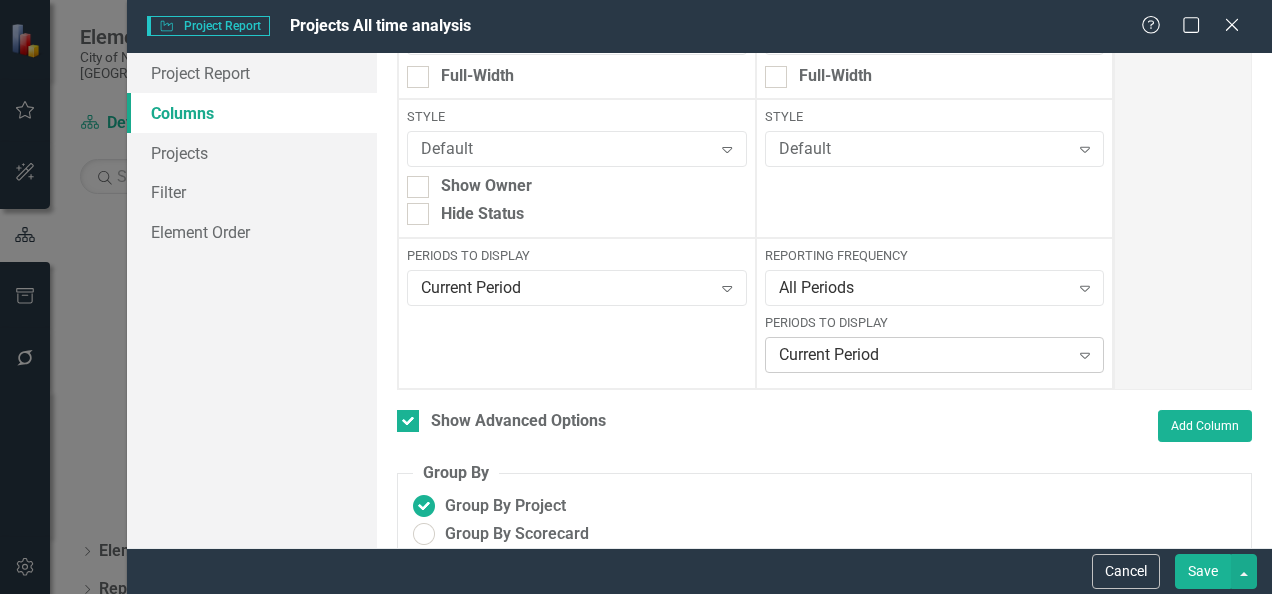 click on "Current Period" at bounding box center [924, 355] 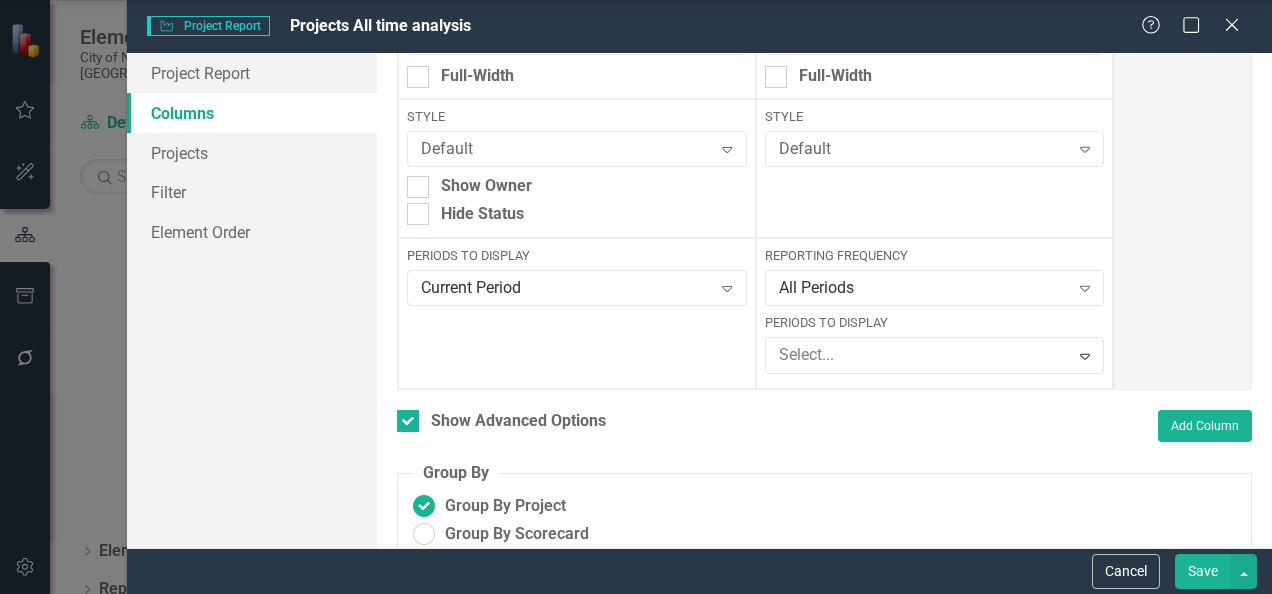 click on "Current Fiscal Year" at bounding box center [640, -181] 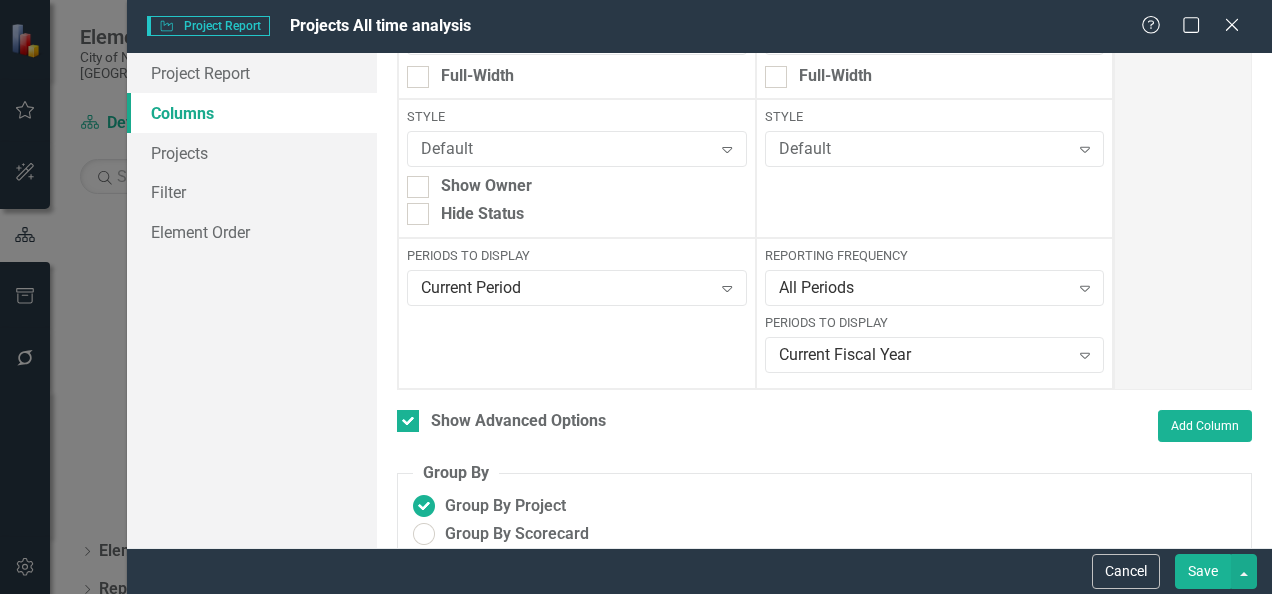 click on "Save" at bounding box center (1203, 571) 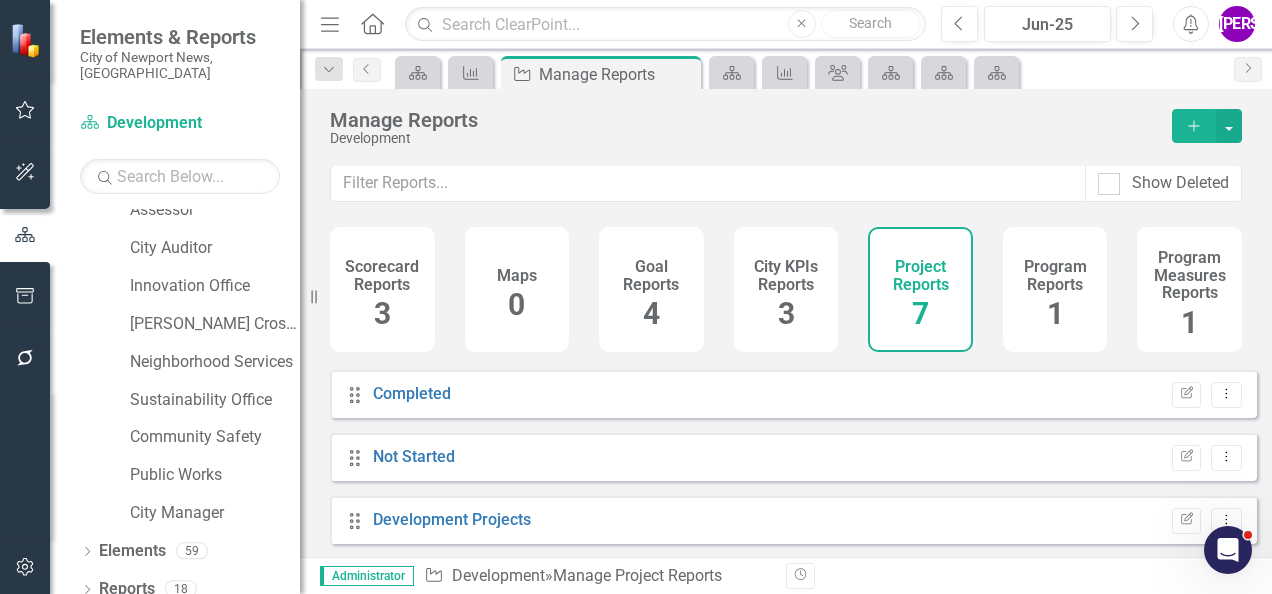 scroll, scrollTop: 244, scrollLeft: 0, axis: vertical 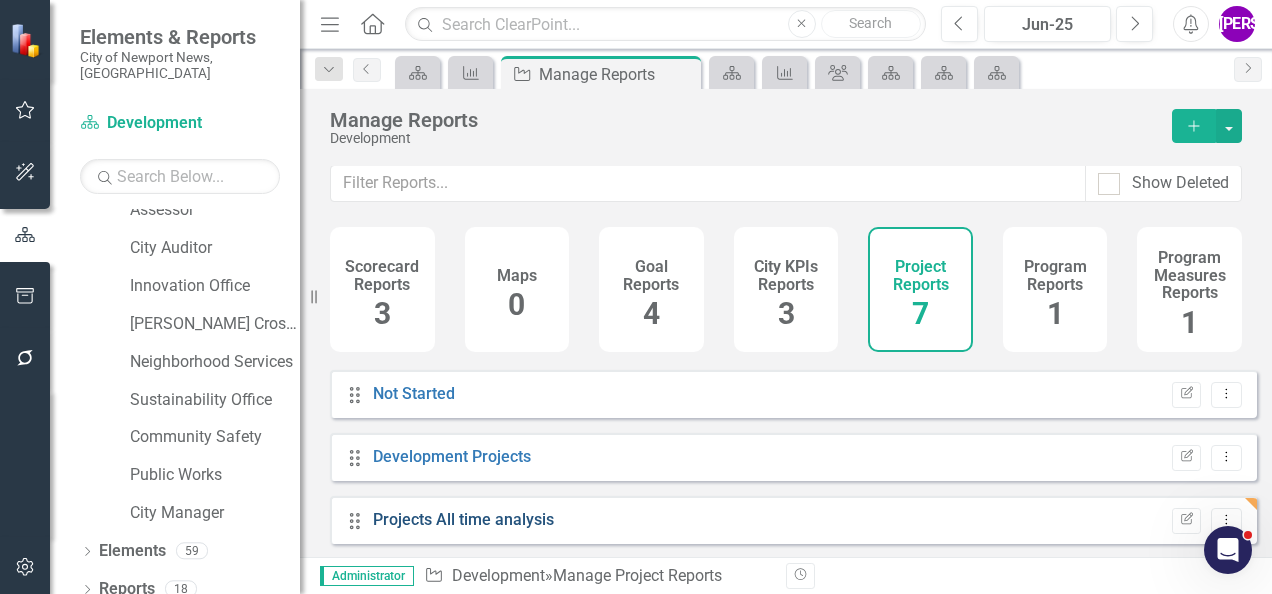 click on "Projects All time analysis" at bounding box center [463, 519] 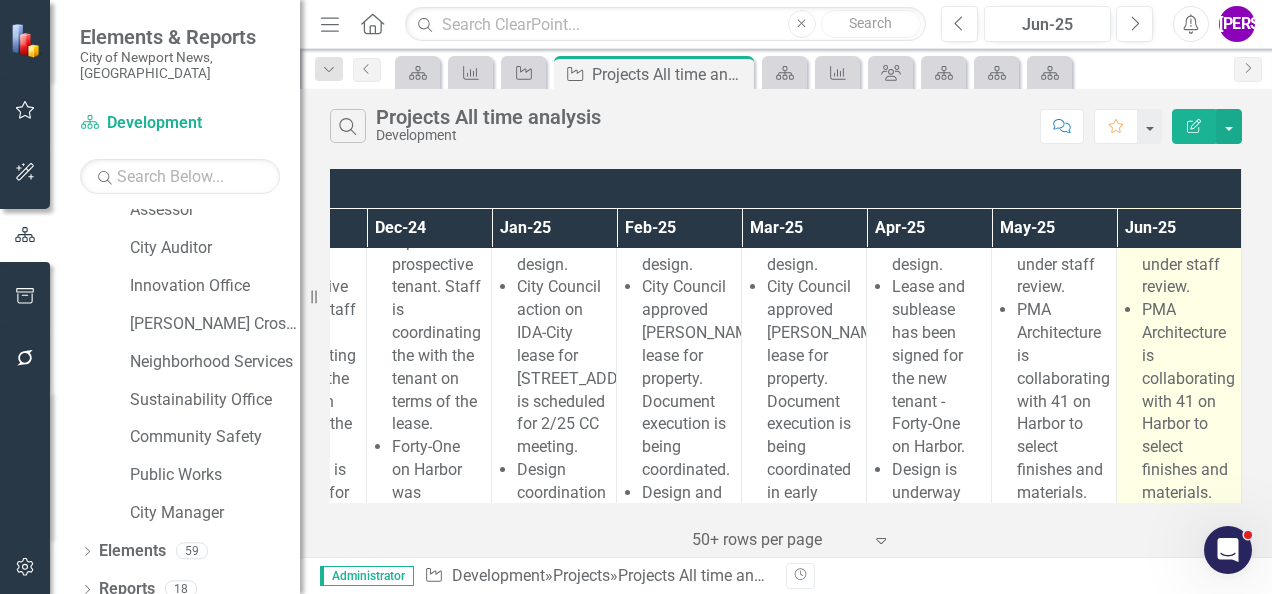 scroll, scrollTop: 5500, scrollLeft: 728, axis: both 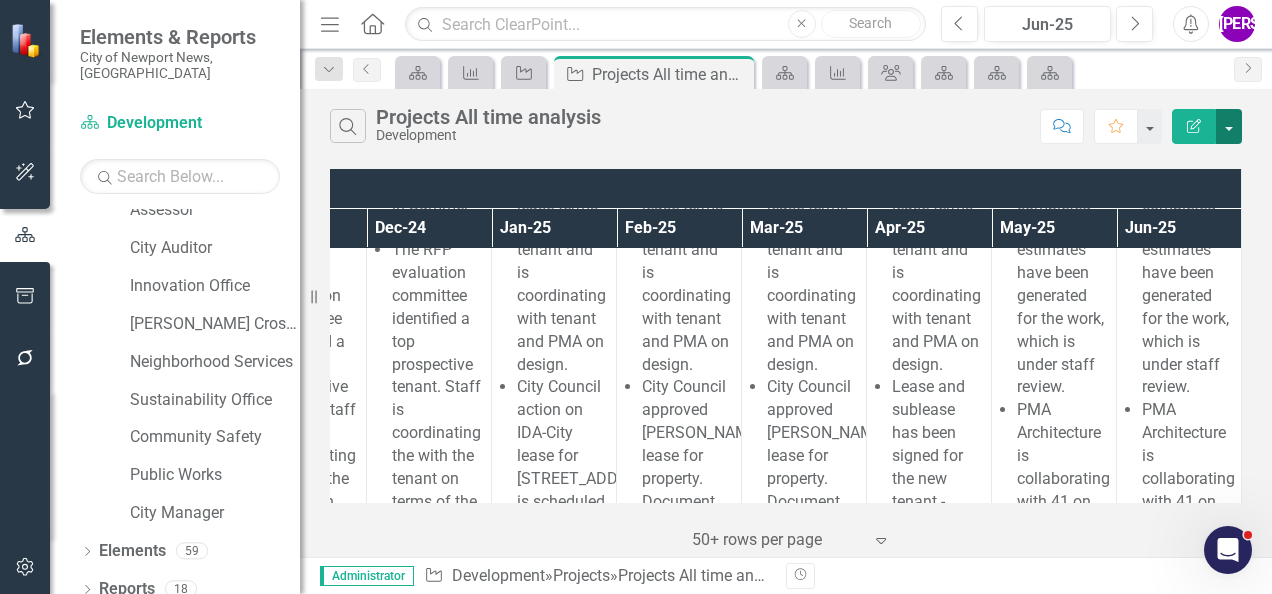 click at bounding box center (1229, 126) 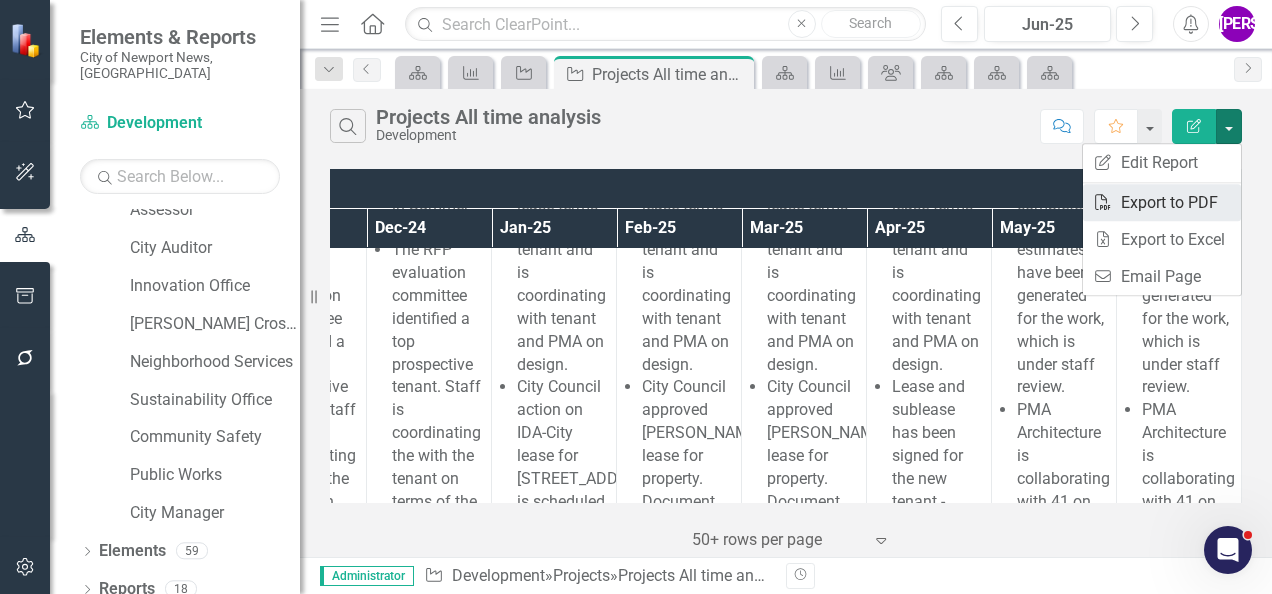 click on "PDF Export to PDF" at bounding box center [1162, 202] 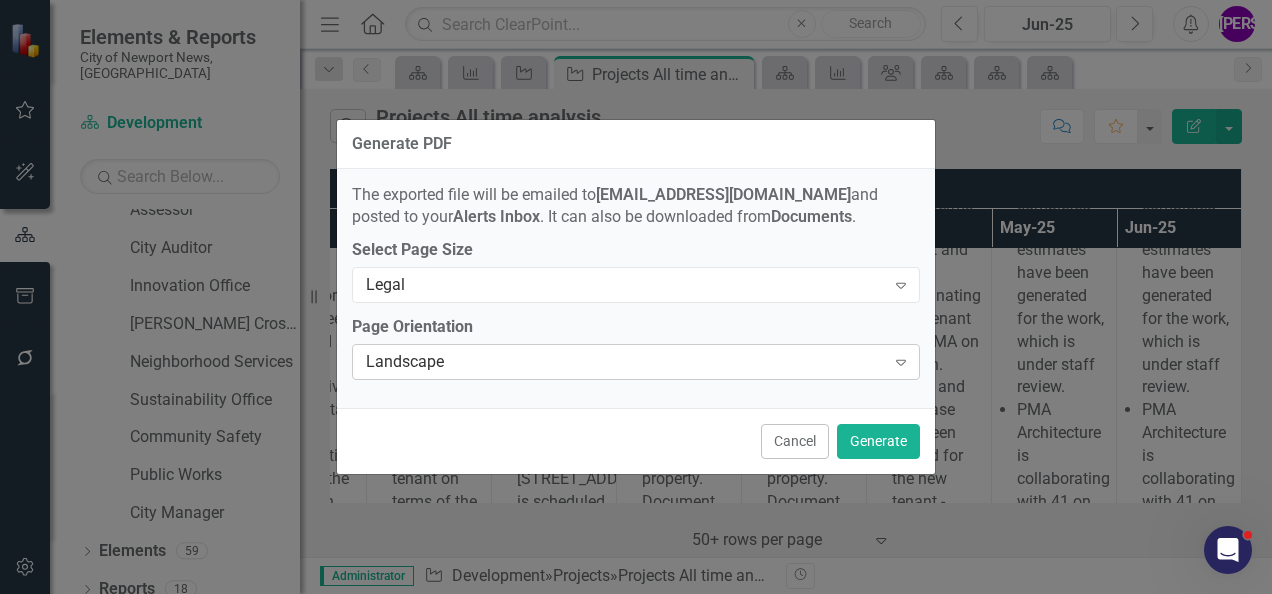 click on "Landscape" at bounding box center (625, 362) 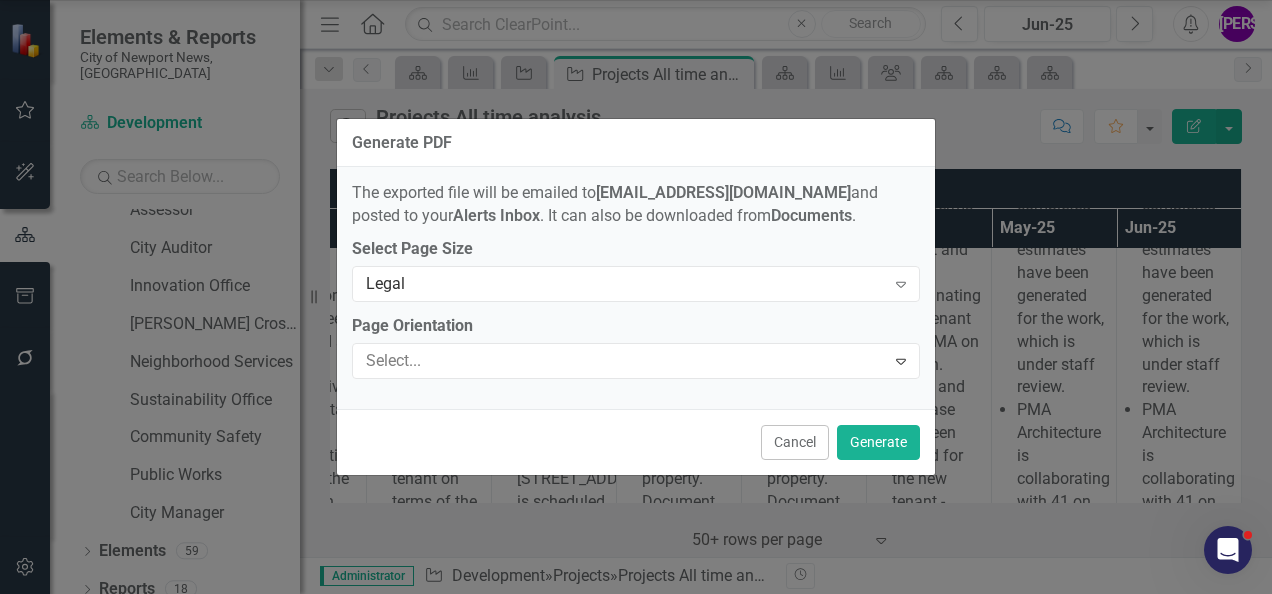 click on "The exported file will be emailed to  [EMAIL_ADDRESS][DOMAIN_NAME]  and posted to your  Alerts Inbox . It can also be downloaded from  Documents . Select Page Size Legal Expand Page Orientation 2 results available. Use Up and Down to choose options, press Enter to select the currently focused option, press Escape to exit the menu, press Tab to select the option and exit the menu. Select... Expand" at bounding box center [636, 288] 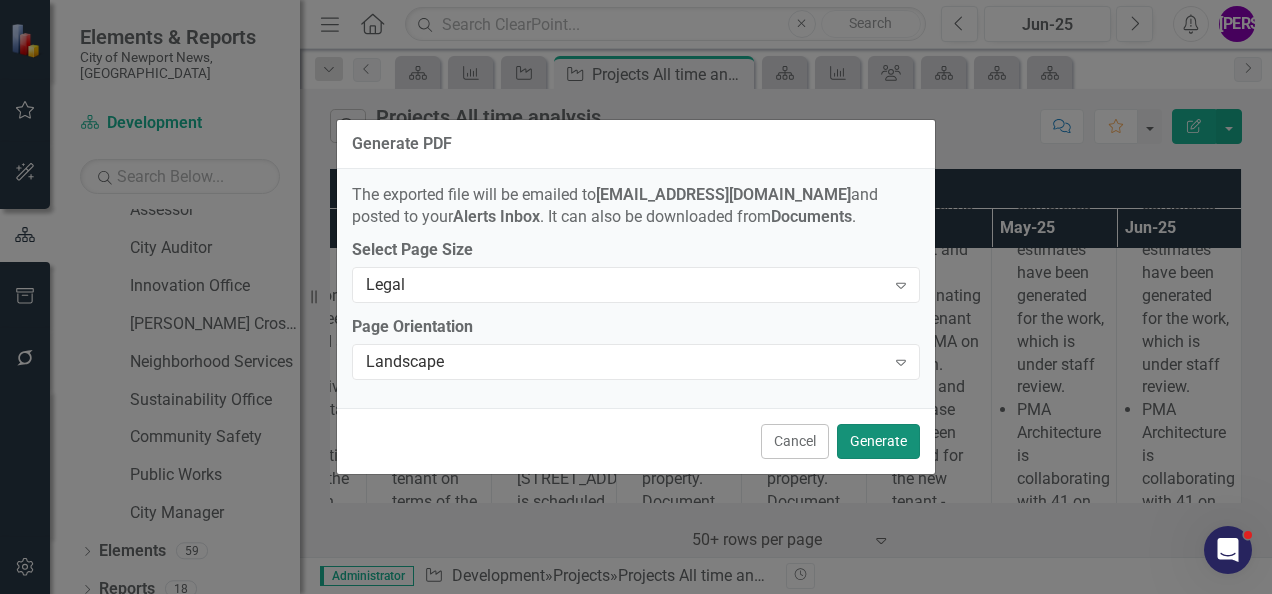click on "Generate" at bounding box center (878, 441) 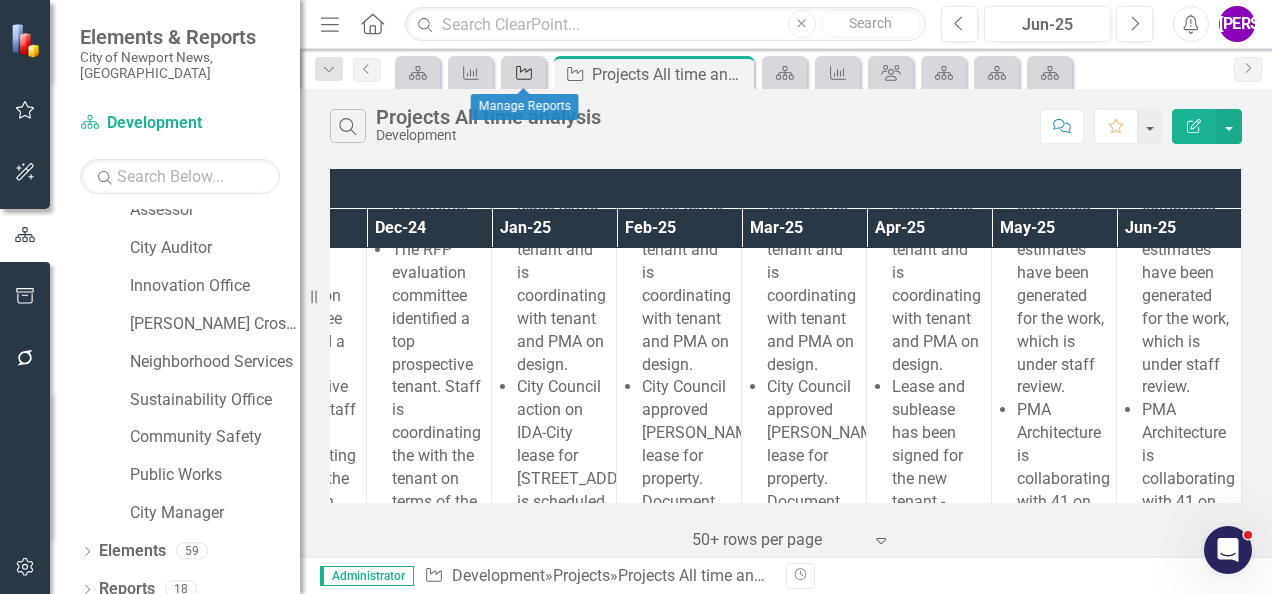 click on "Project" 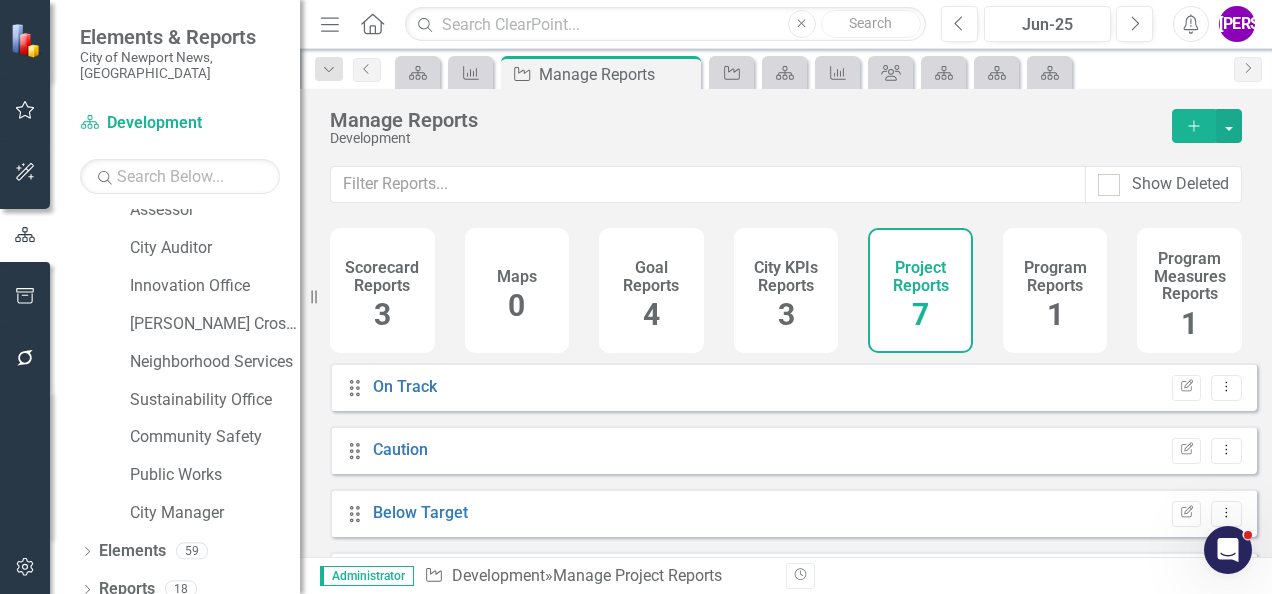 click on "Program Reports" at bounding box center (1055, 276) 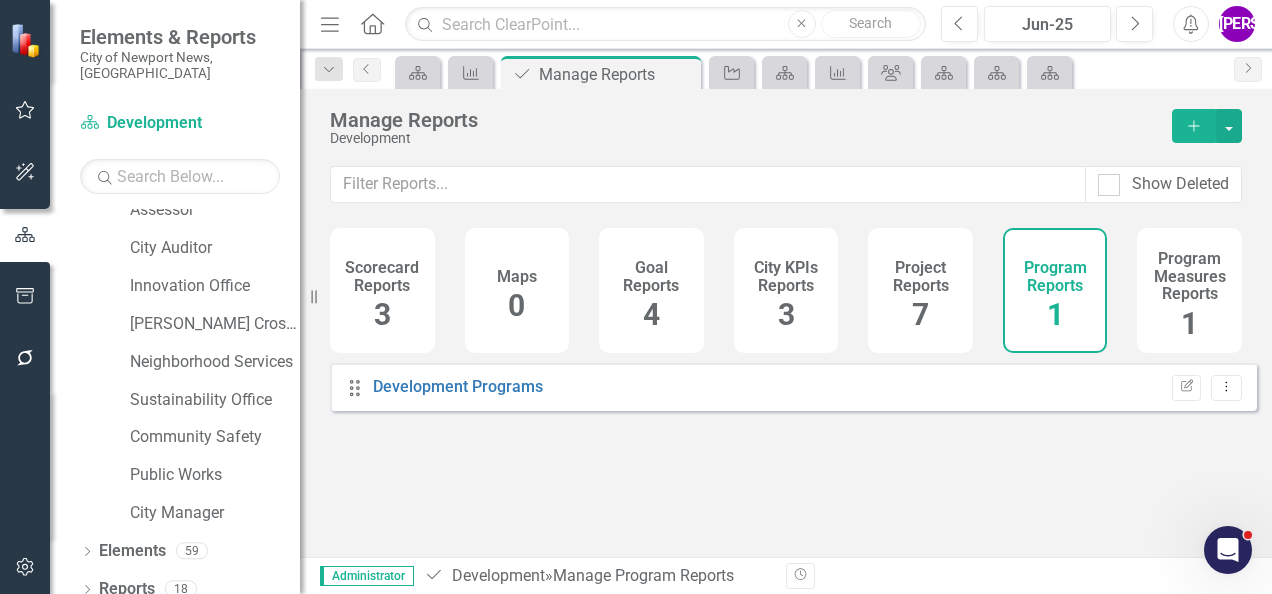 click on "Add" at bounding box center [1194, 126] 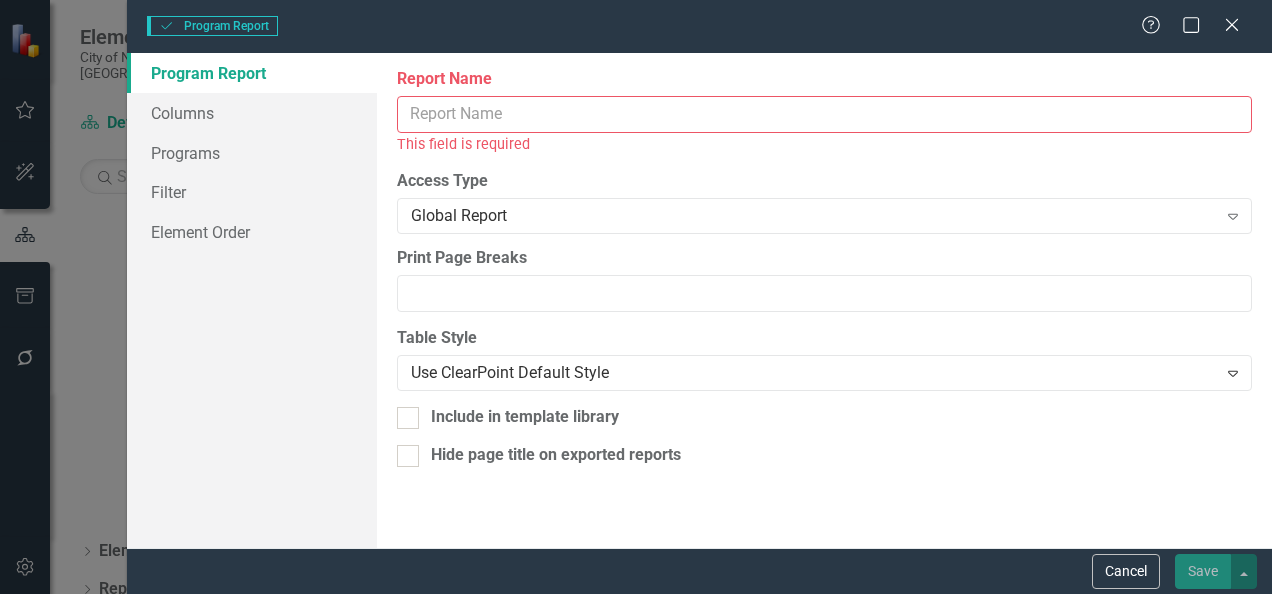 click on "Report Name" at bounding box center [824, 114] 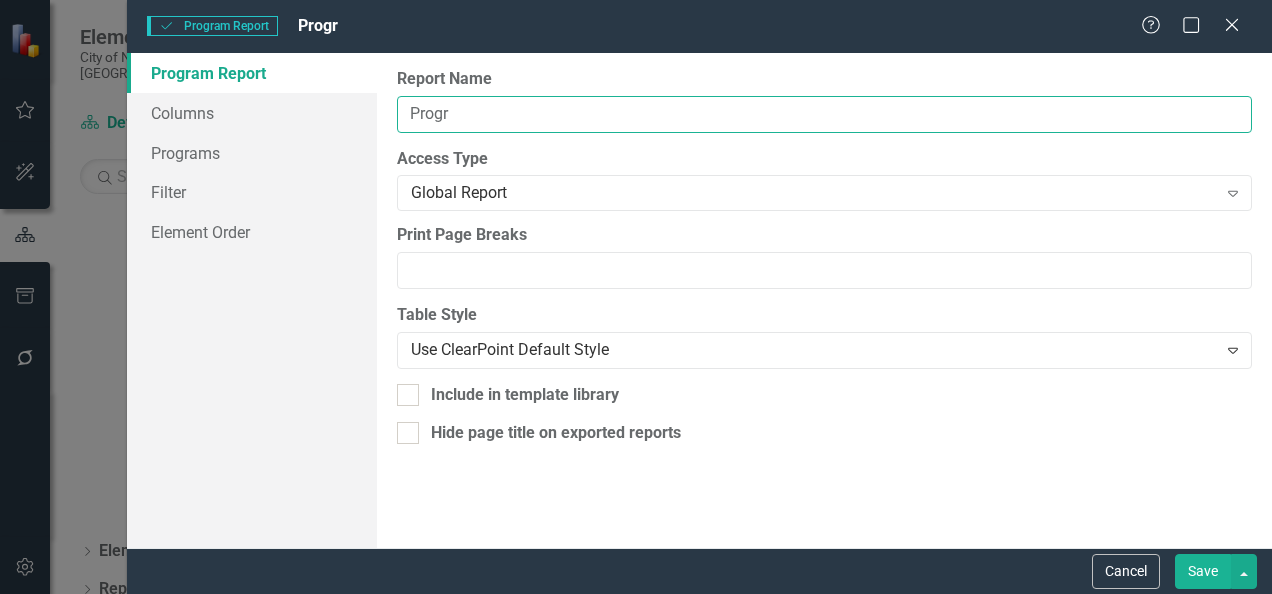 type on "Programs all time analysis" 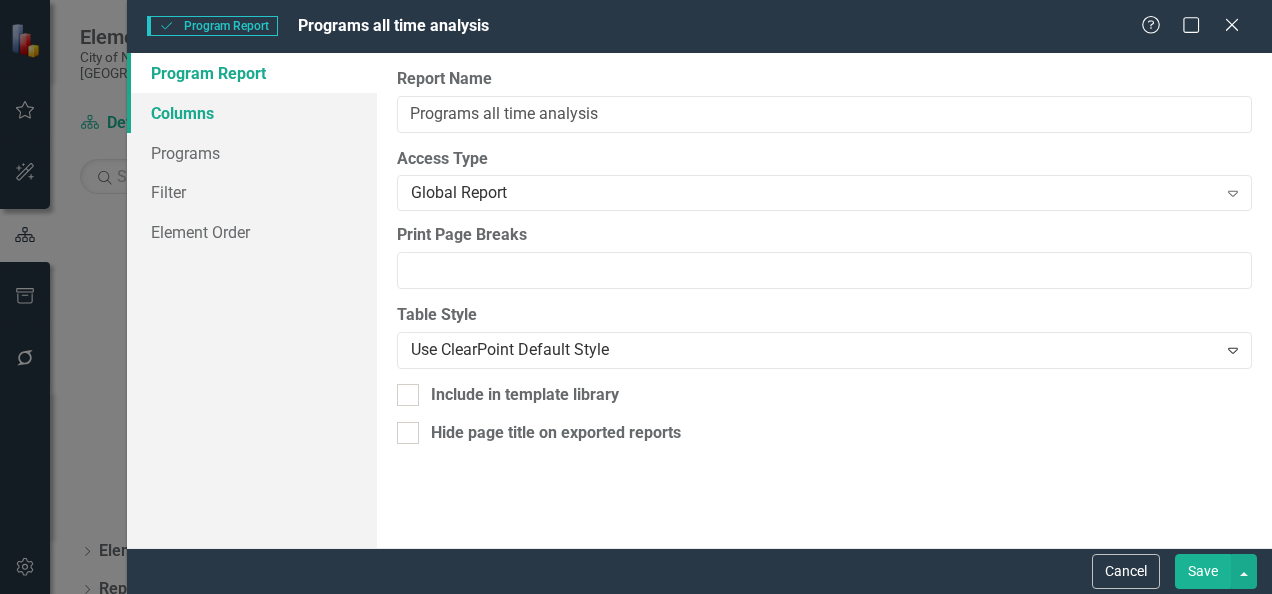 click on "Columns" at bounding box center [252, 113] 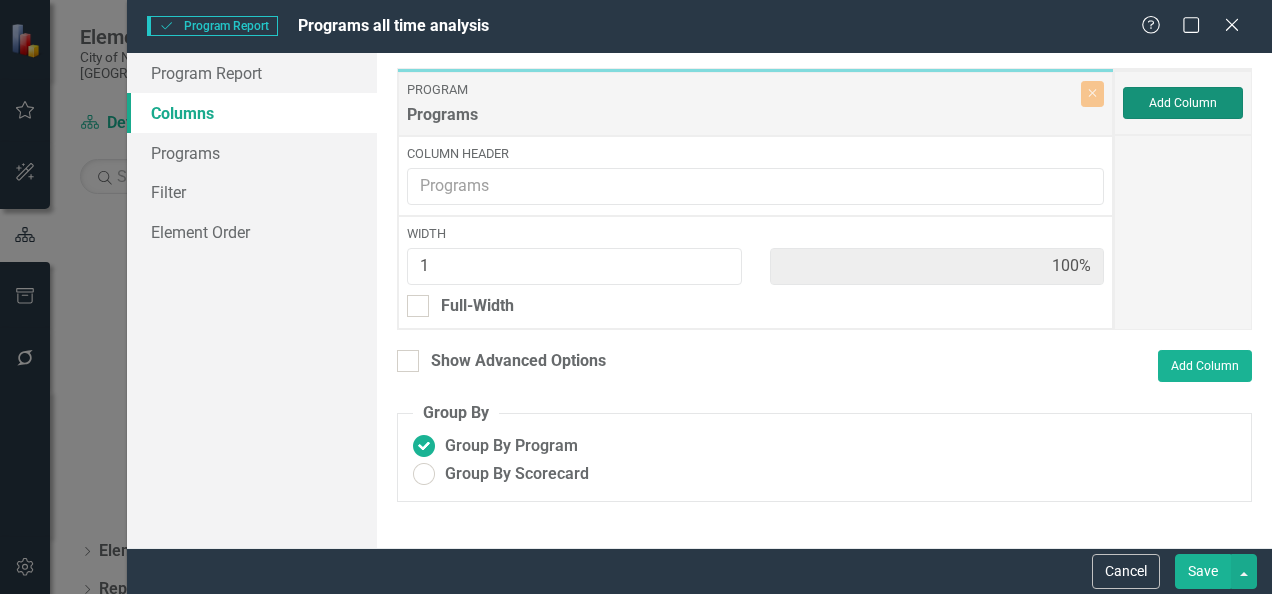 click on "Add Column" at bounding box center [1183, 103] 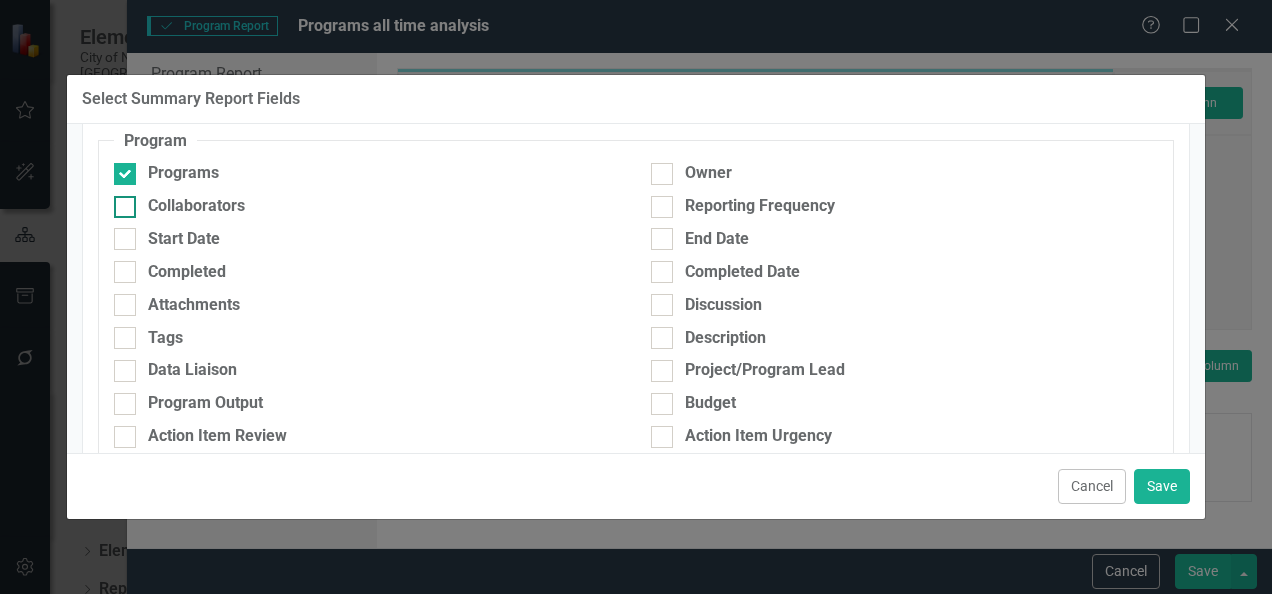 scroll, scrollTop: 200, scrollLeft: 0, axis: vertical 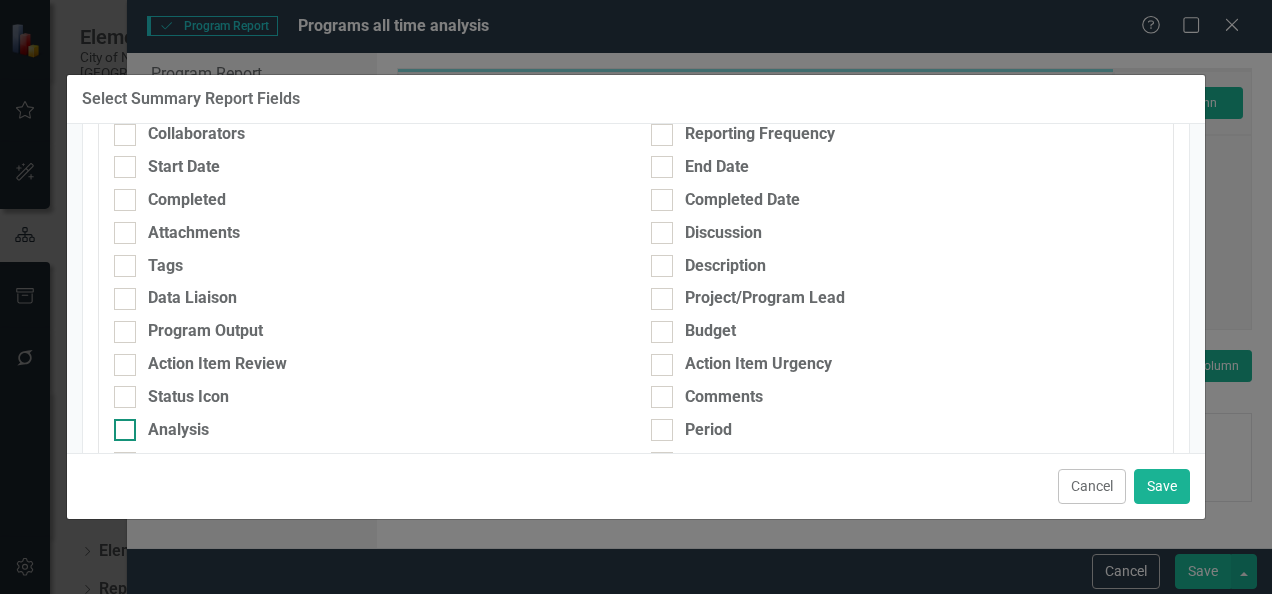 click on "Analysis" at bounding box center (178, 430) 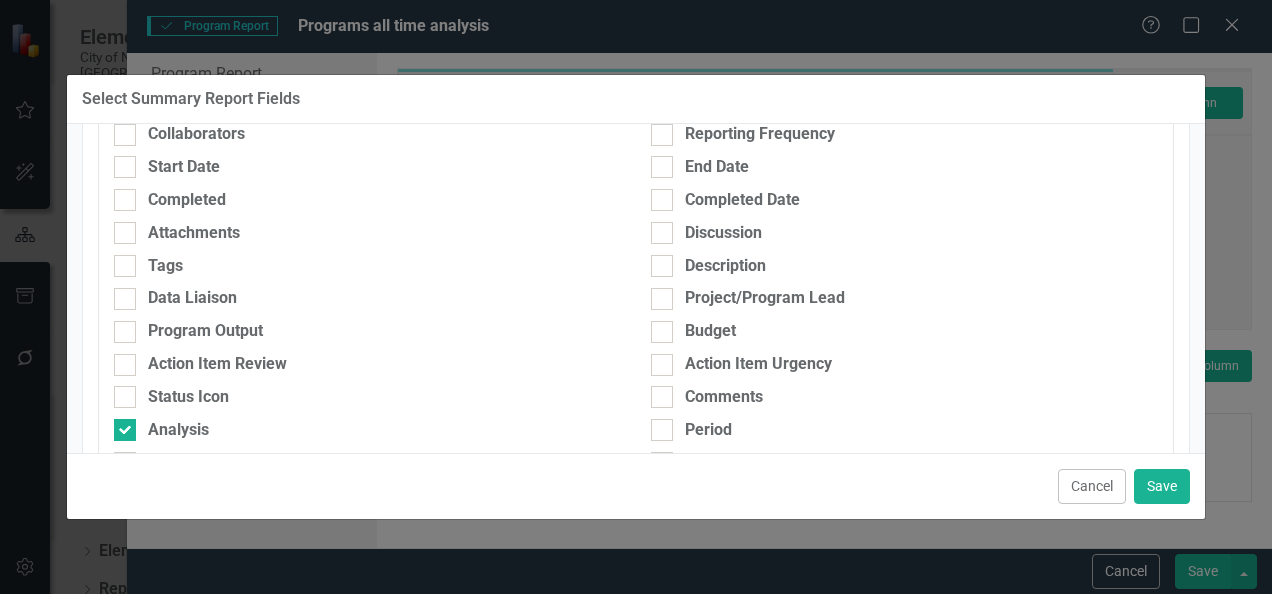 click on "Cancel Save" at bounding box center (636, 486) 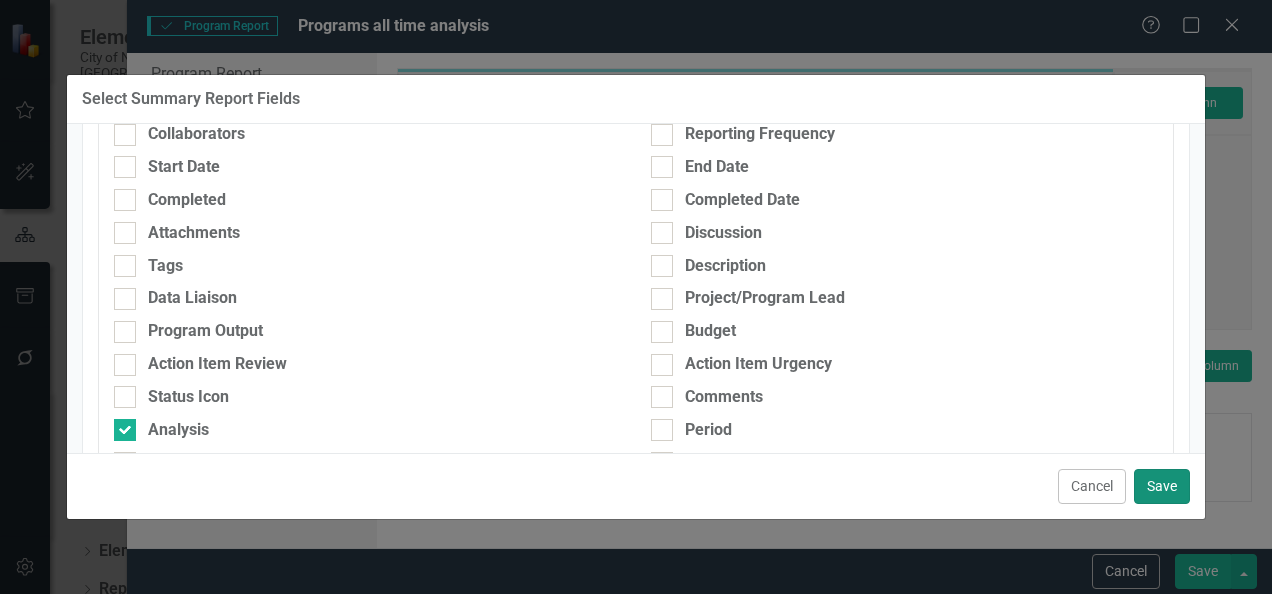 click on "Save" at bounding box center [1162, 486] 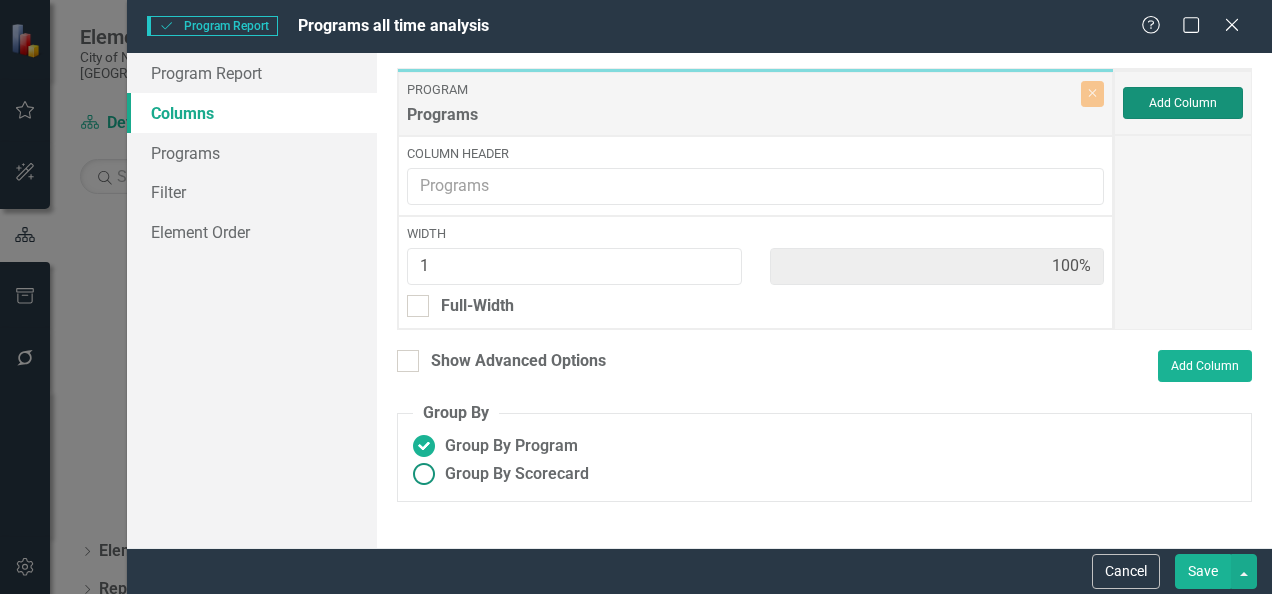 type on "50%" 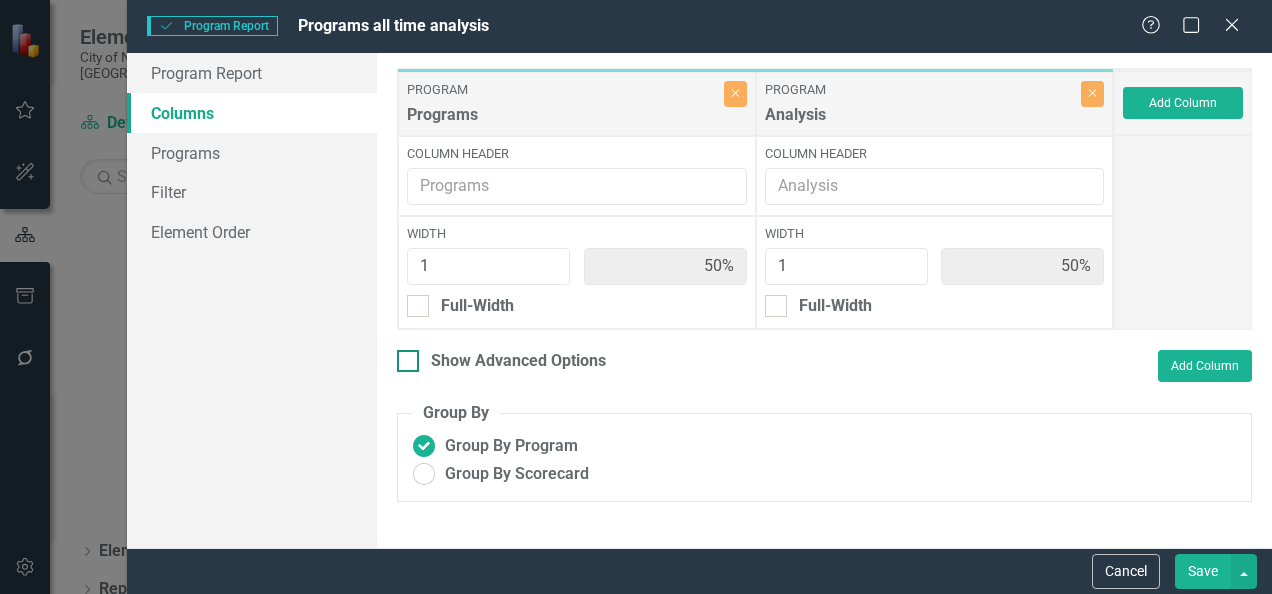 click on "Show Advanced Options" at bounding box center [501, 361] 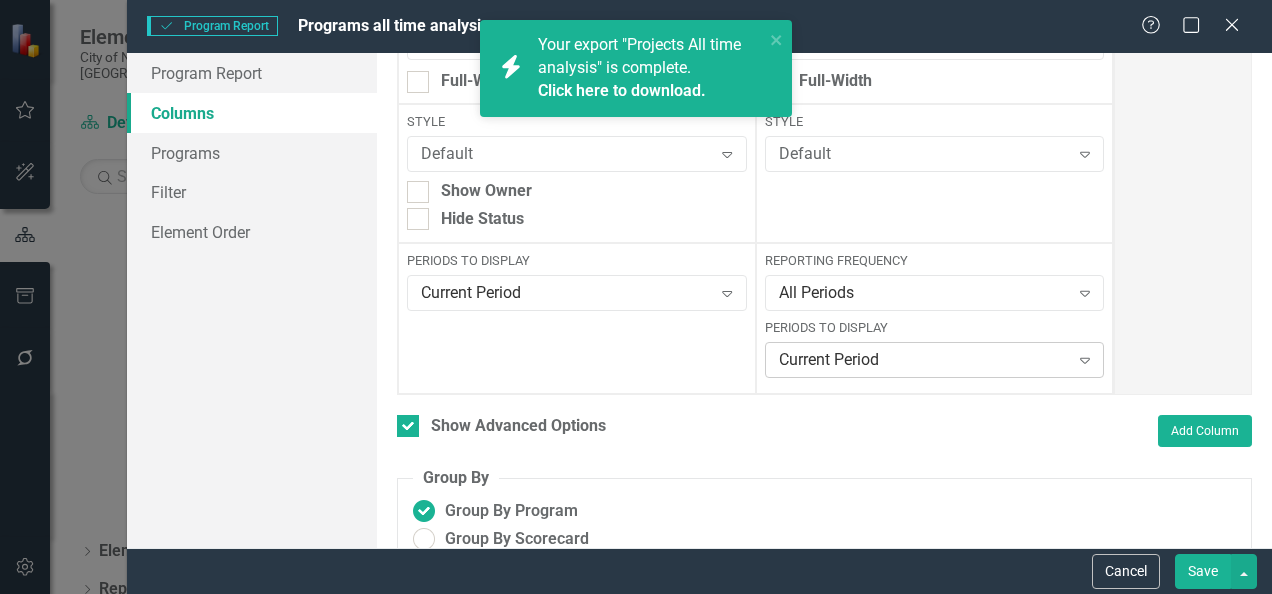scroll, scrollTop: 300, scrollLeft: 0, axis: vertical 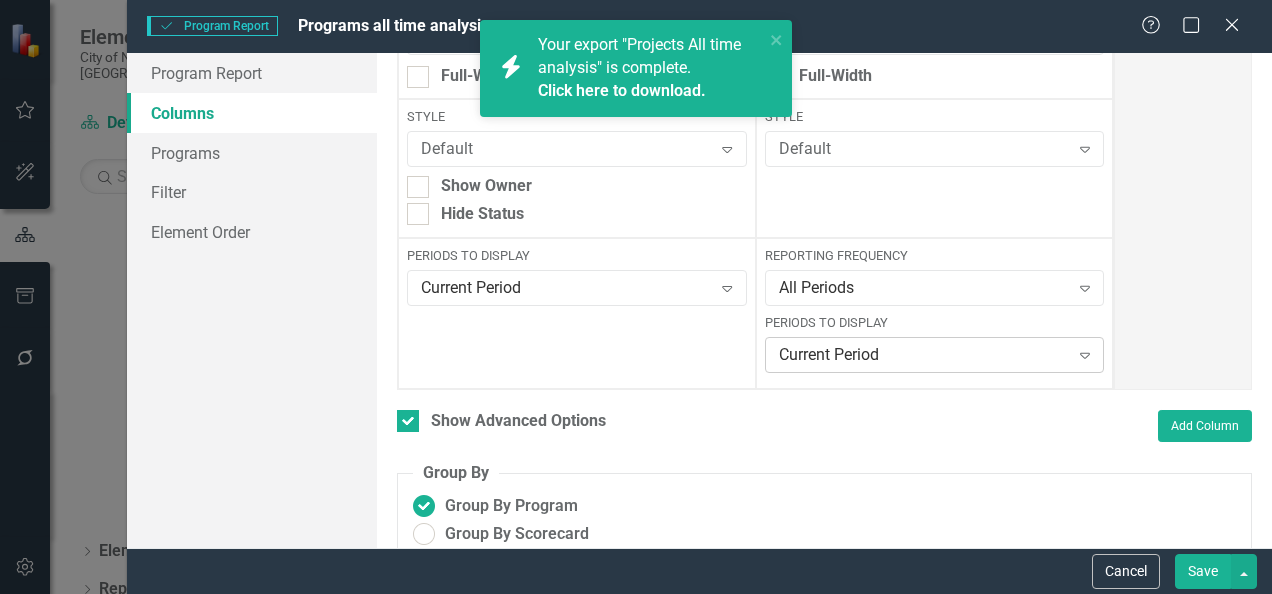 click on "Current Period" at bounding box center [924, 355] 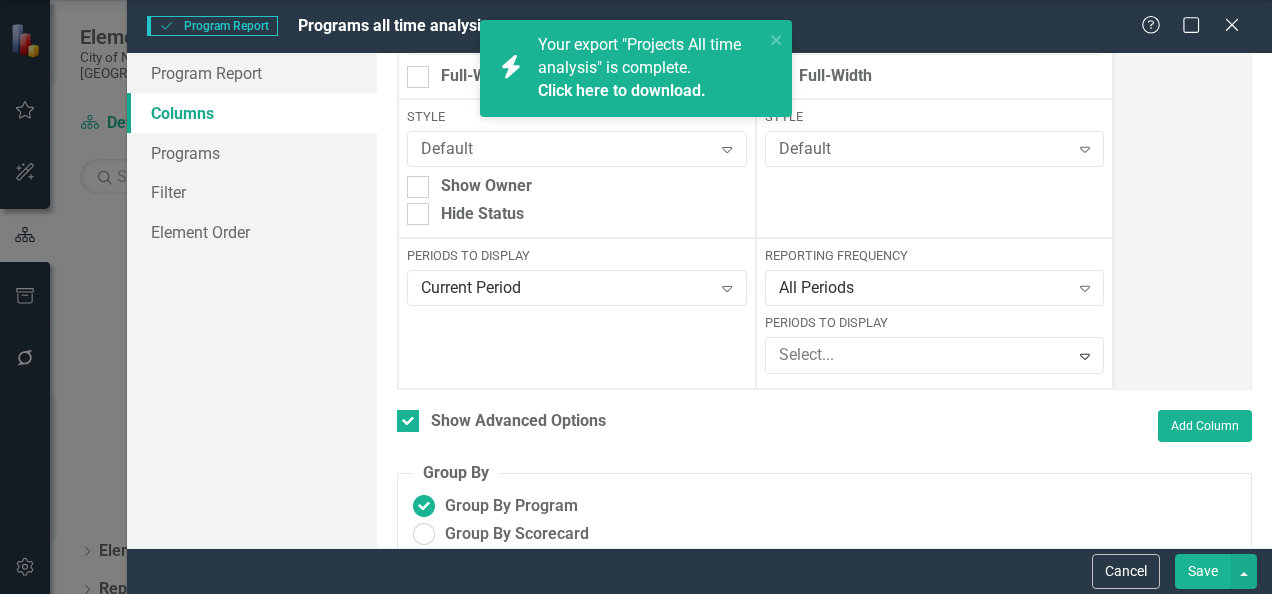 click on "Current Fiscal Year" at bounding box center (640, -181) 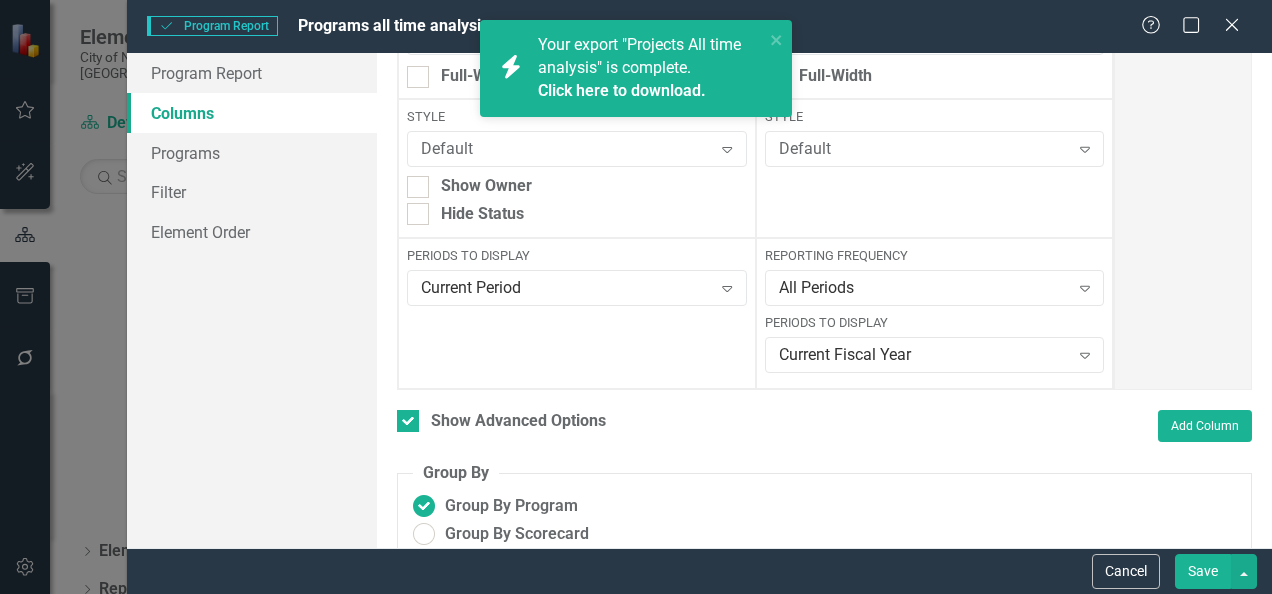 click on "Save" at bounding box center (1203, 571) 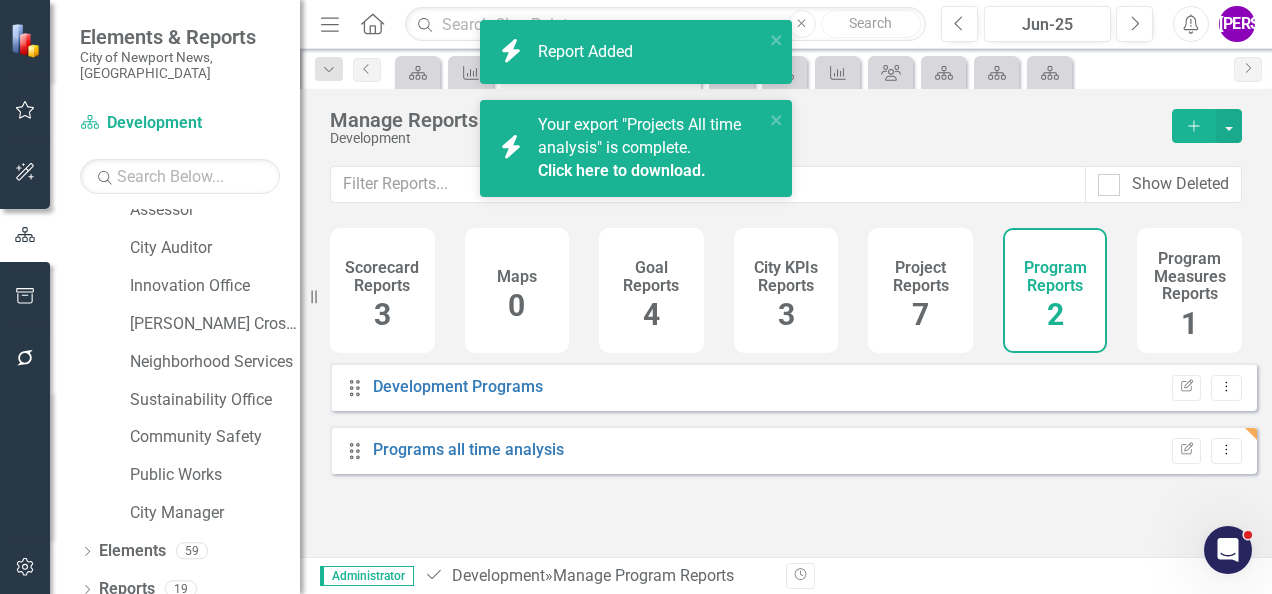 click on "Click here to download." at bounding box center [622, 170] 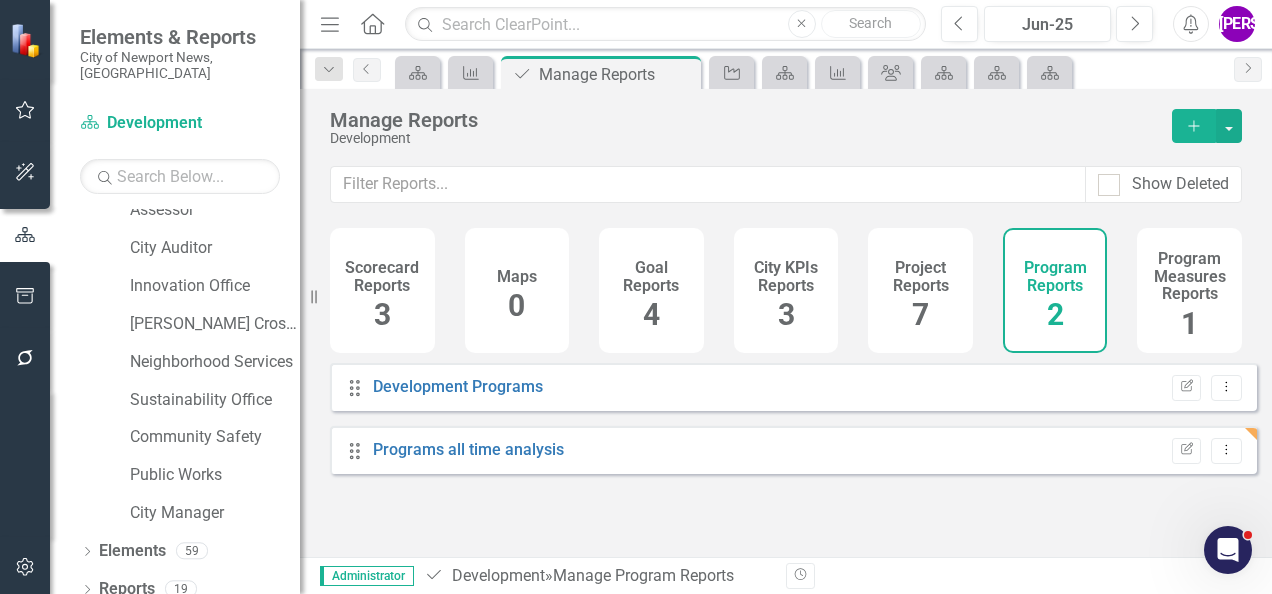 click on "Project Reports 7" at bounding box center [920, 290] 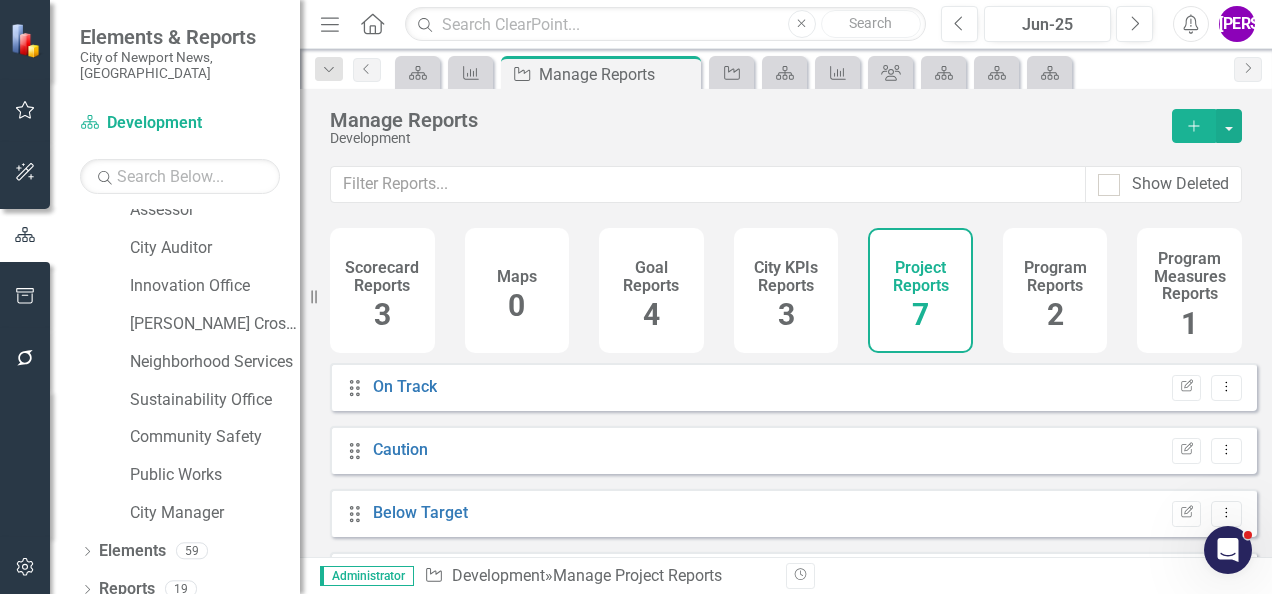 scroll, scrollTop: 244, scrollLeft: 0, axis: vertical 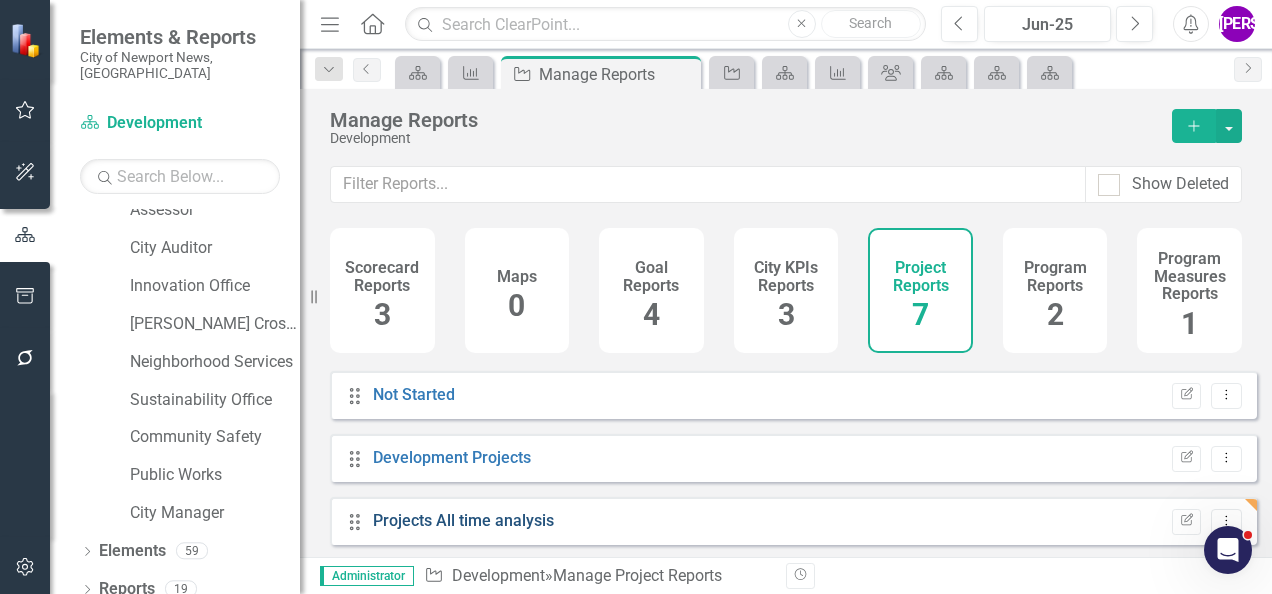 click on "Projects All time analysis" at bounding box center (463, 520) 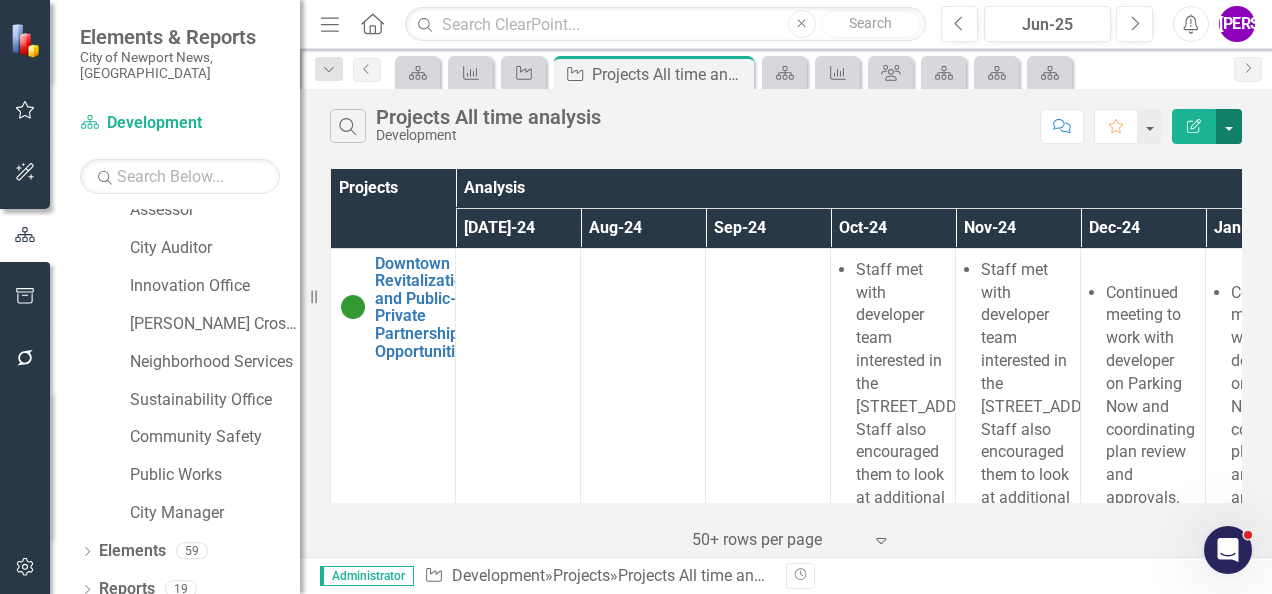 click at bounding box center [1229, 126] 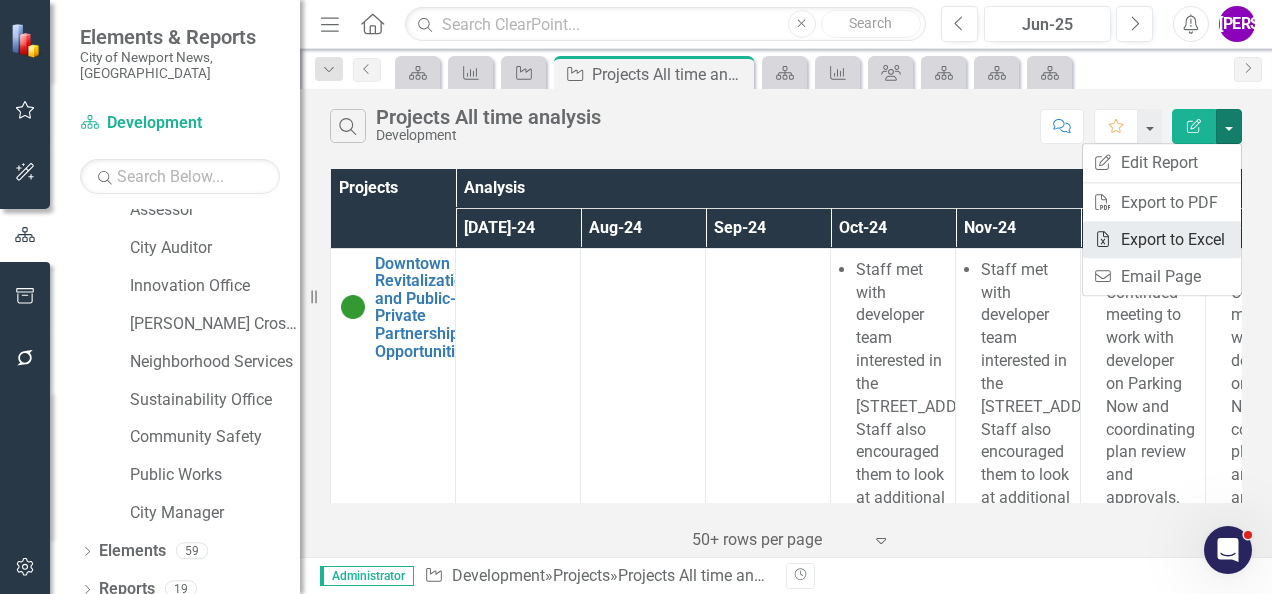 click on "Excel Export to Excel" at bounding box center [1162, 239] 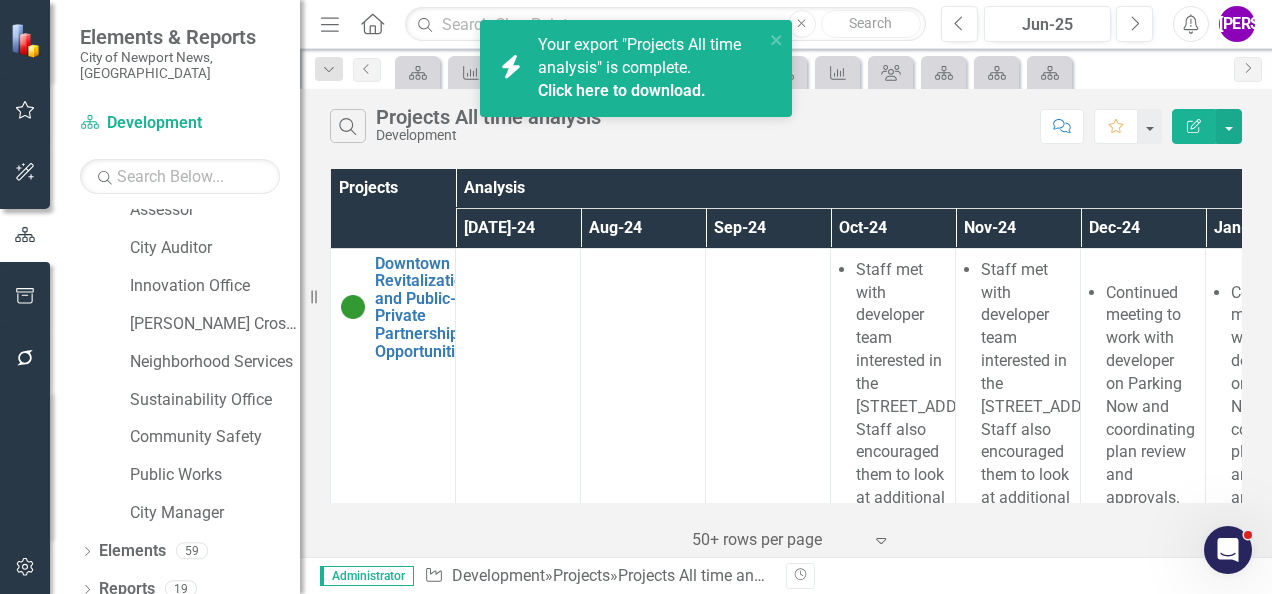 click on "Click here to download." at bounding box center (622, 90) 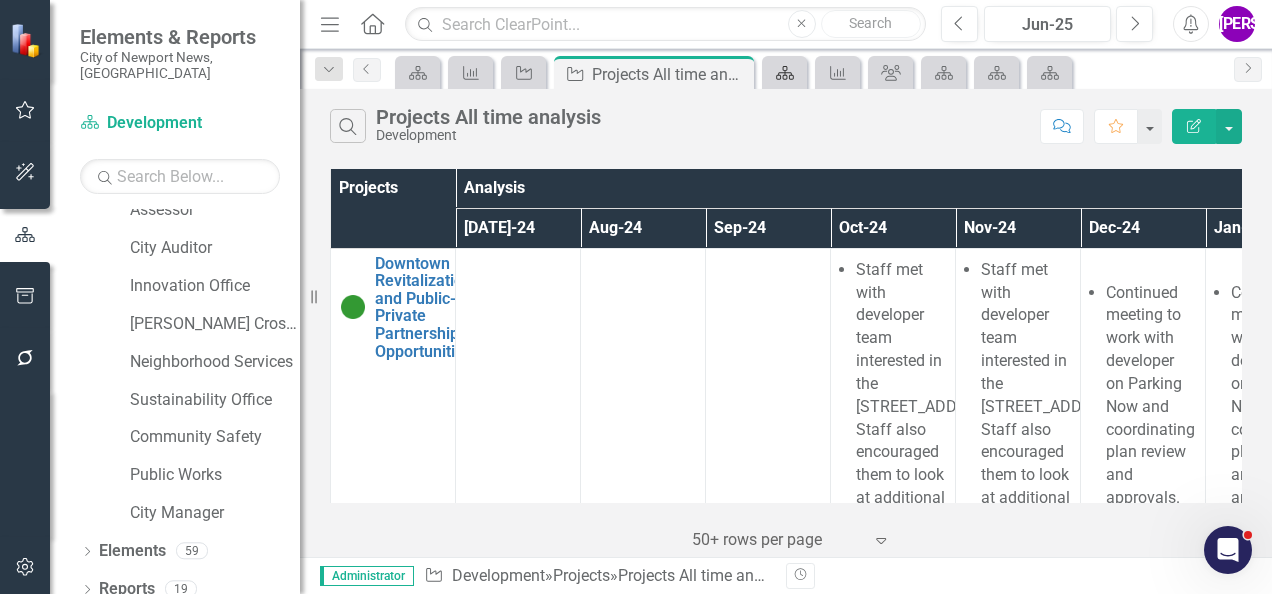 click on "Scorecard" 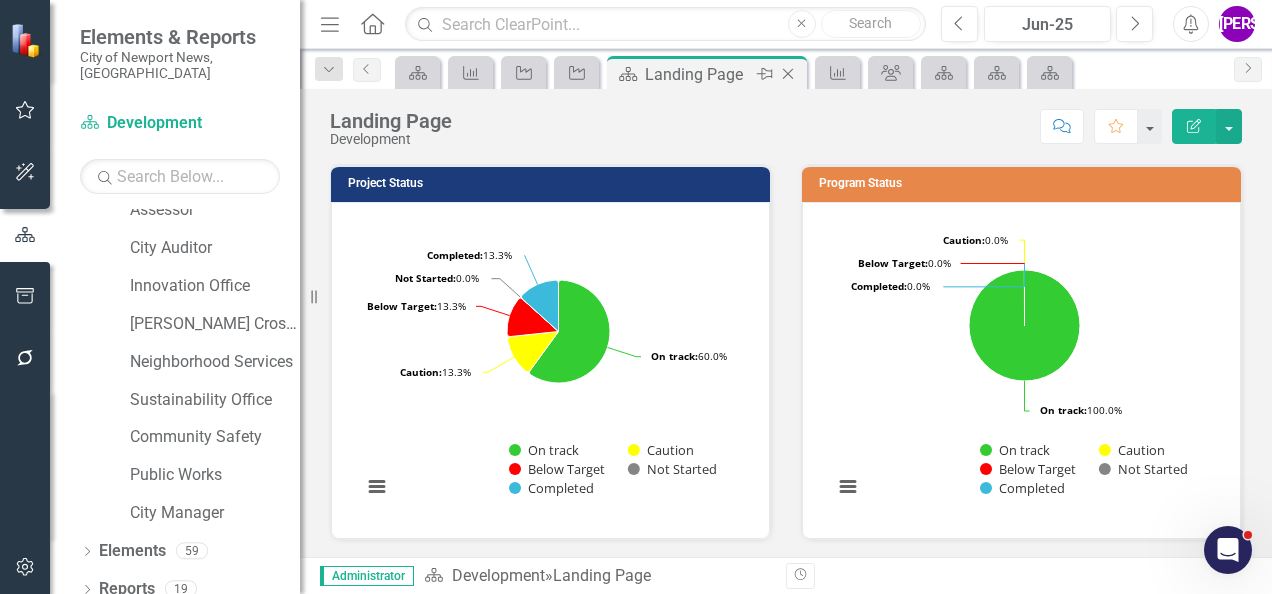click on "Scorecard" 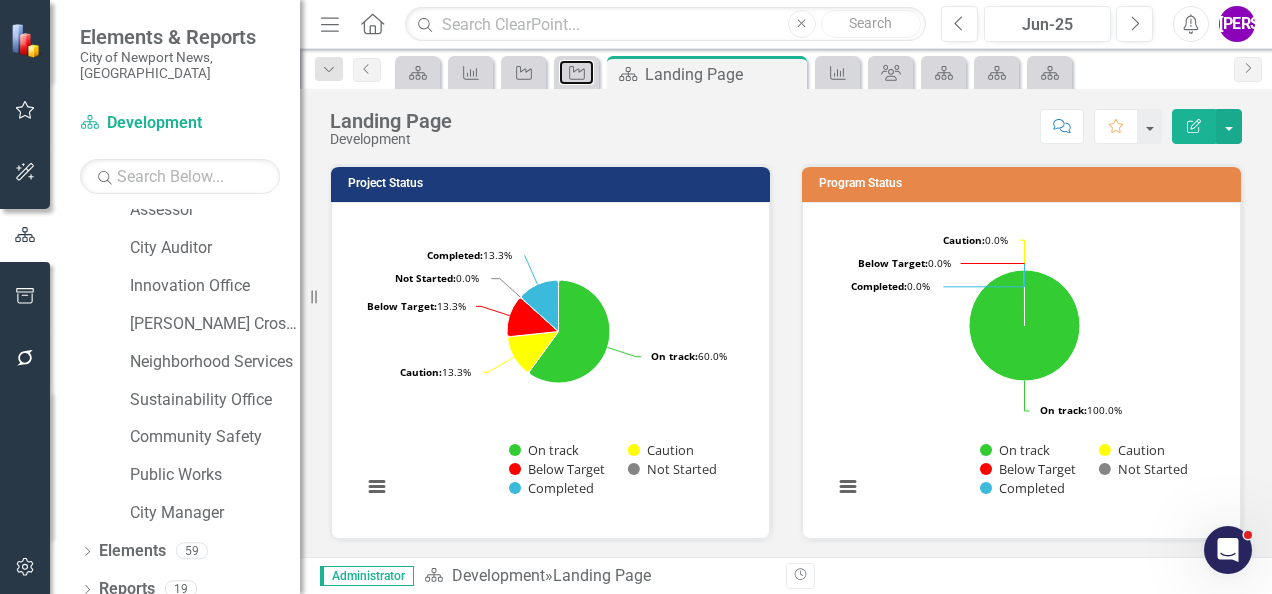 click on "Project" 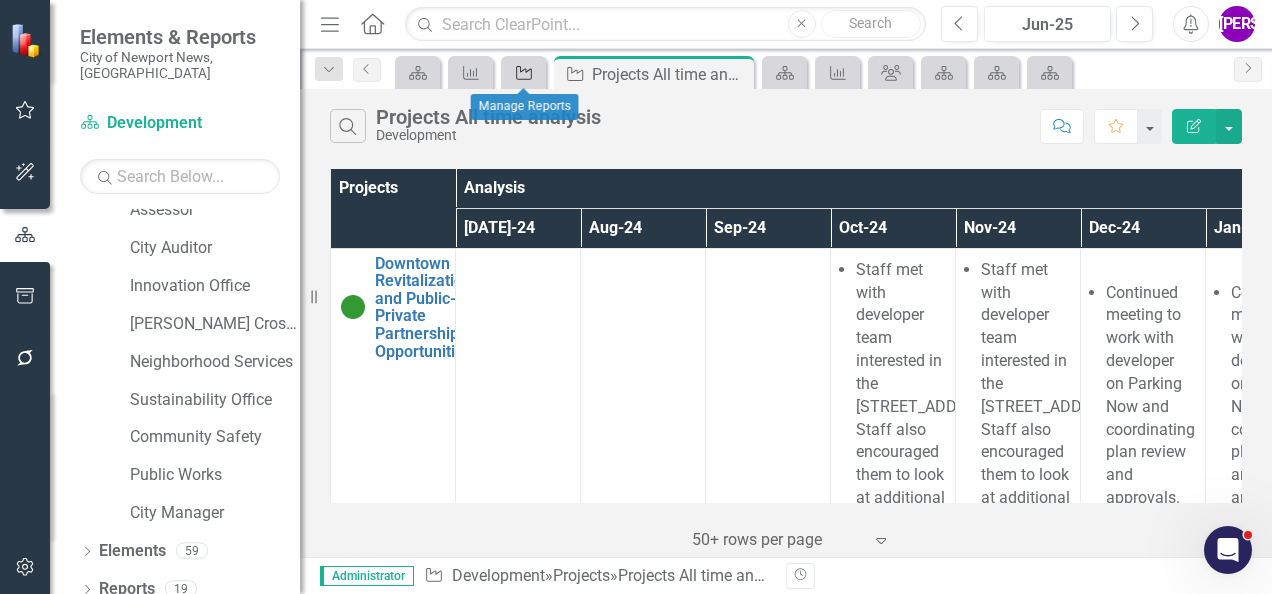 click on "Project" 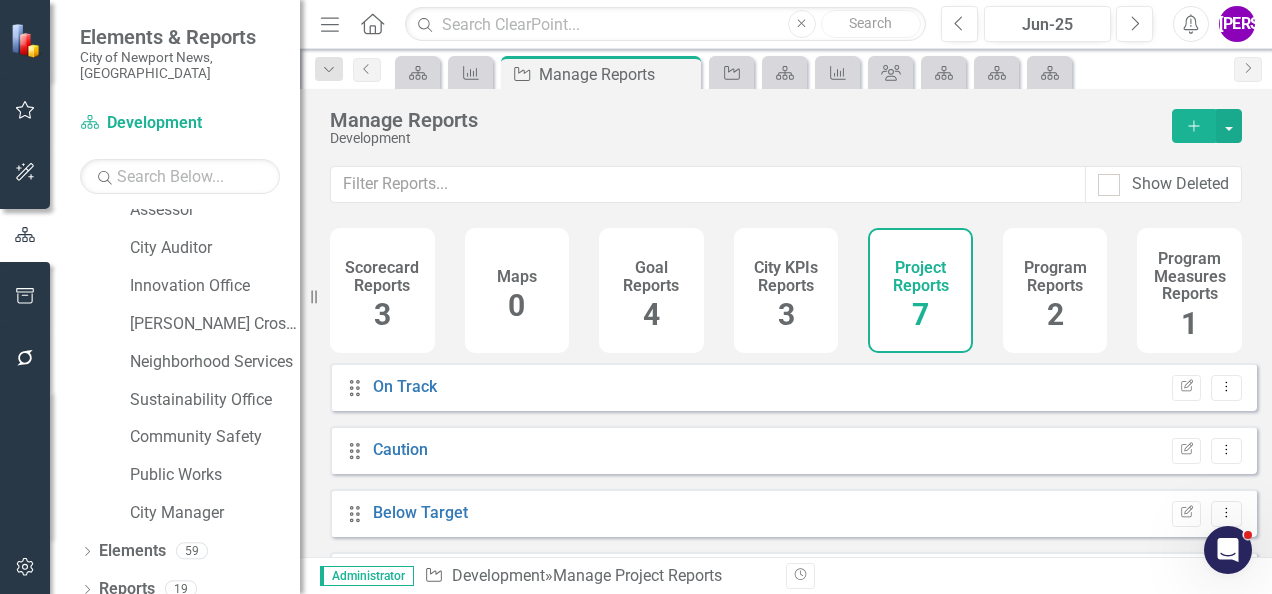 click on "Program Reports" at bounding box center (1055, 276) 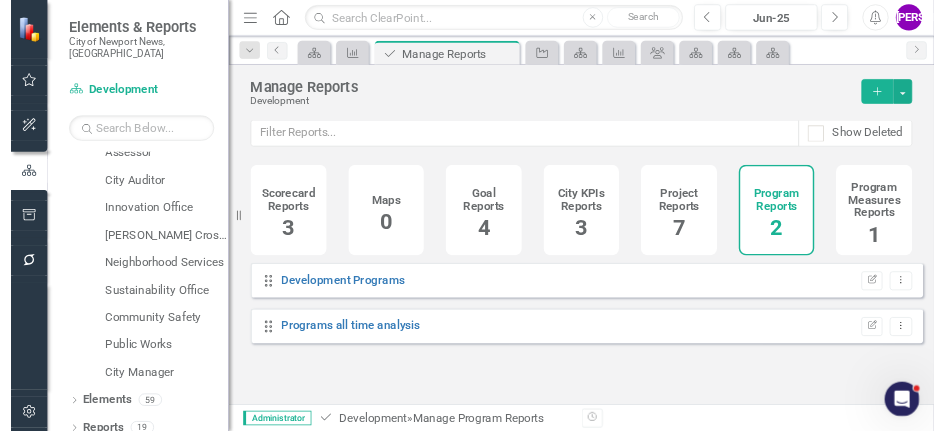 scroll, scrollTop: 15, scrollLeft: 0, axis: vertical 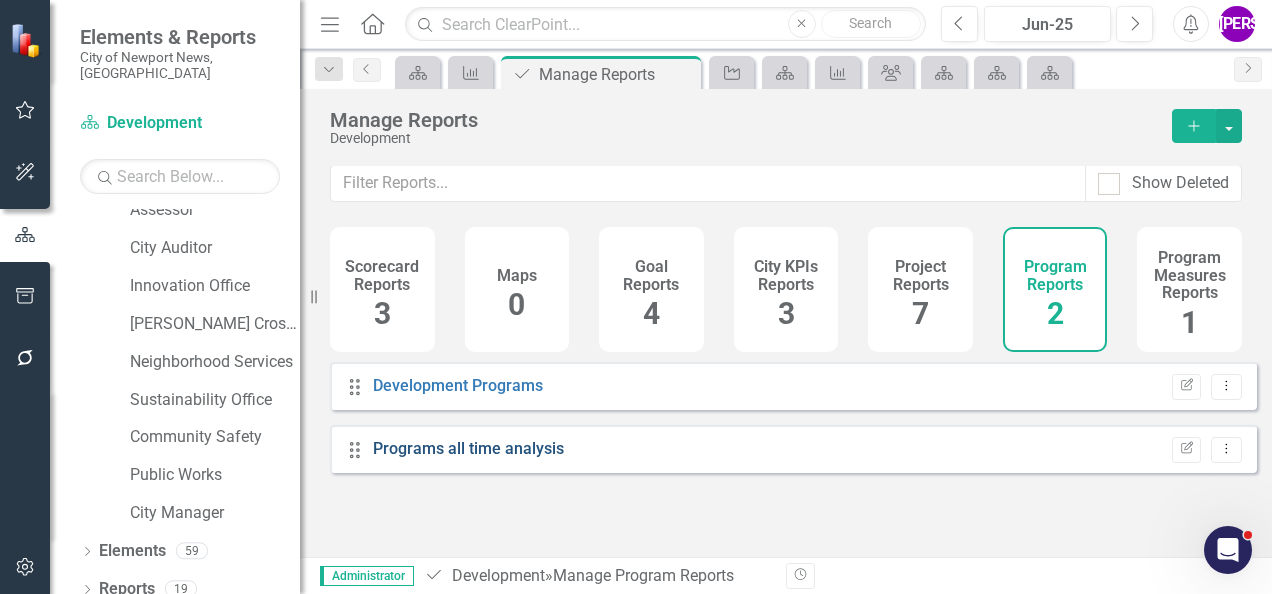 click on "Programs all time analysis" at bounding box center [468, 448] 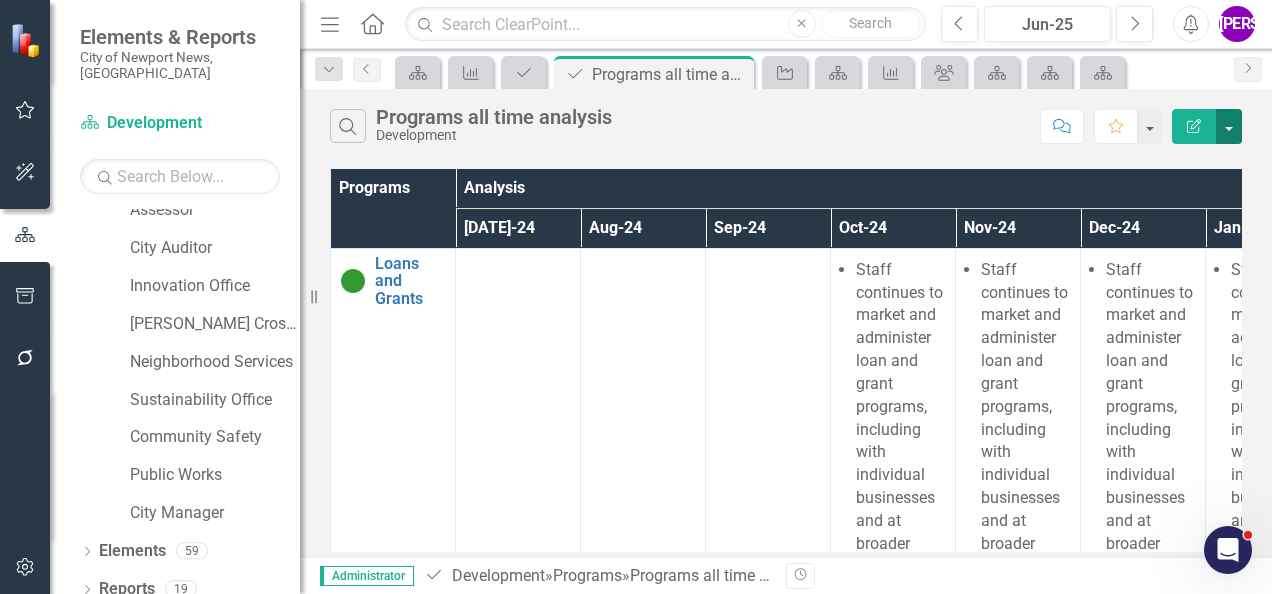 click at bounding box center (1229, 126) 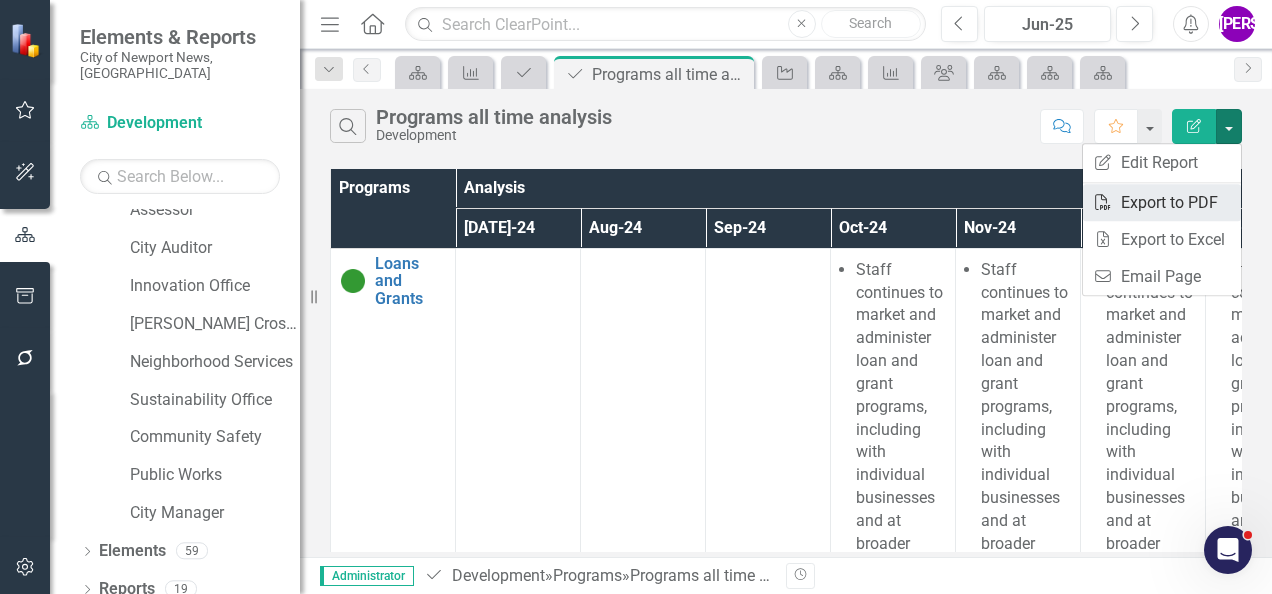 click on "PDF Export to PDF" at bounding box center (1162, 202) 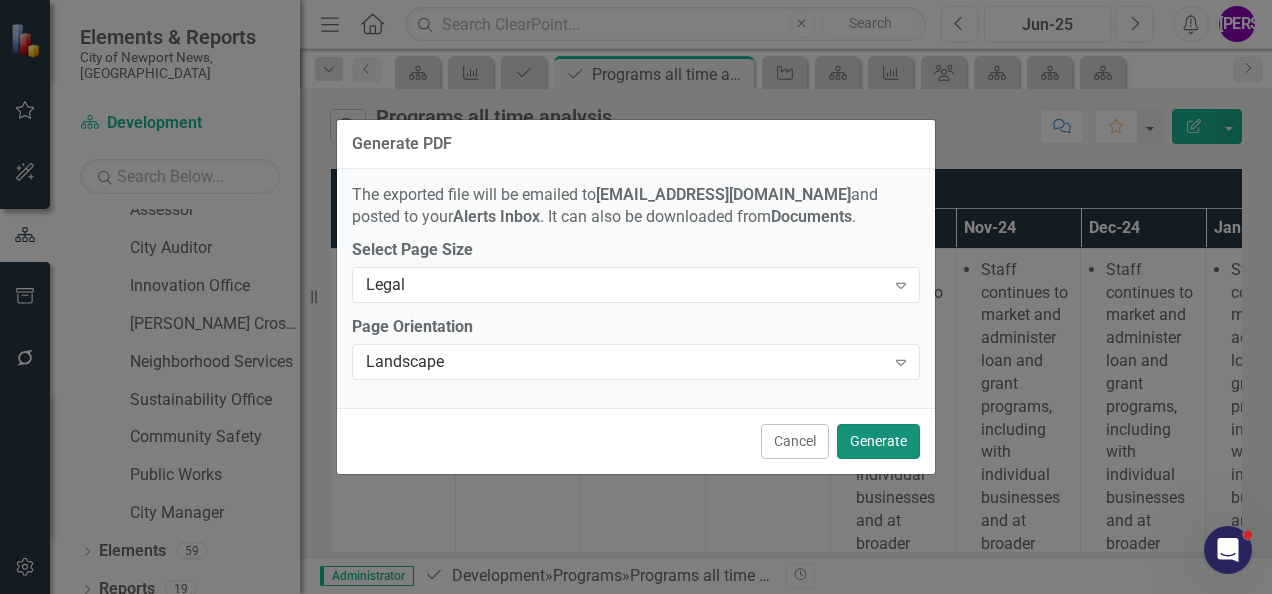 click on "Generate" at bounding box center [878, 441] 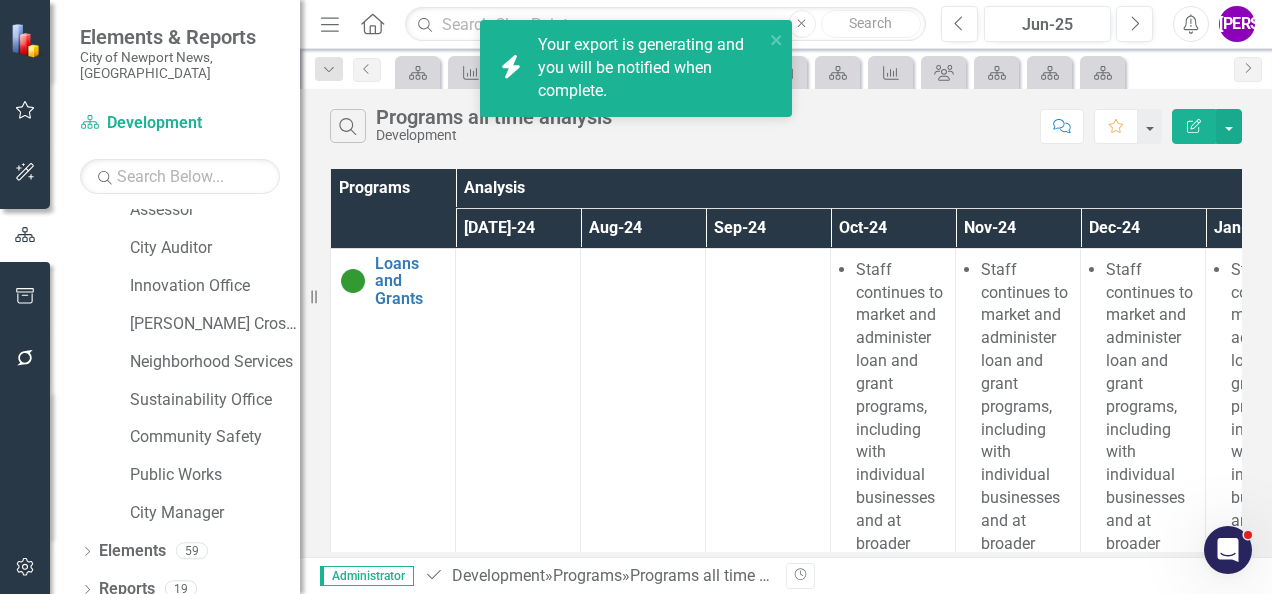 click on "Search Programs all time analysis Development Comment Favorite Edit Report Programs Analysis [DATE]-24 Aug-24 Sep-24 Oct-24 Nov-24 Dec-24 Jan-25 Feb-25 Mar-25 Apr-25 May-25 Jun-25 Loans and Grants Link Map View Link Map Edit Edit Program Link Open Element
Staff continues to market and administer loan and grant programs, including with individual businesses and at broader events. Staff actively supports applicants with technical assistance to avoid barriers to program access.
Staff continues to market and administer loan and grant programs, including with individual businesses and at broader events. Staff actively supports applicants with technical assistance to avoid barriers to program access.
Staff continues to market and administer loan and grant programs, including with individual businesses and at broader events. Staff actively supports applicants with technical assistance to avoid barriers to program access.
[US_STATE] Enterprise Zones Link Map View Link Map Edit Edit Program" at bounding box center [786, 323] 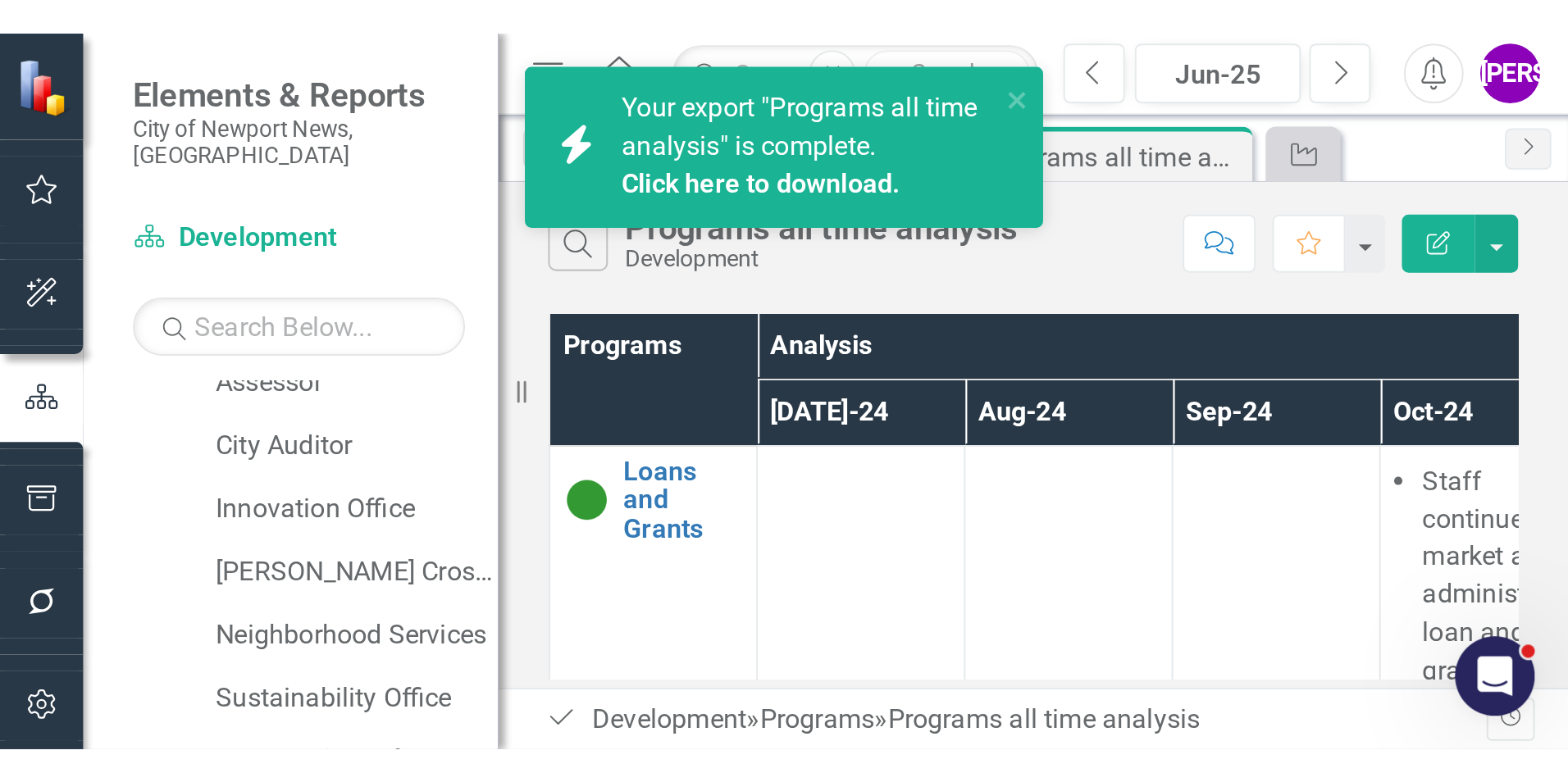 scroll, scrollTop: 307, scrollLeft: 0, axis: vertical 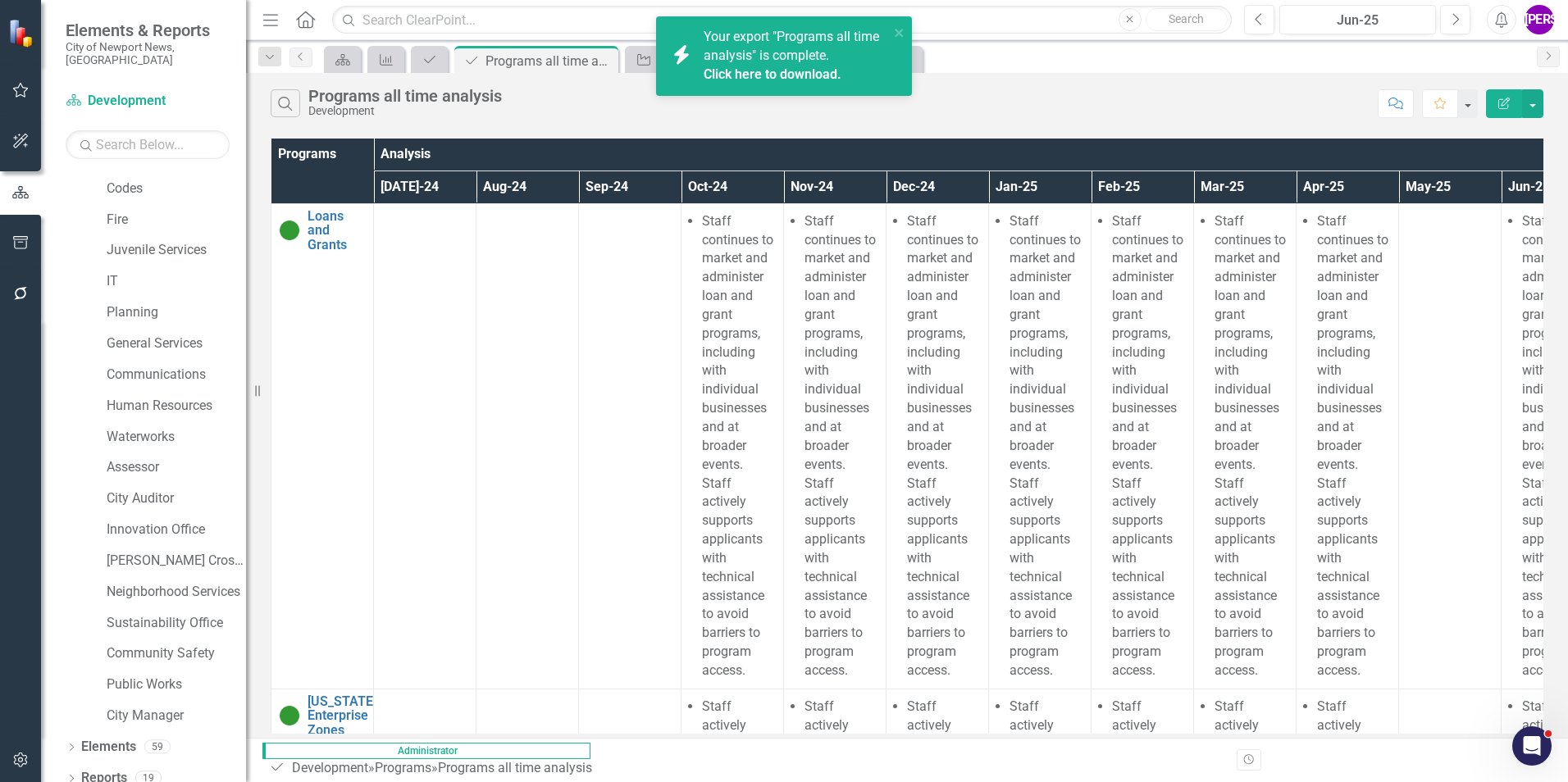 click on "Click here to download." at bounding box center [773, 74] 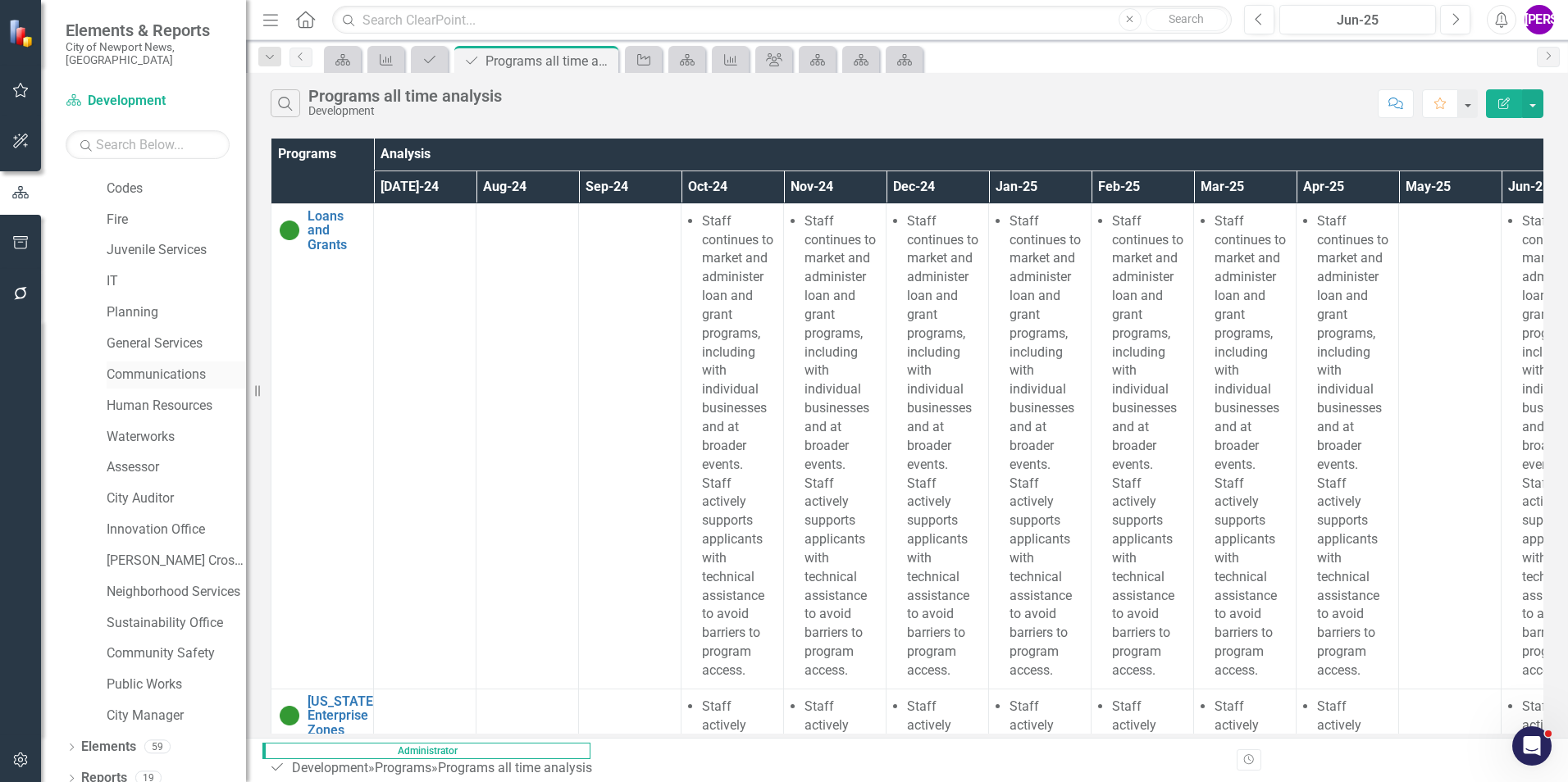 click on "Communications" at bounding box center (176, 375) 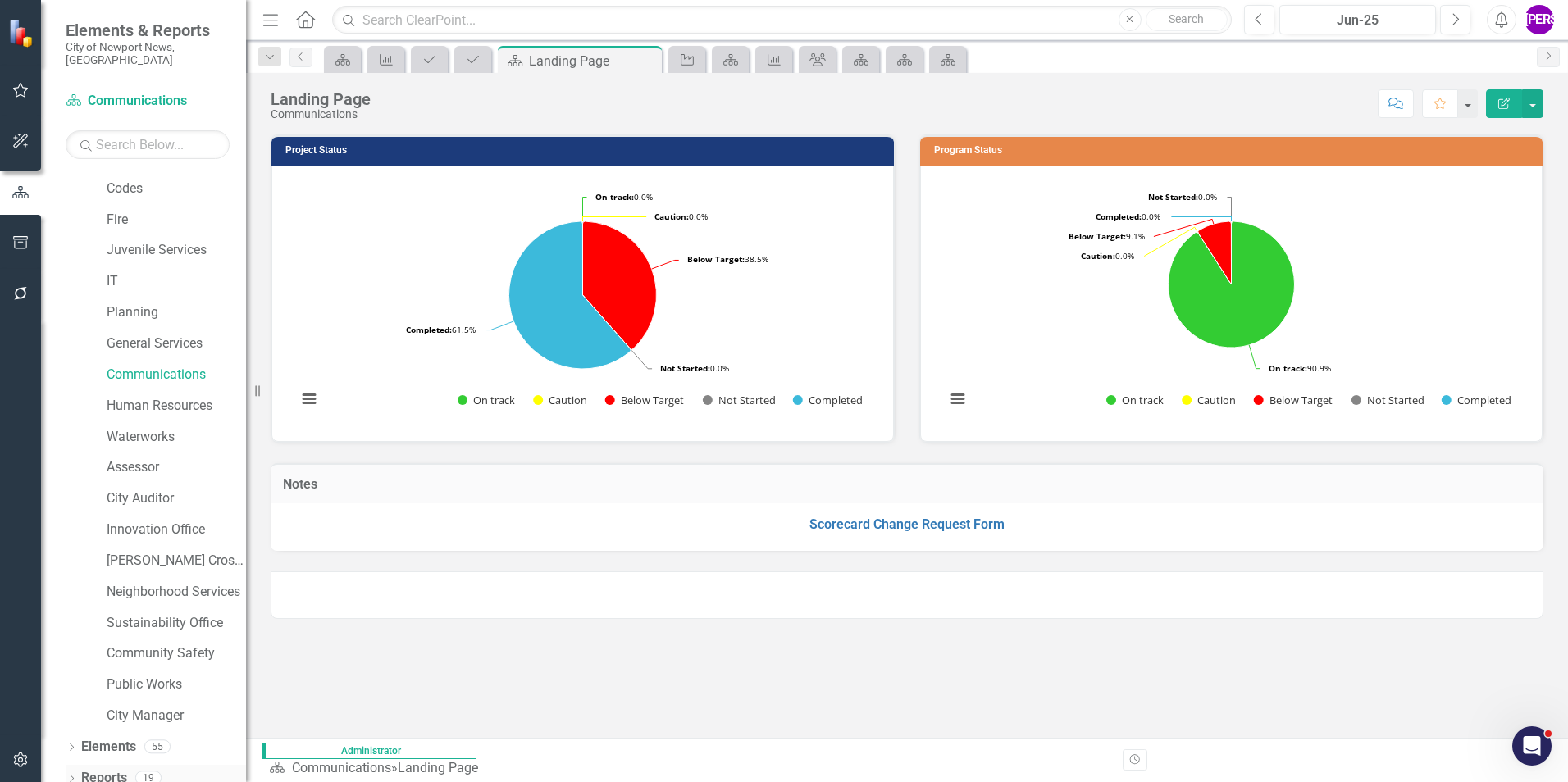 click on "Reports" at bounding box center [104, 778] 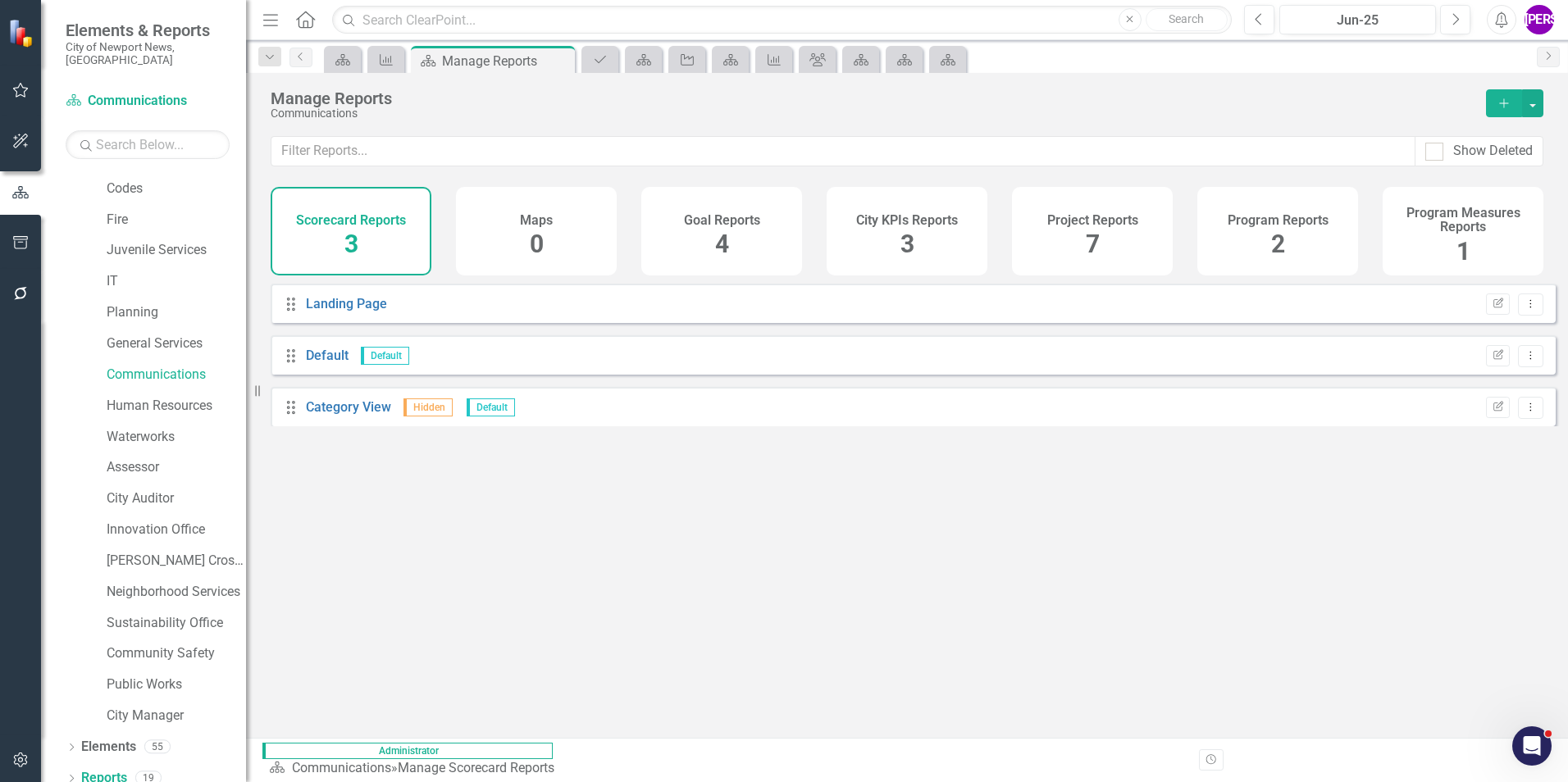 click on "Project Reports 7" at bounding box center (1092, 231) 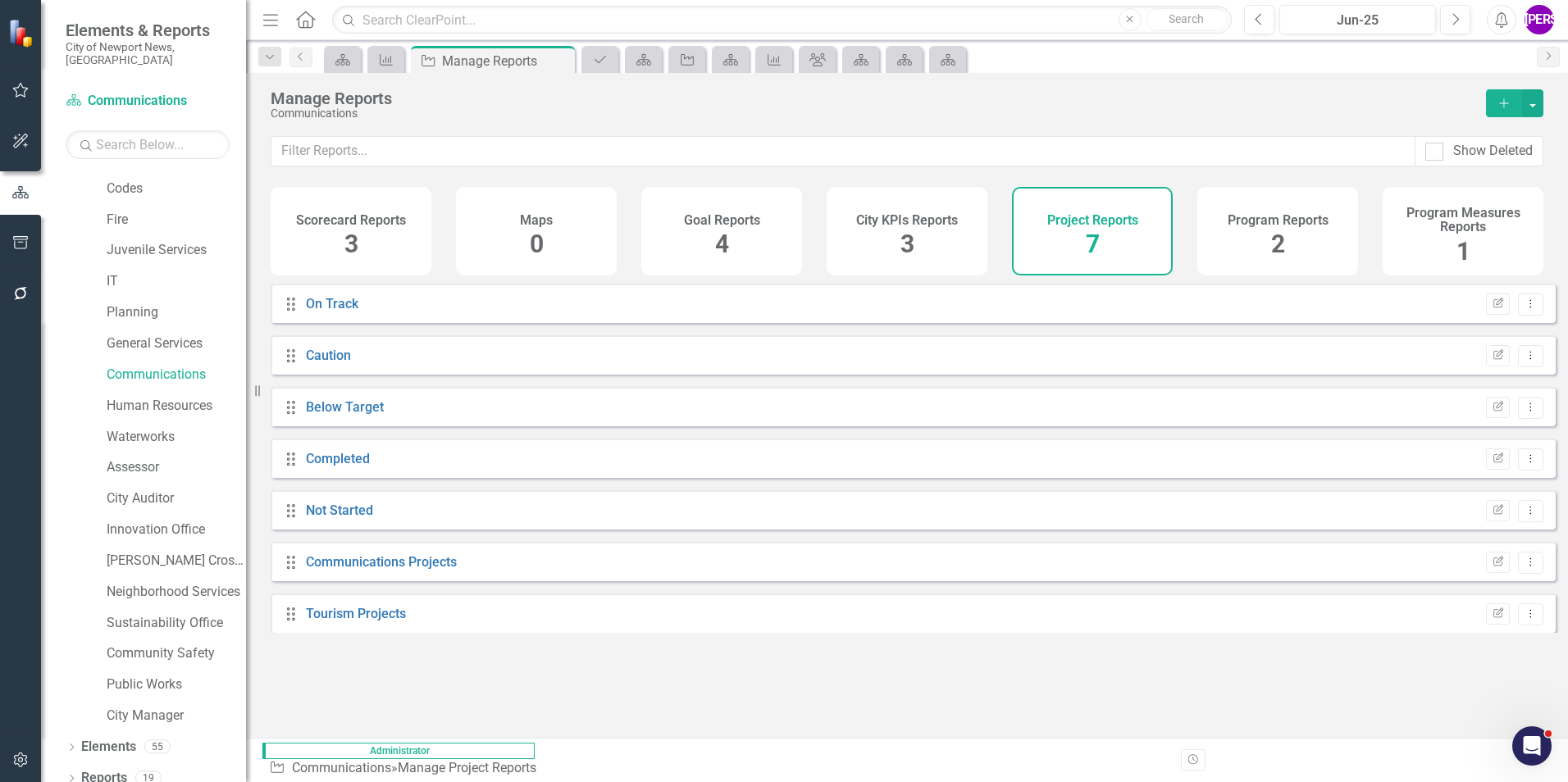 click 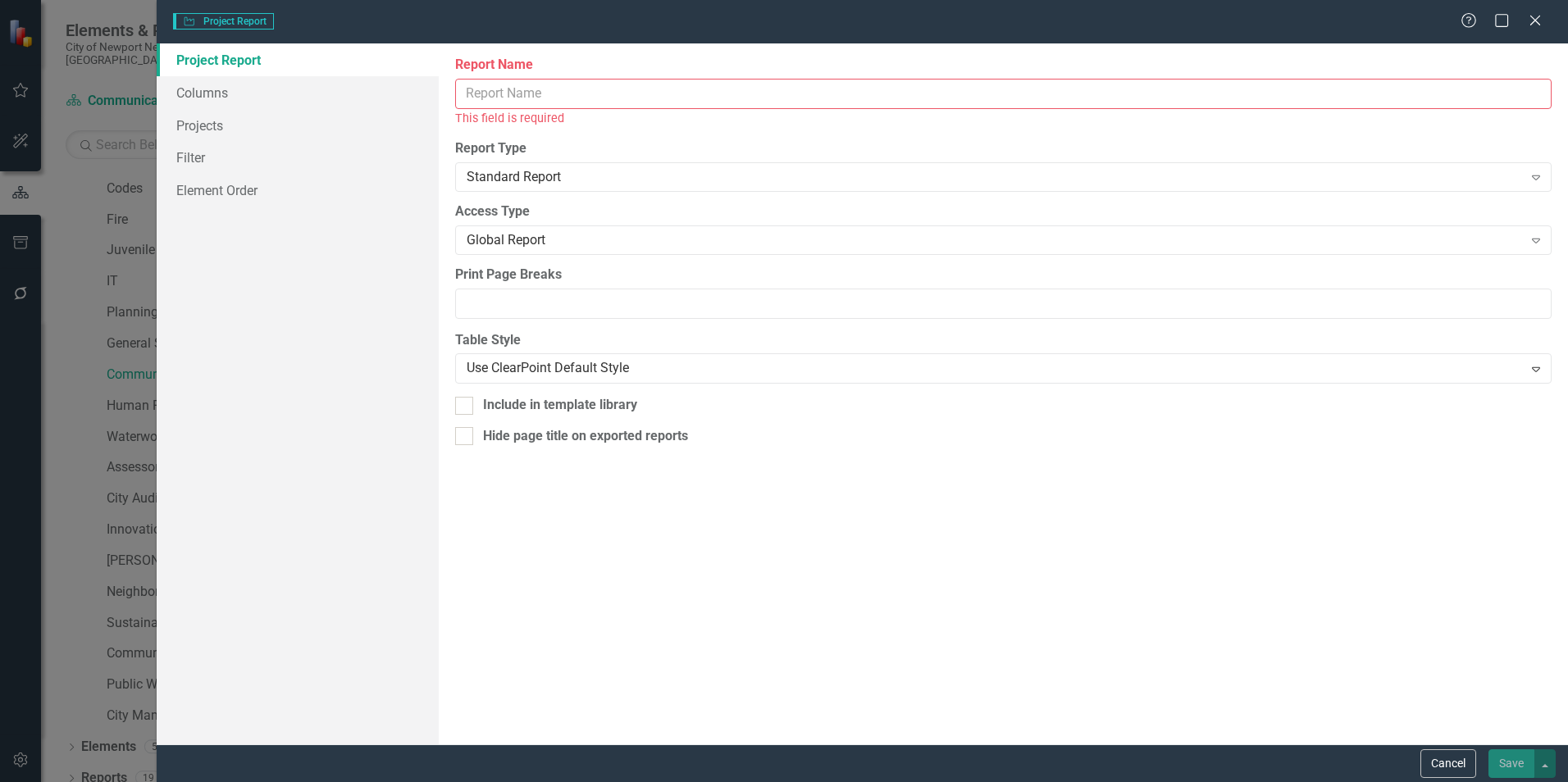 click on "Report Name" at bounding box center (1003, 93) 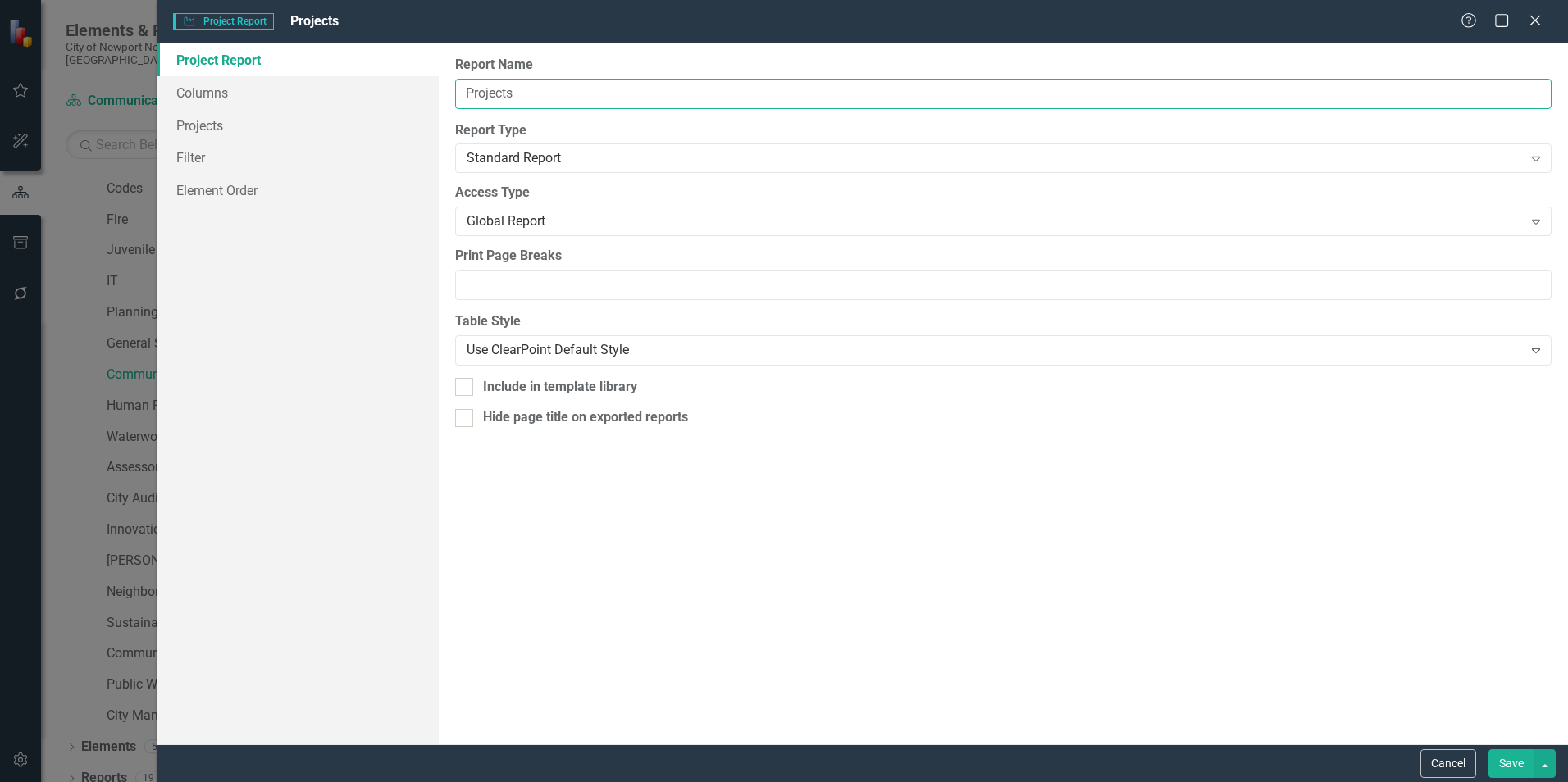 type on "Projects All time analysis" 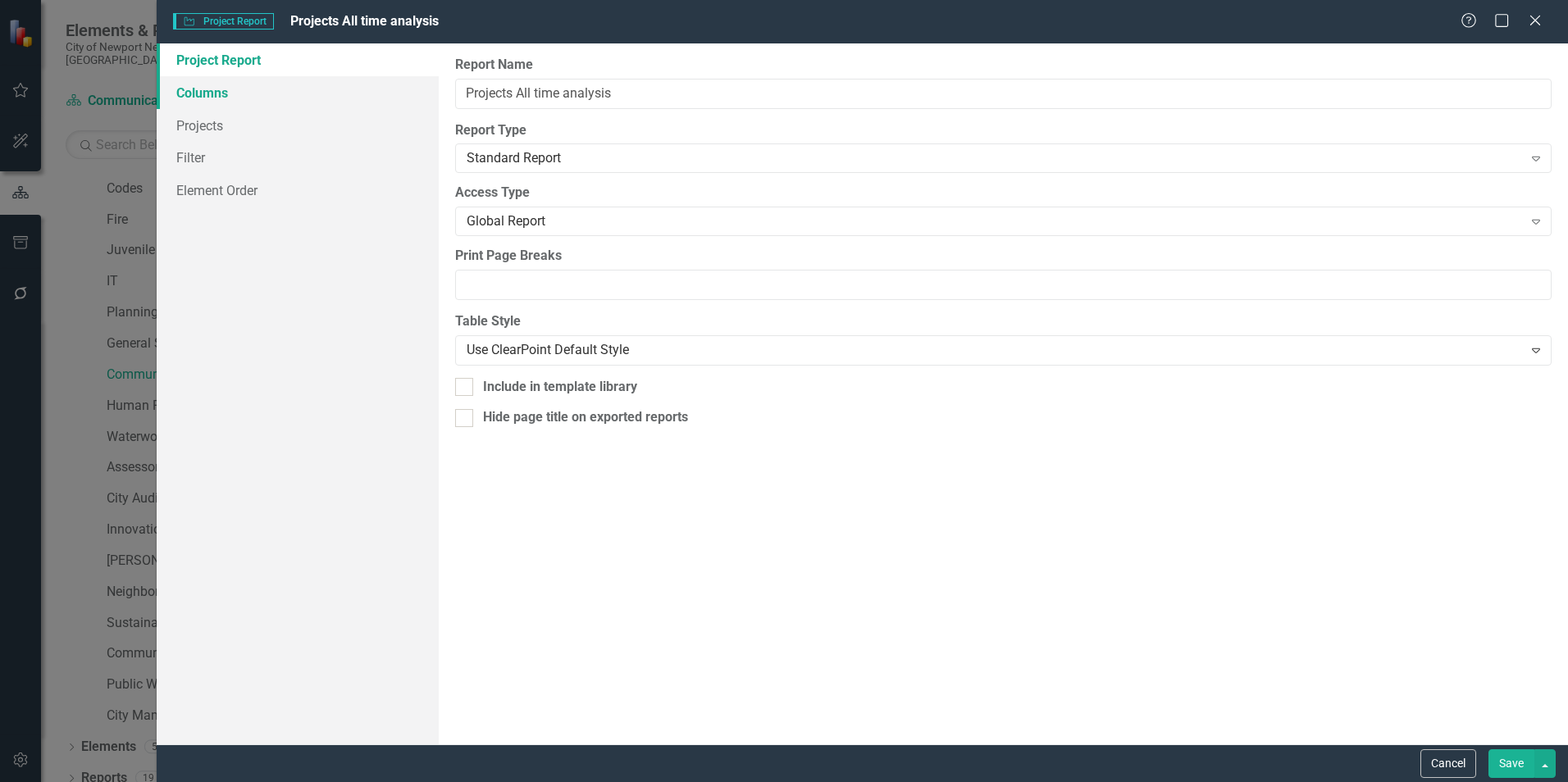 click on "Columns" at bounding box center [298, 93] 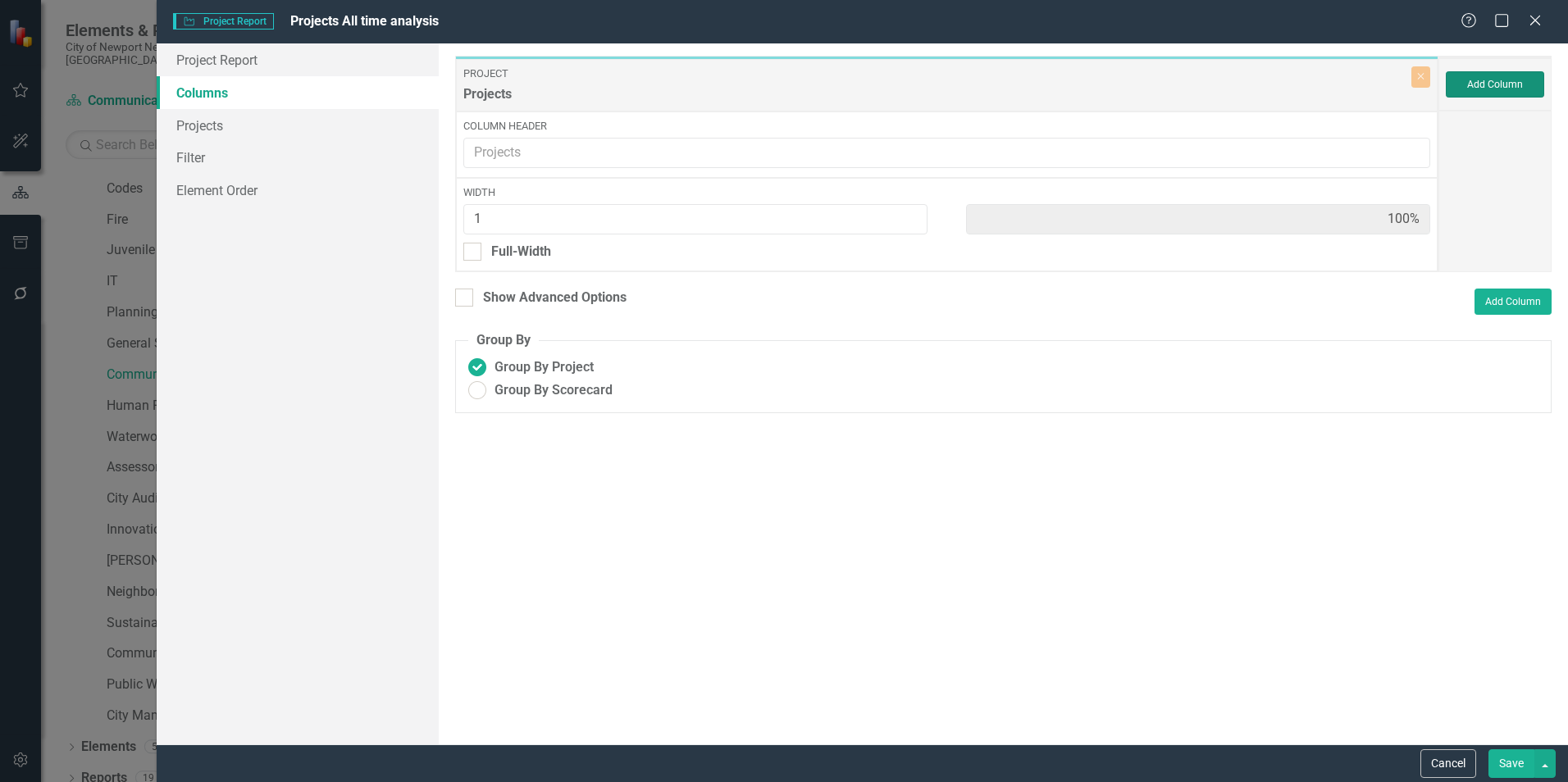 click on "Add Column" at bounding box center [1495, 84] 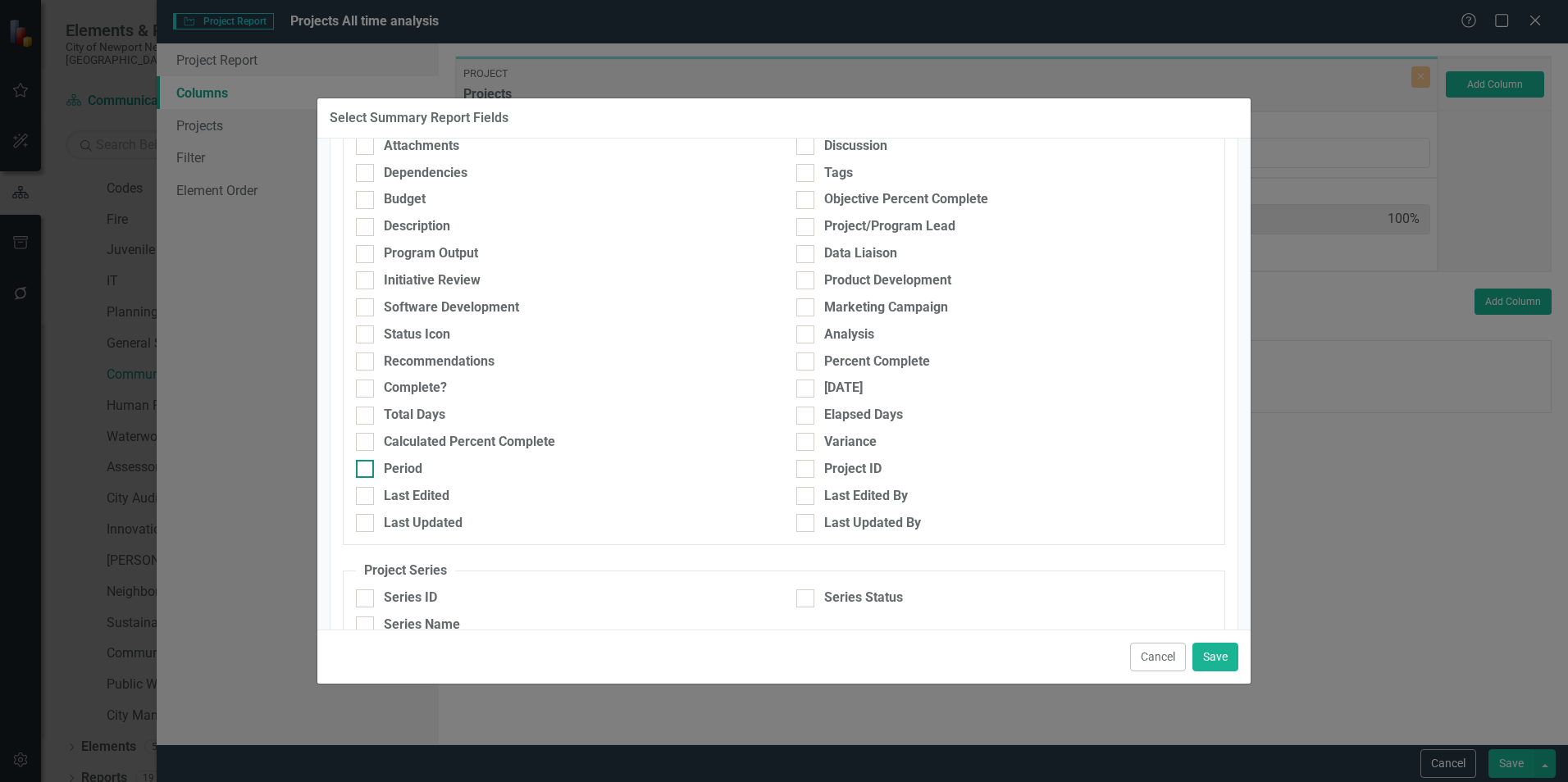 scroll, scrollTop: 164, scrollLeft: 0, axis: vertical 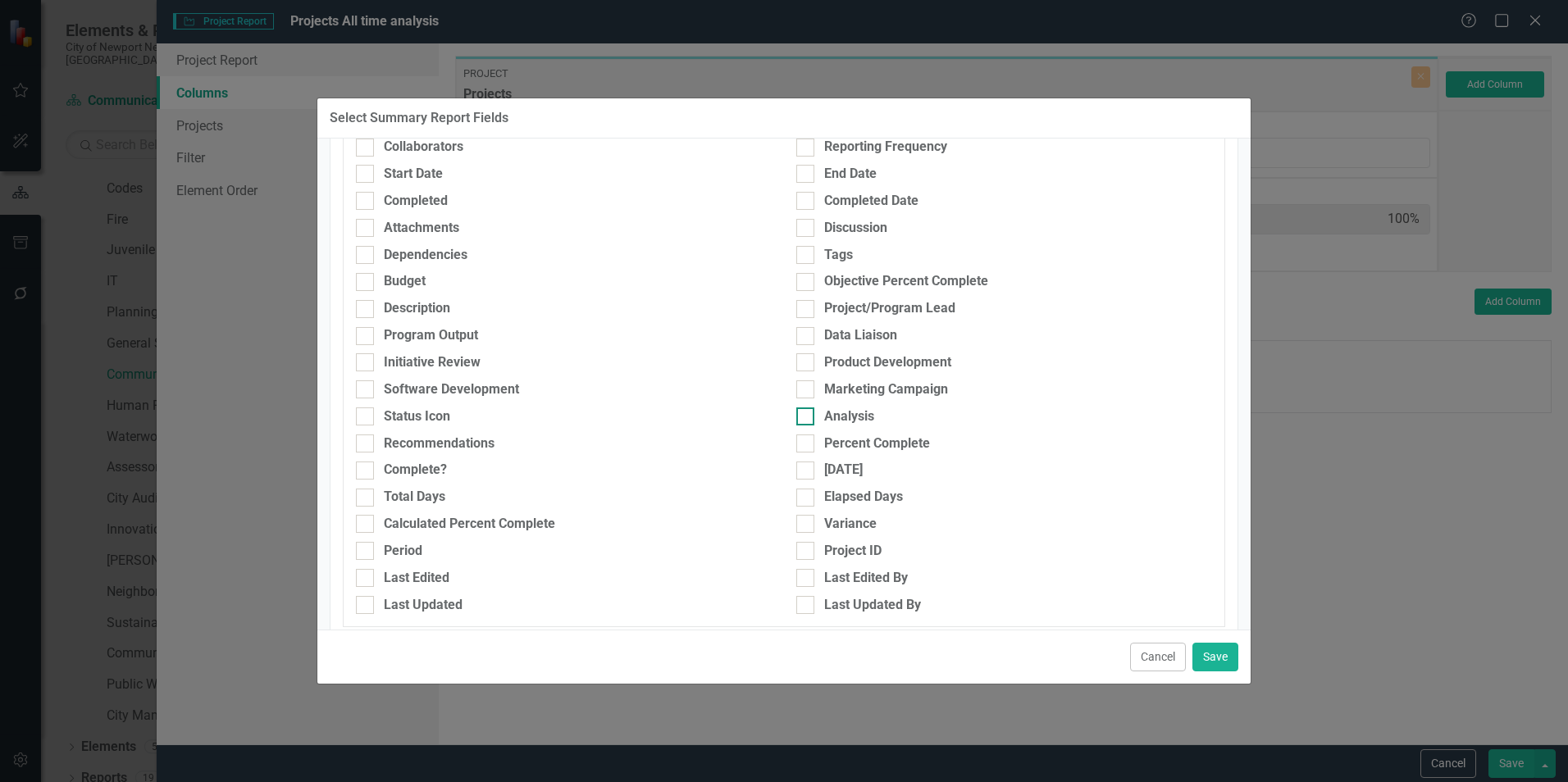 click on "Analysis" at bounding box center [1004, 416] 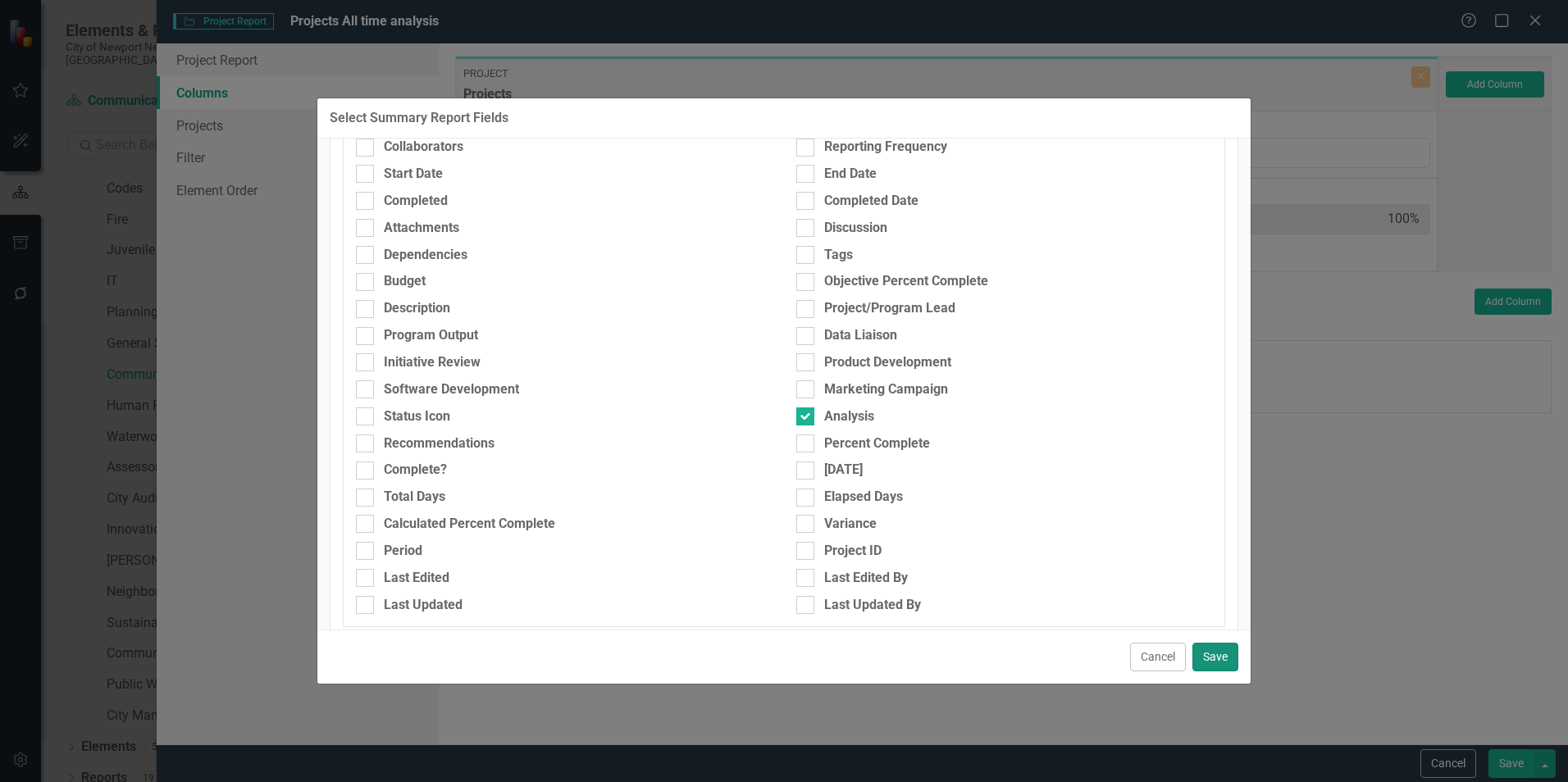 click on "Save" at bounding box center (1215, 657) 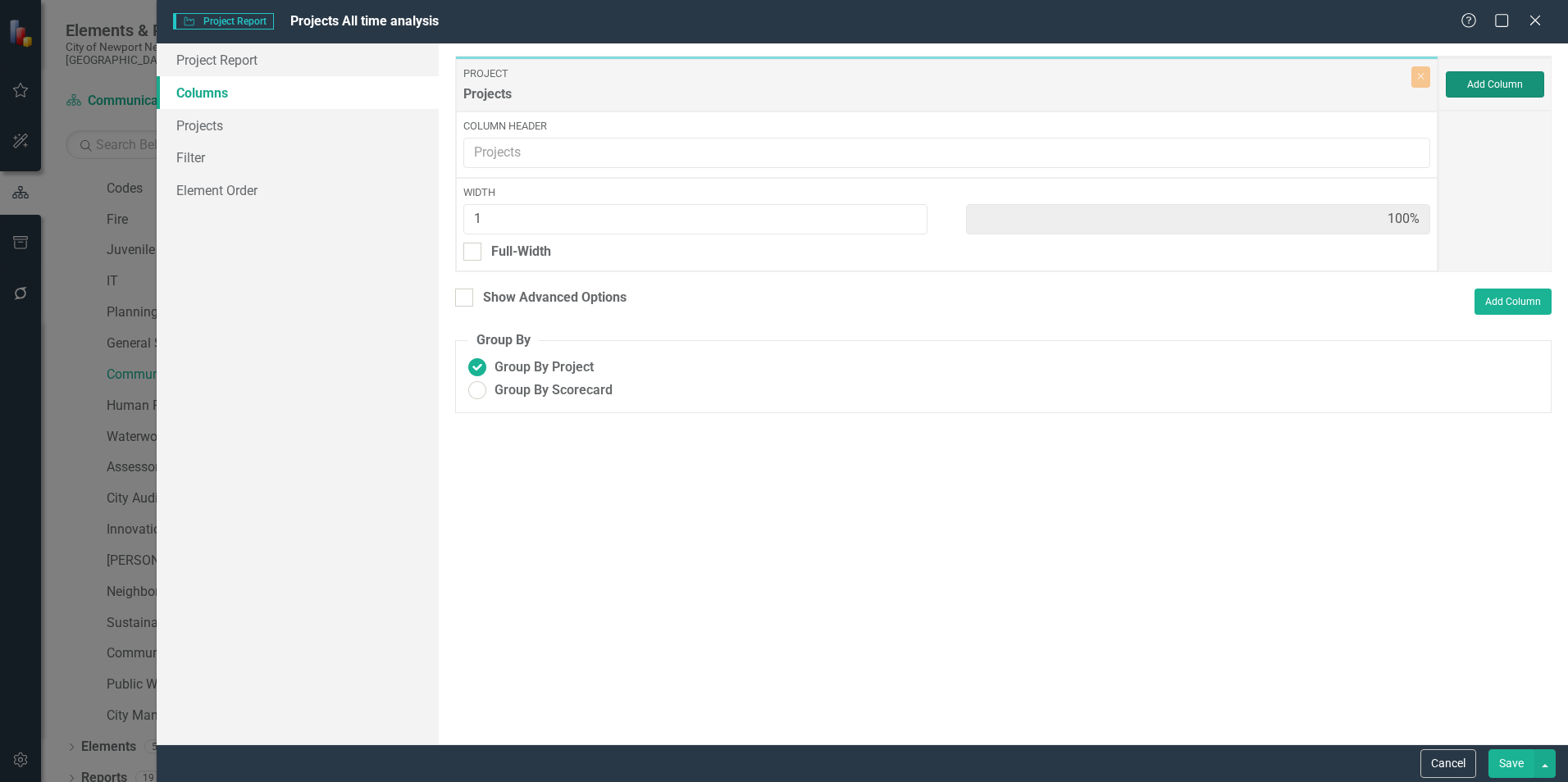 type on "50%" 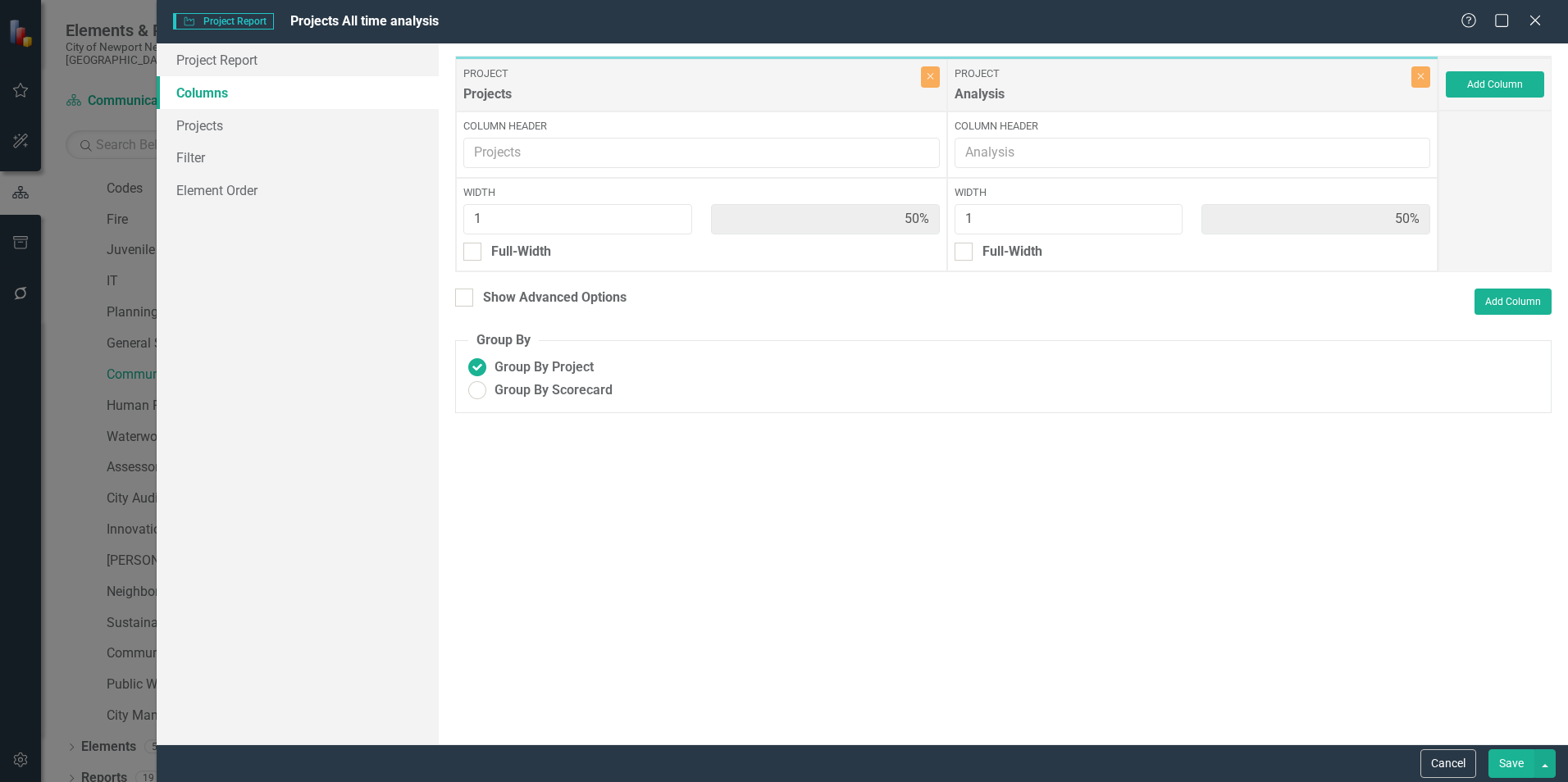 click on "Show Advanced Options" at bounding box center (540, 300) 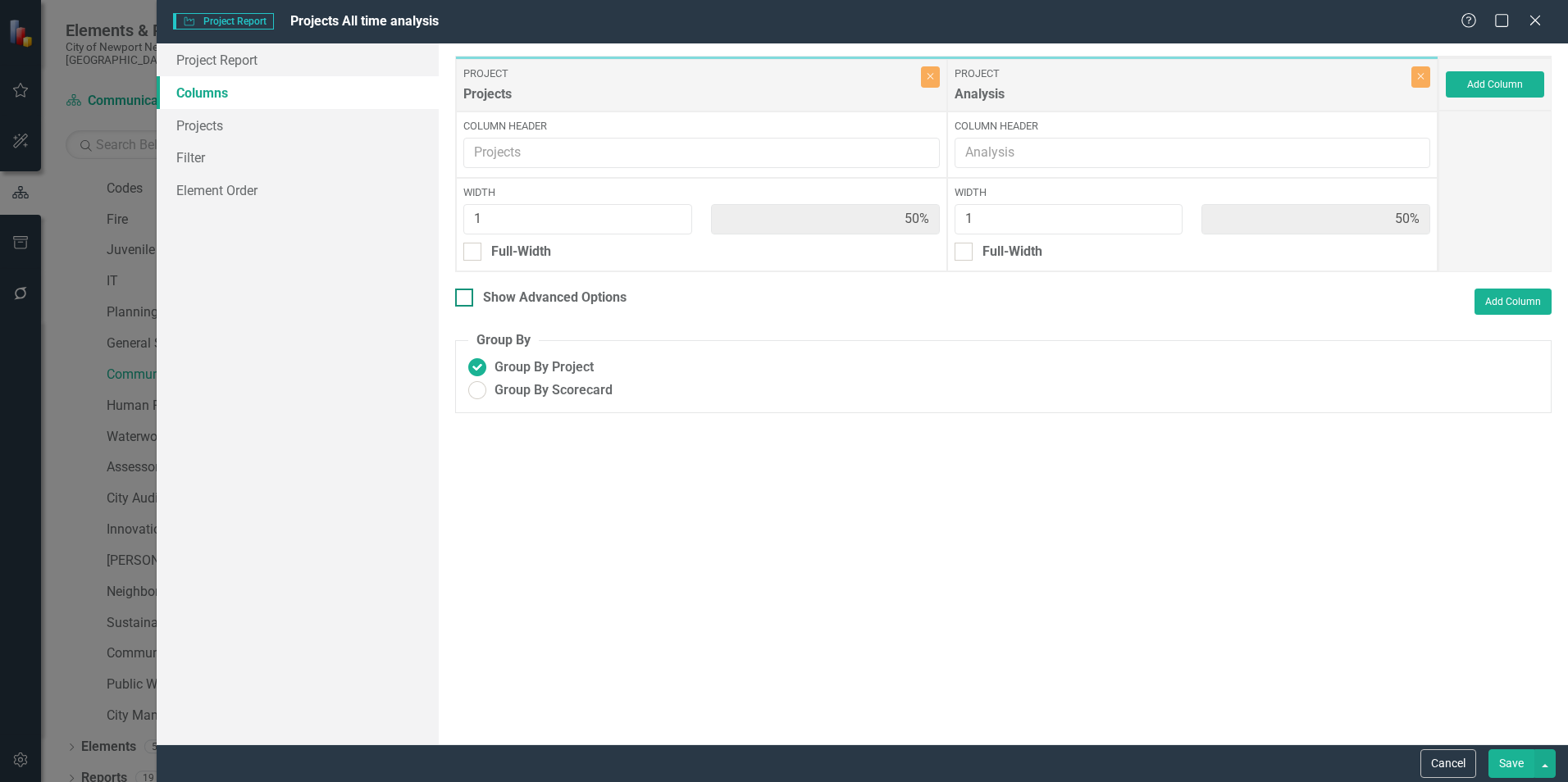 click on "Show Advanced Options" at bounding box center (554, 298) 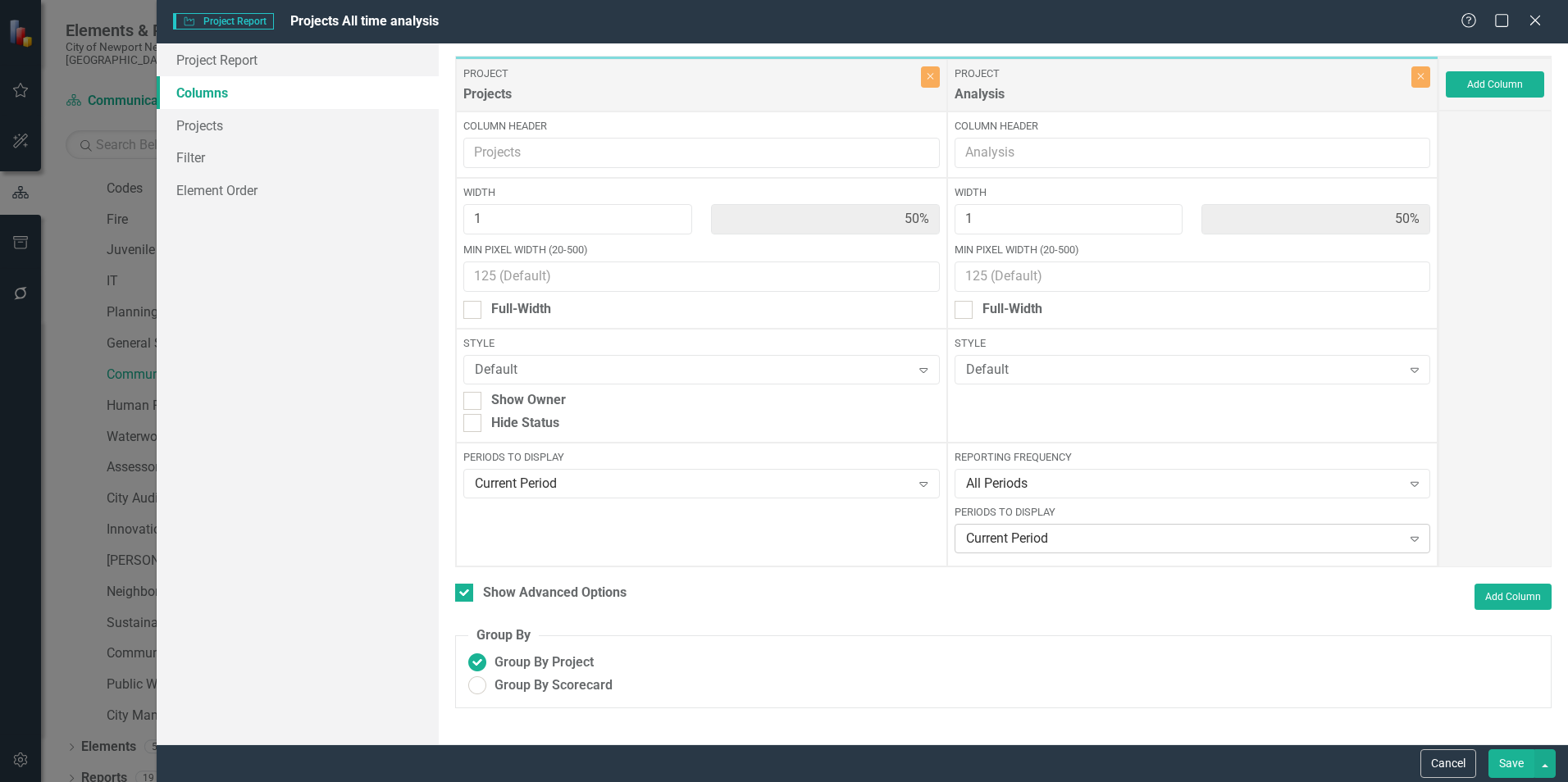 click on "Current Period" at bounding box center (1183, 539) 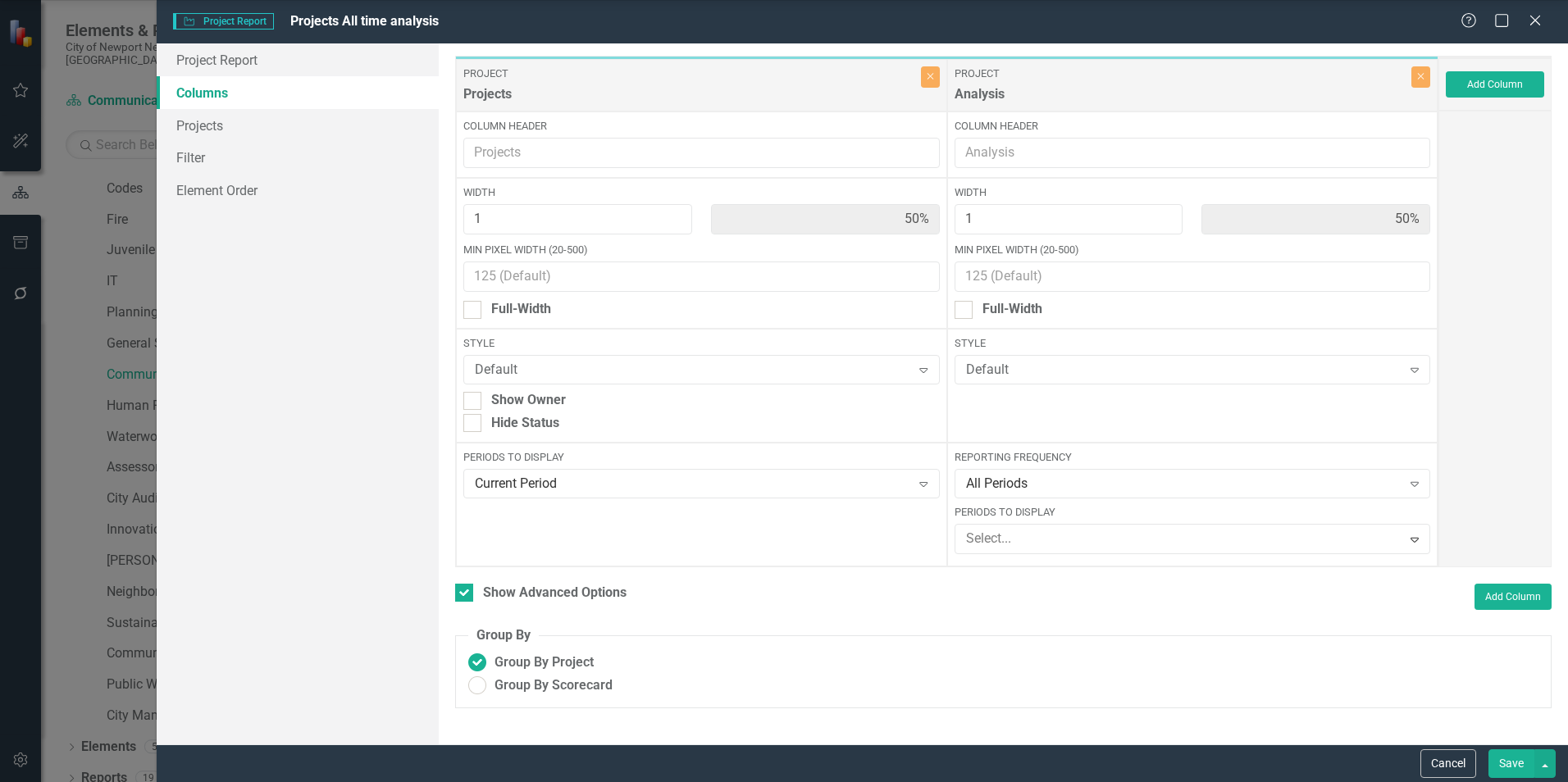 click on "Current Fiscal Year" at bounding box center [787, -148] 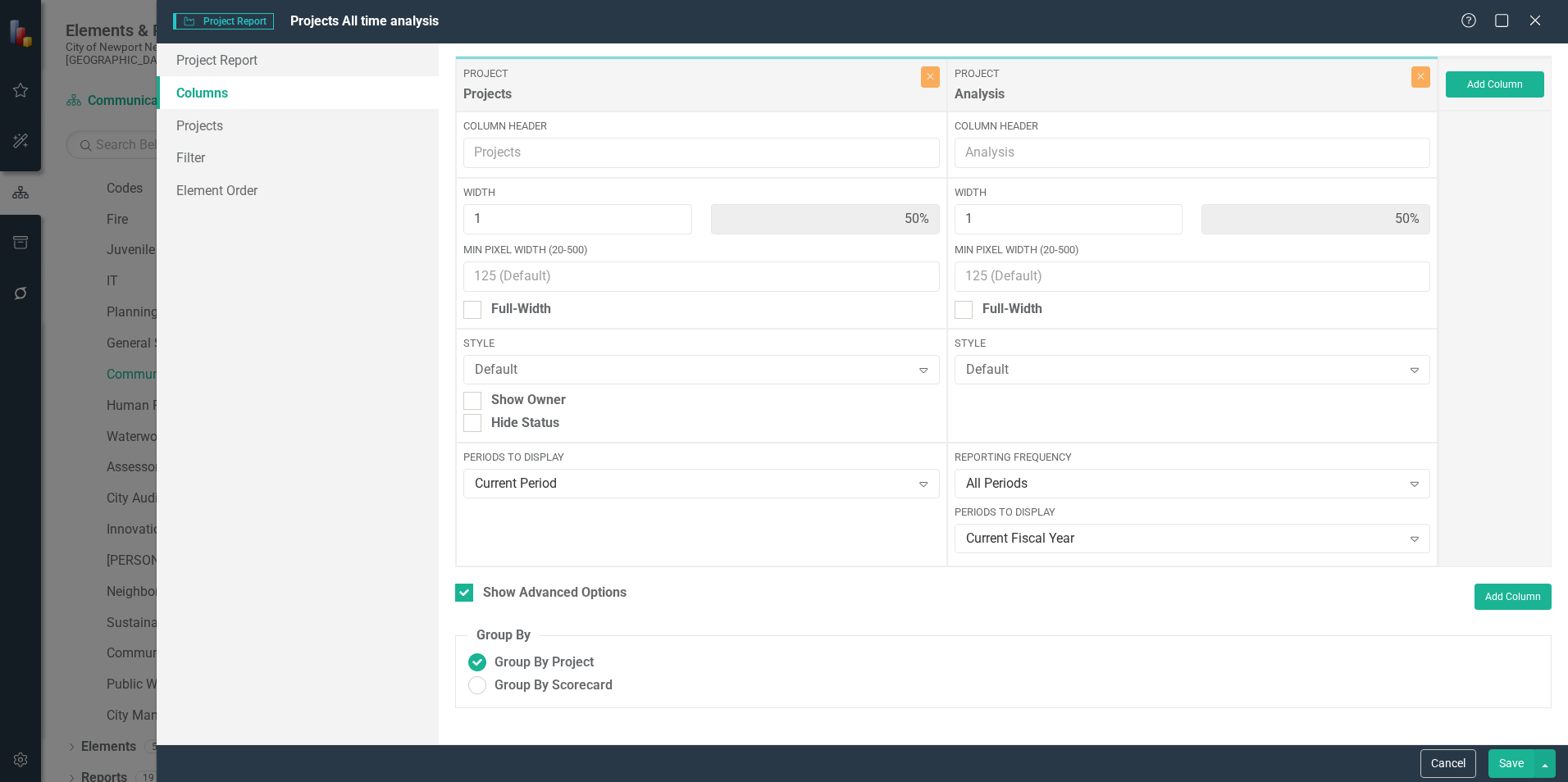 click on "Save" at bounding box center [1511, 763] 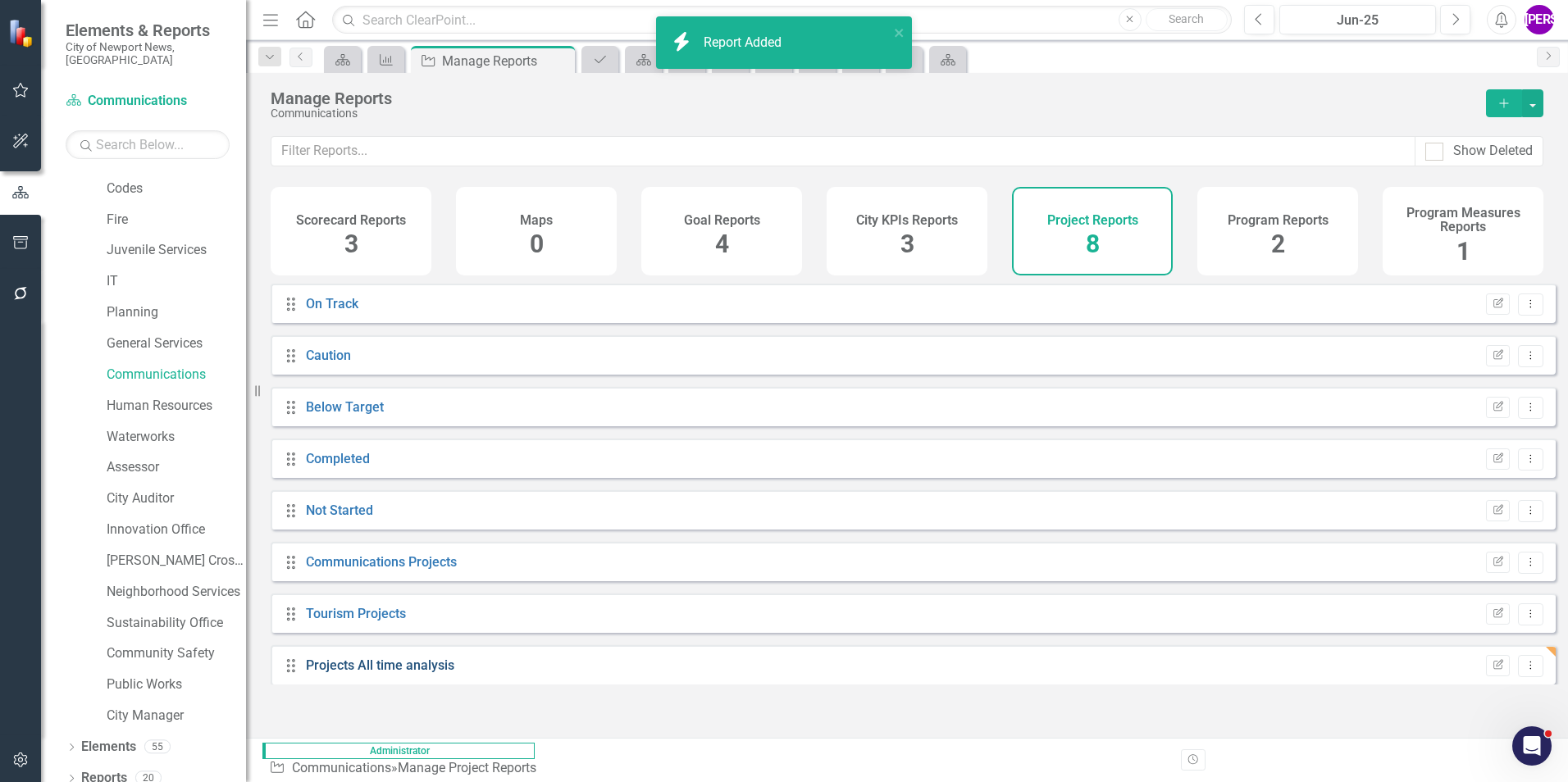 click on "Projects All time analysis" at bounding box center [380, 665] 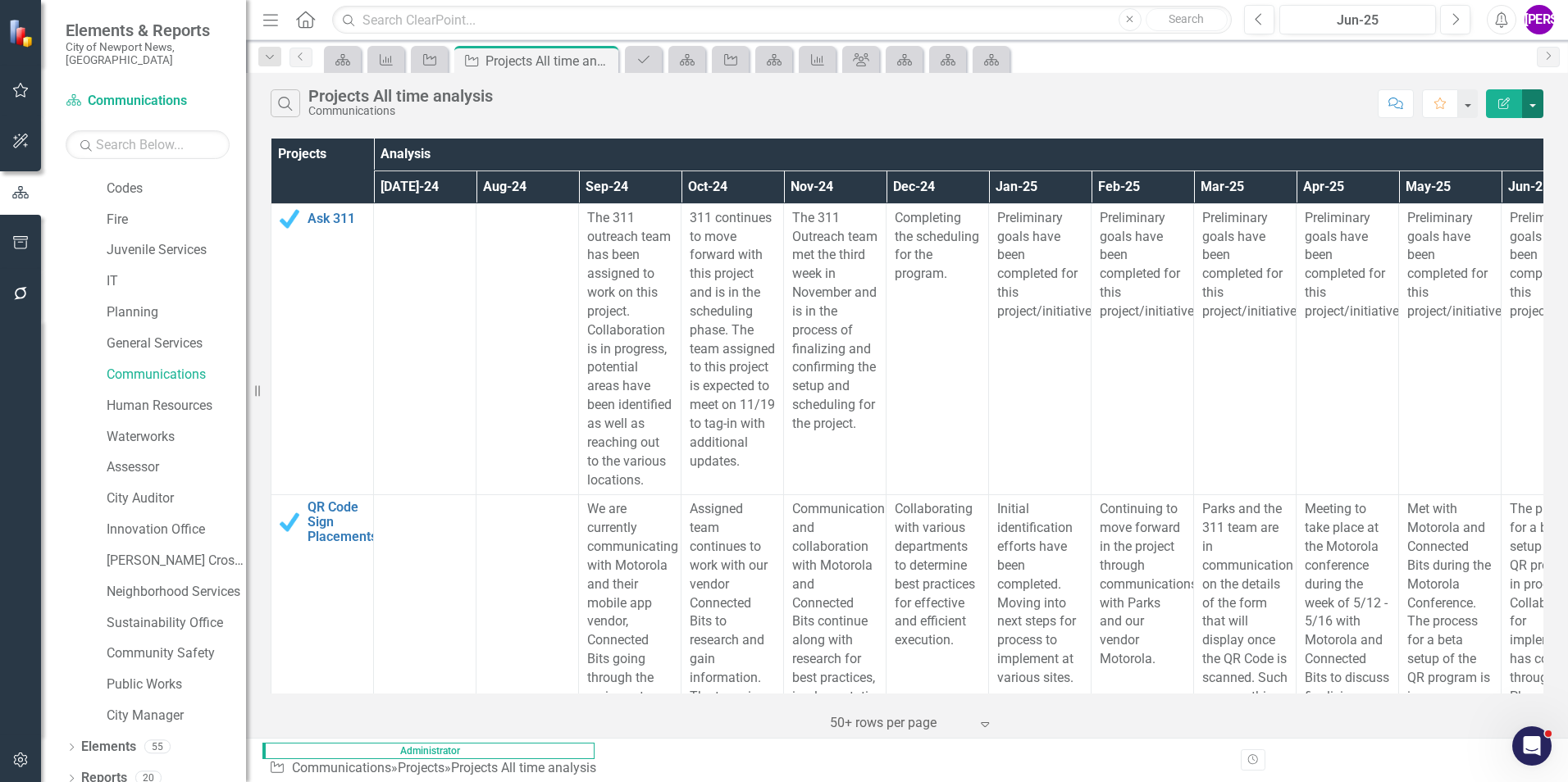 click at bounding box center (1533, 103) 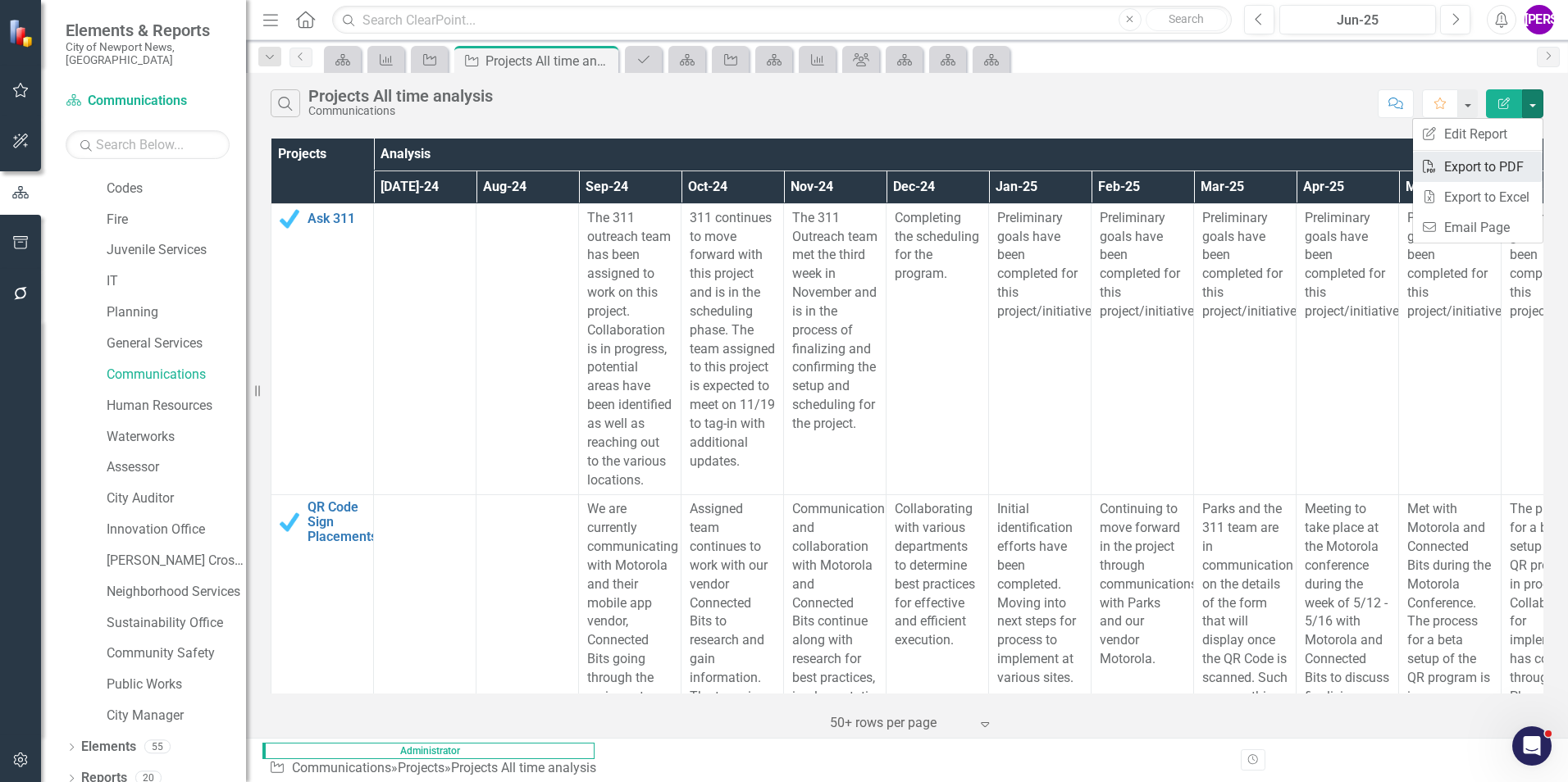 click on "PDF Export to PDF" at bounding box center [1478, 166] 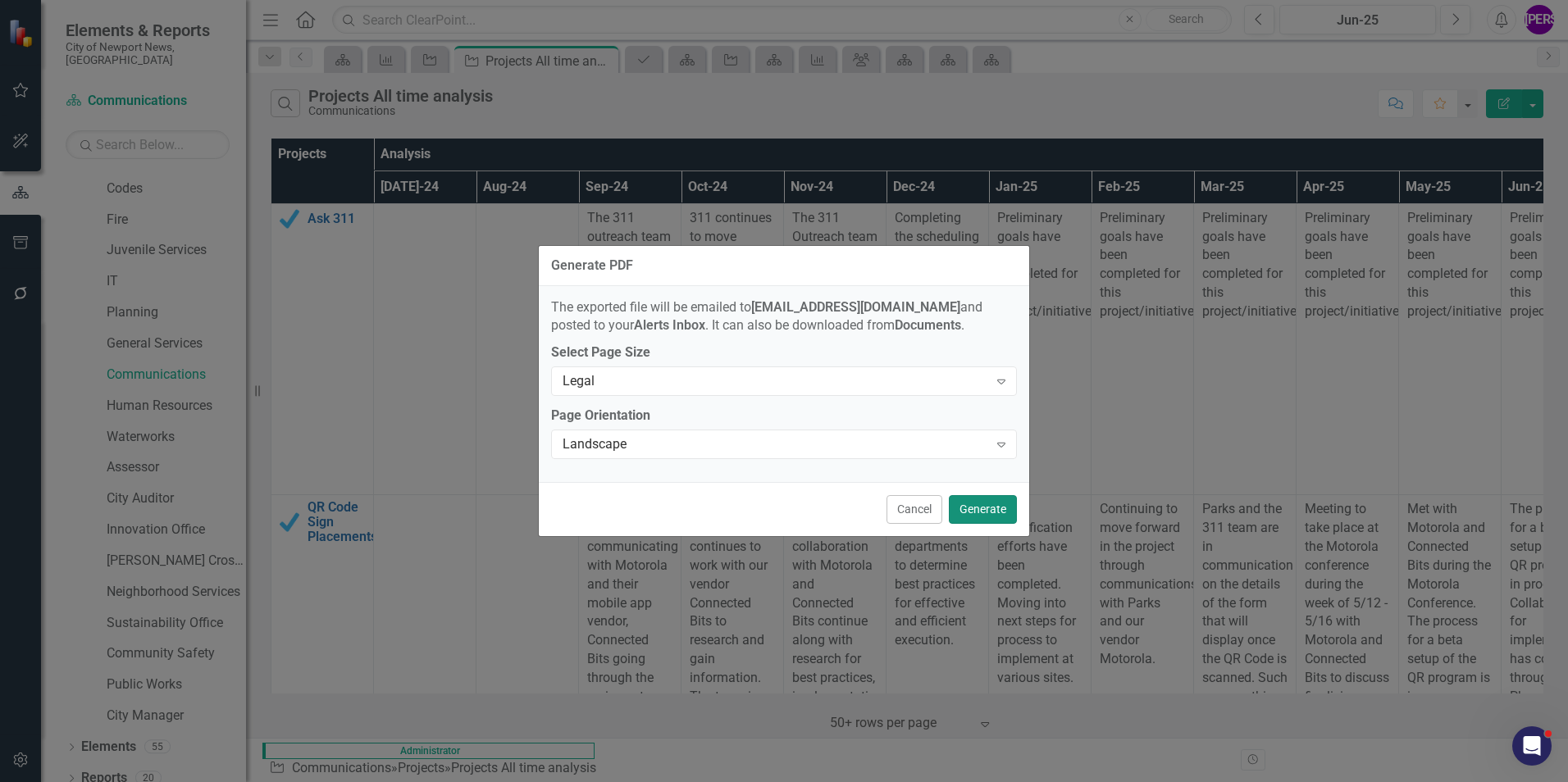 click on "Generate" at bounding box center (982, 509) 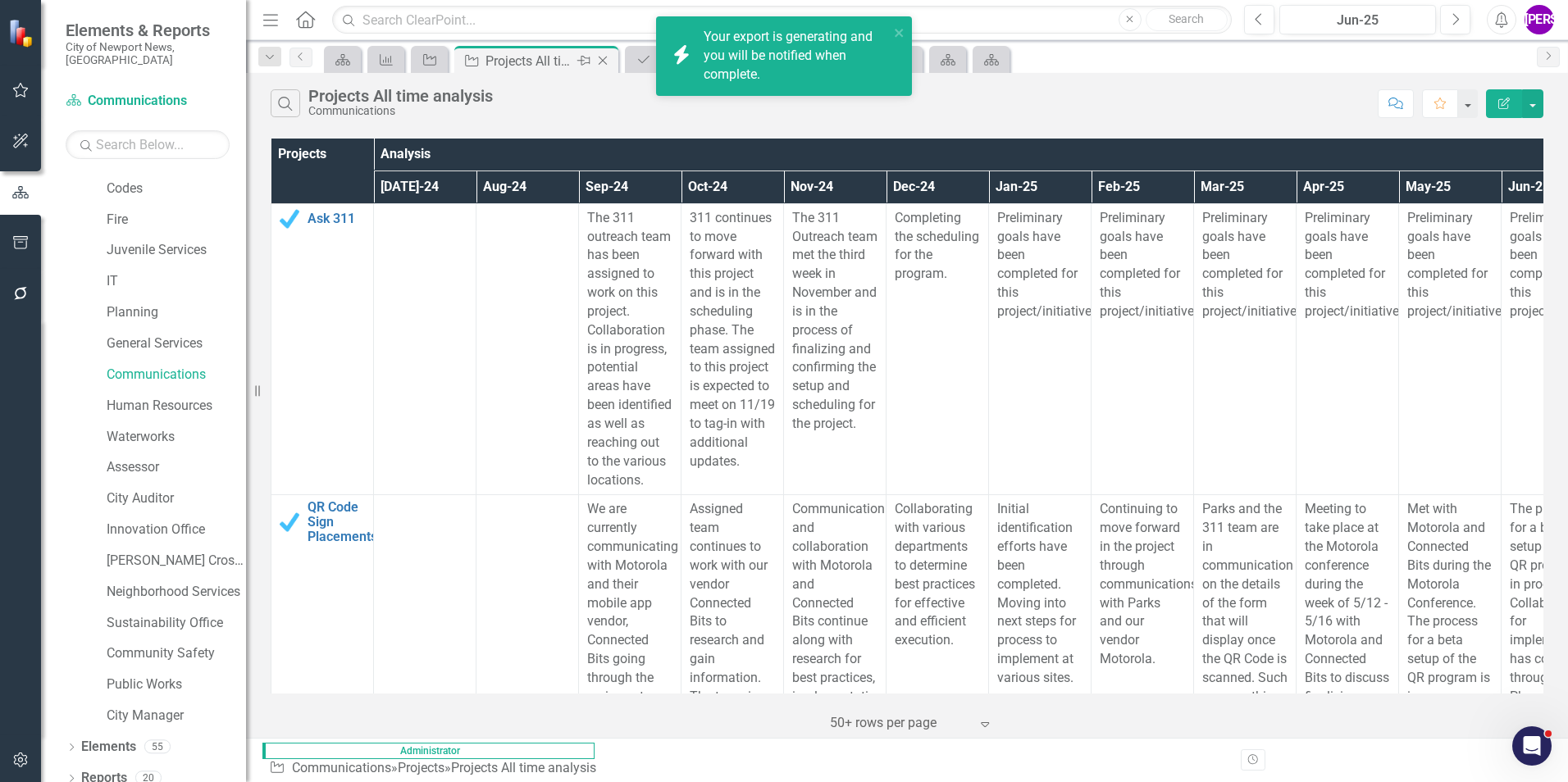 click on "Close" 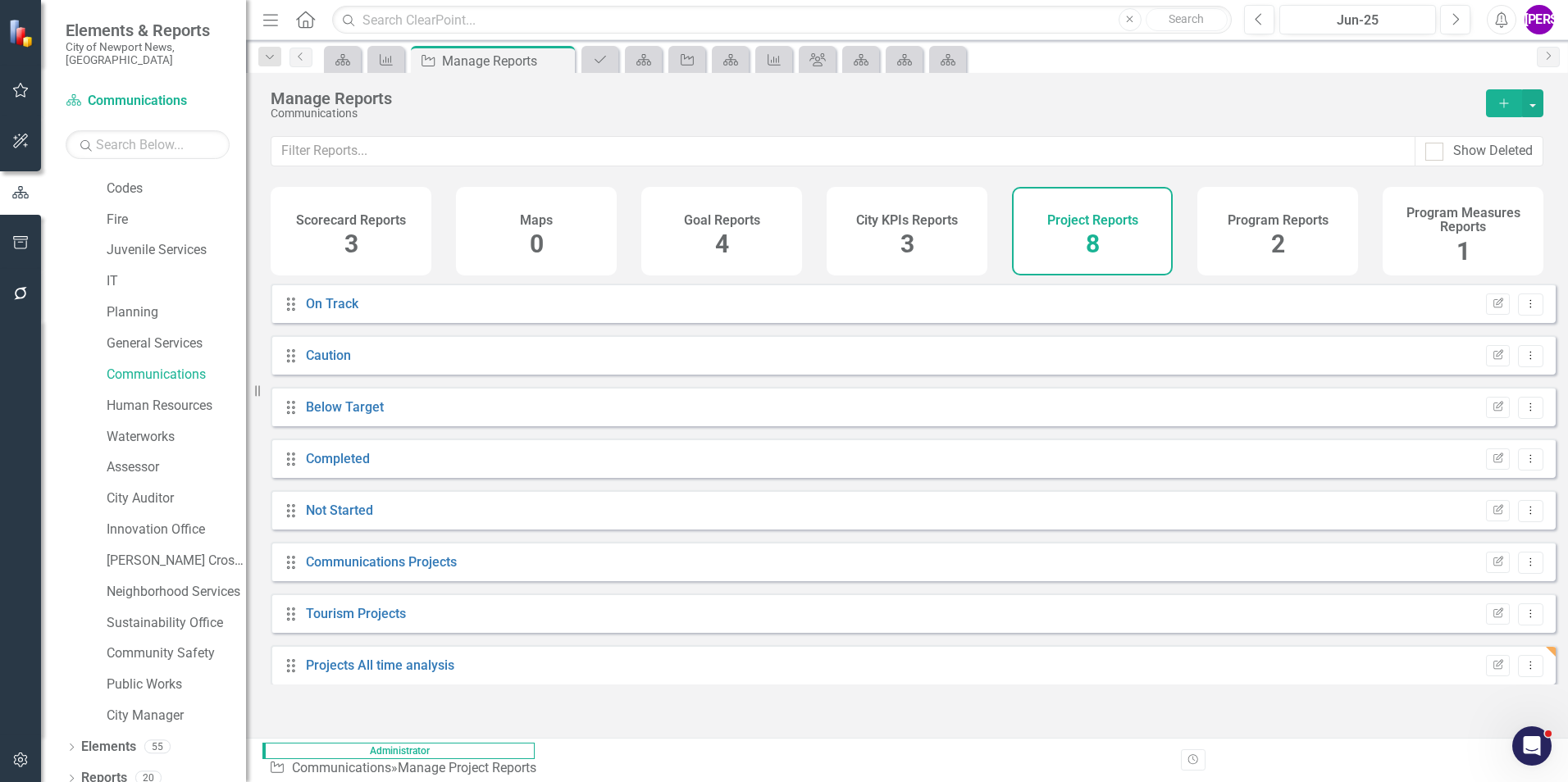click on "Program Reports" at bounding box center [1278, 221] 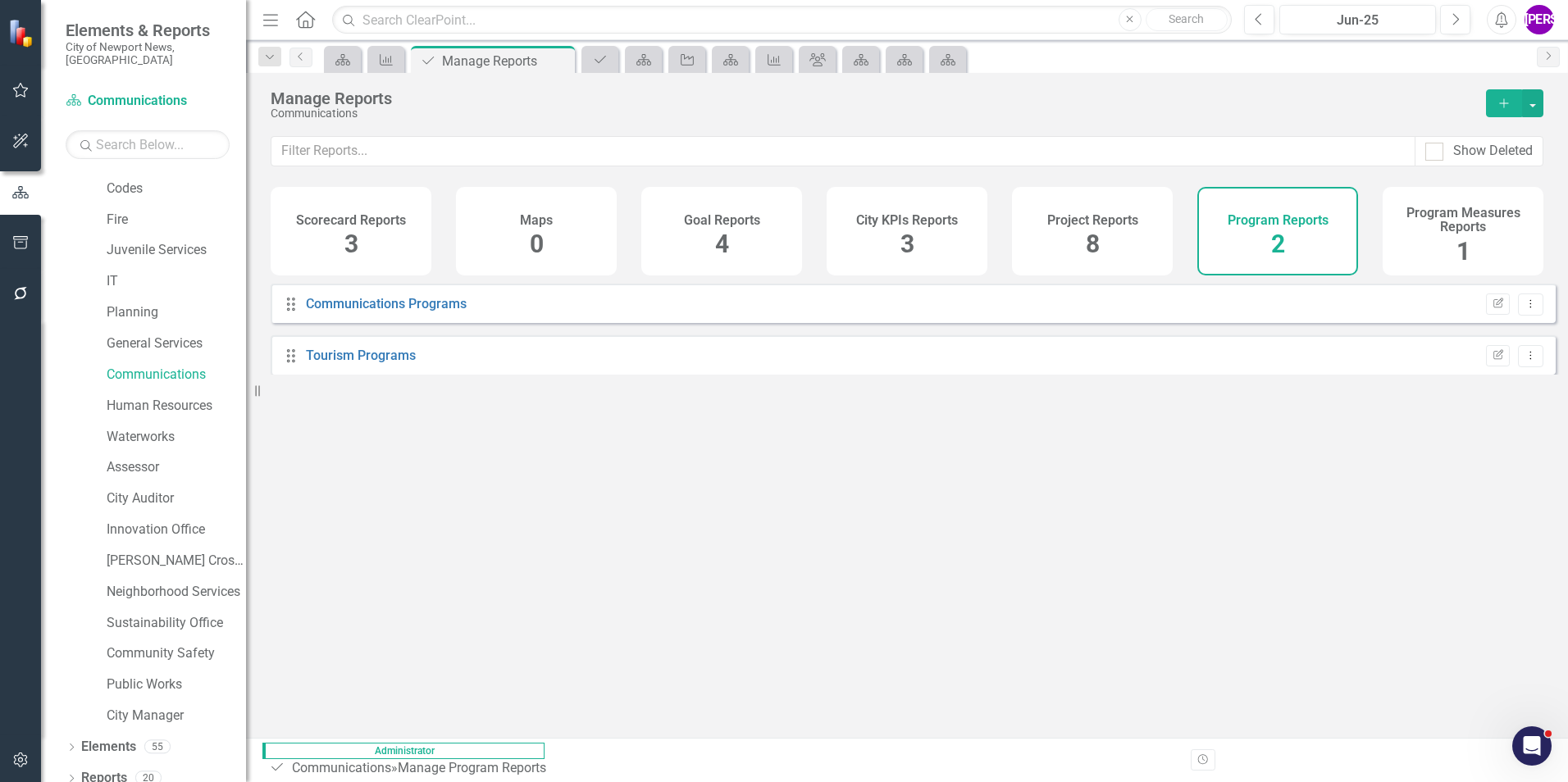 click on "Add" at bounding box center (1504, 103) 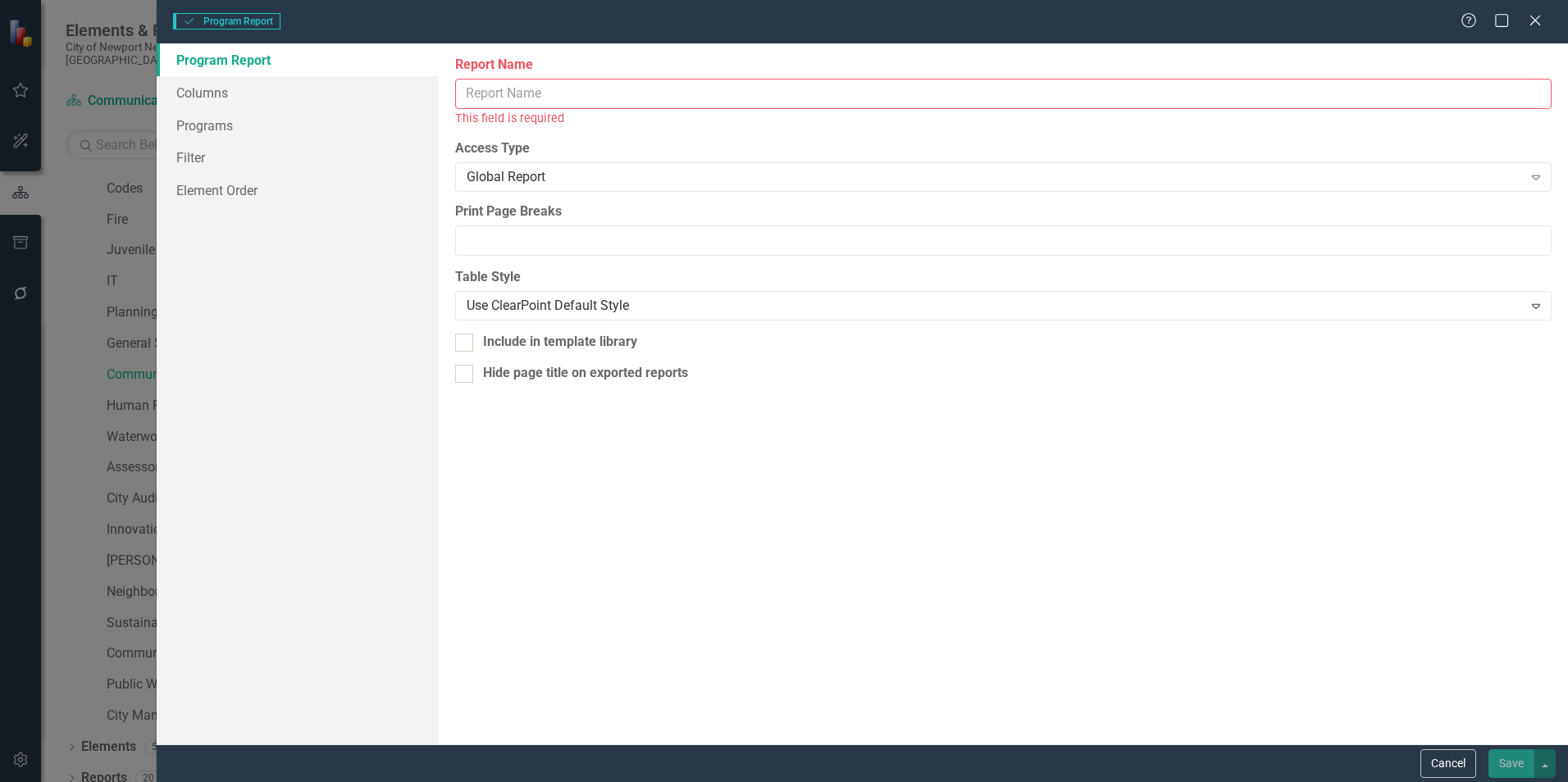 click on "Report Name" at bounding box center [1003, 93] 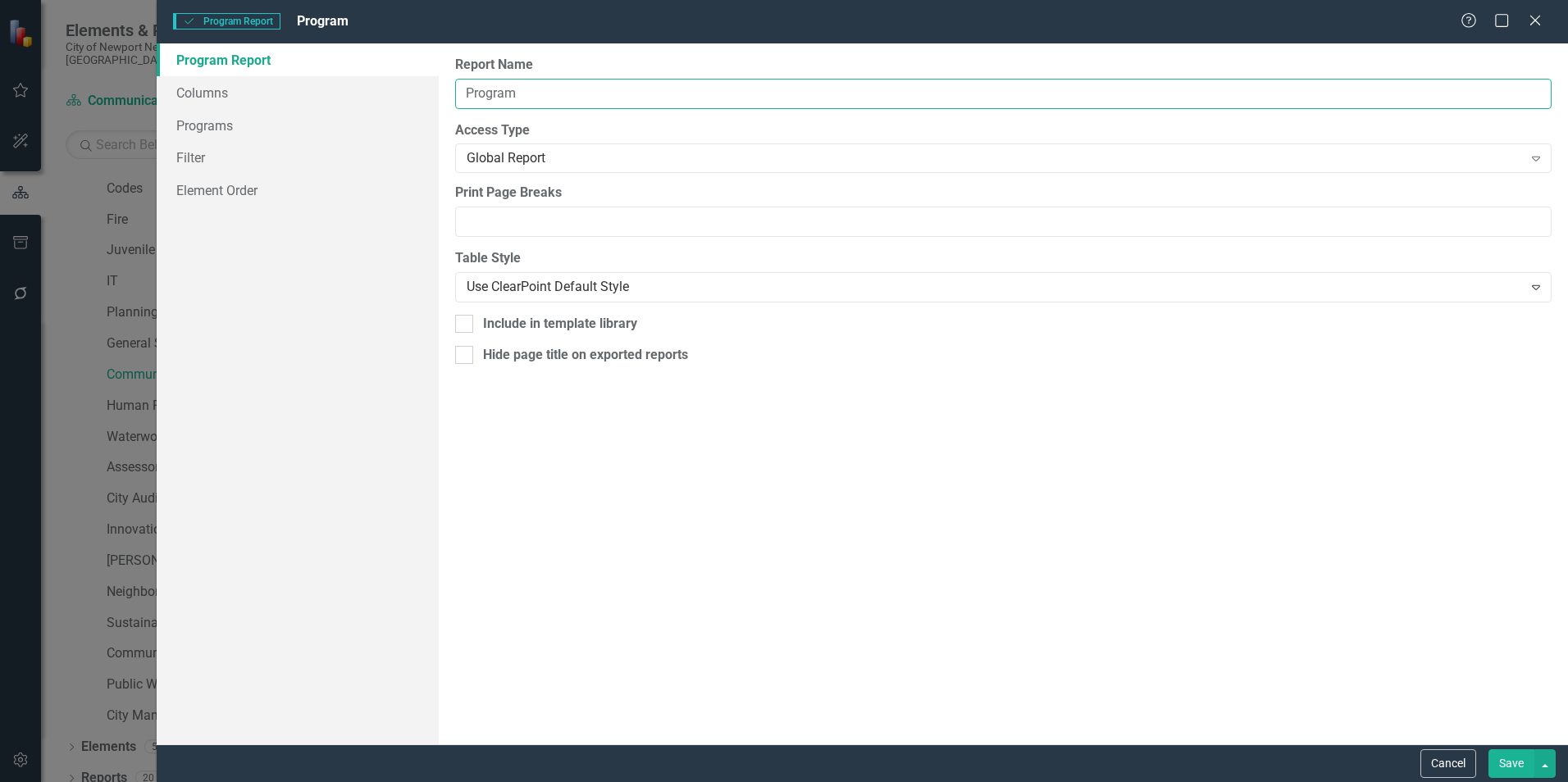 type on "Programs all time analysis" 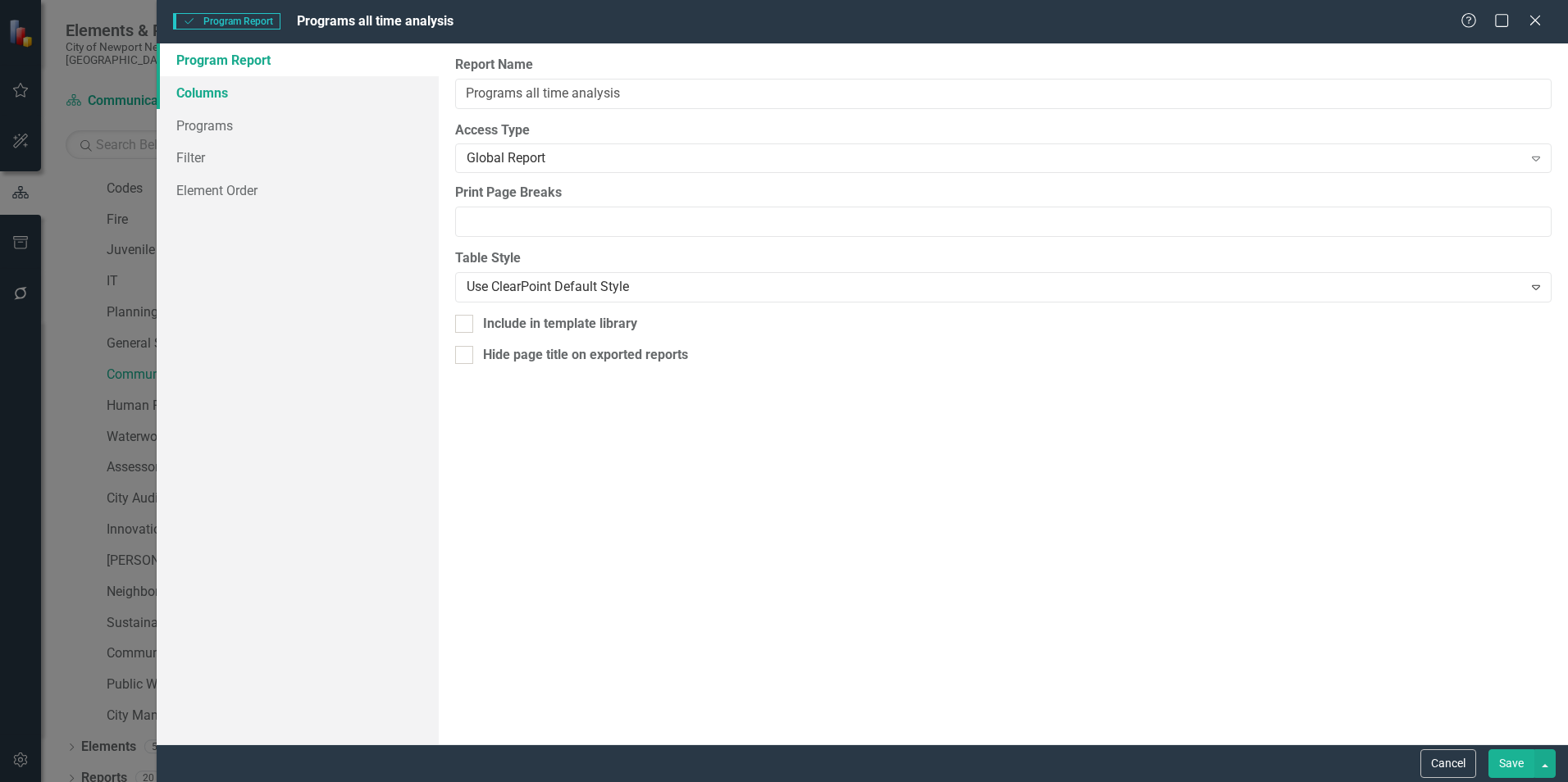 click on "Columns" at bounding box center (298, 93) 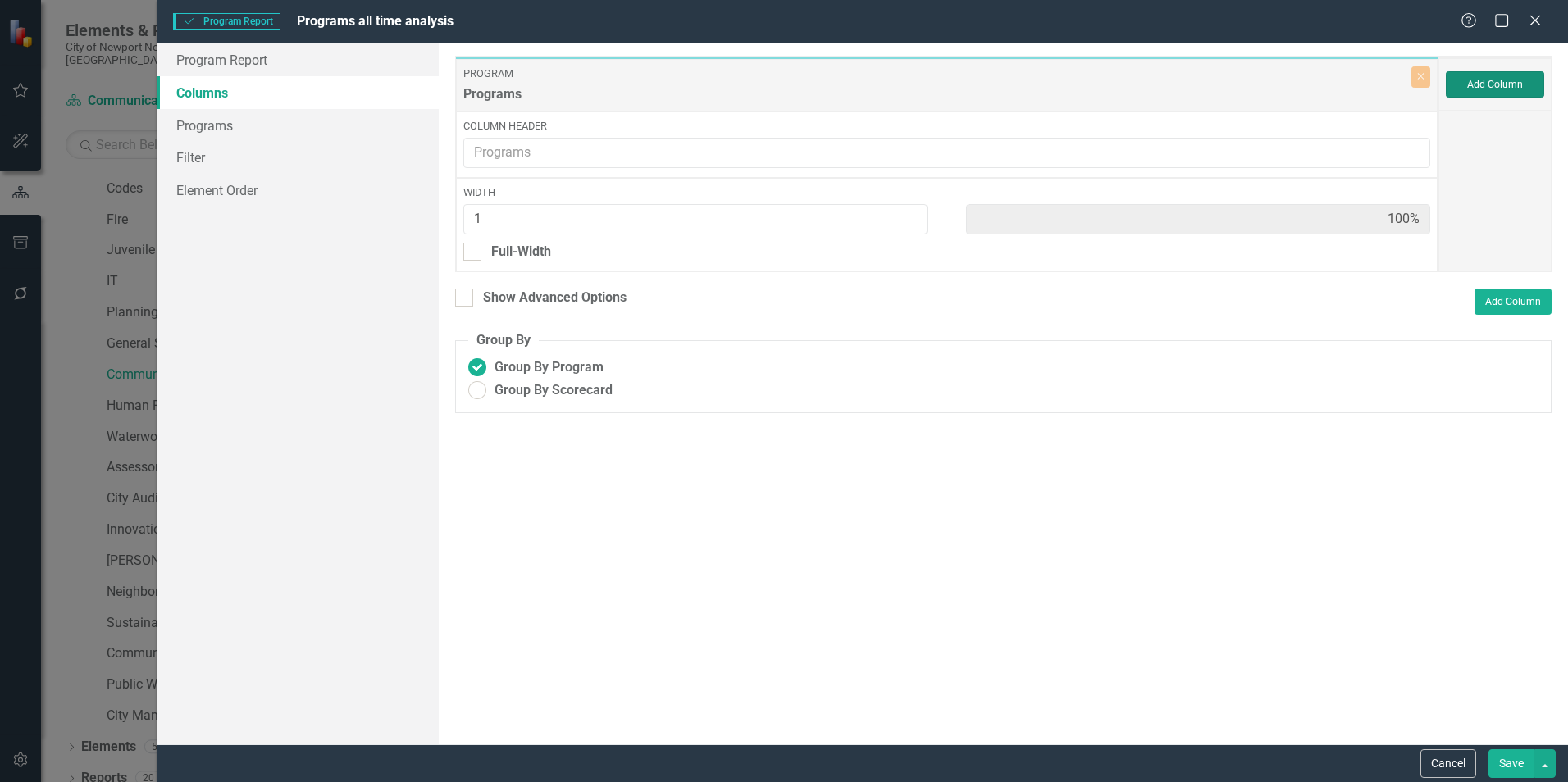 click on "Add Column" at bounding box center (1495, 84) 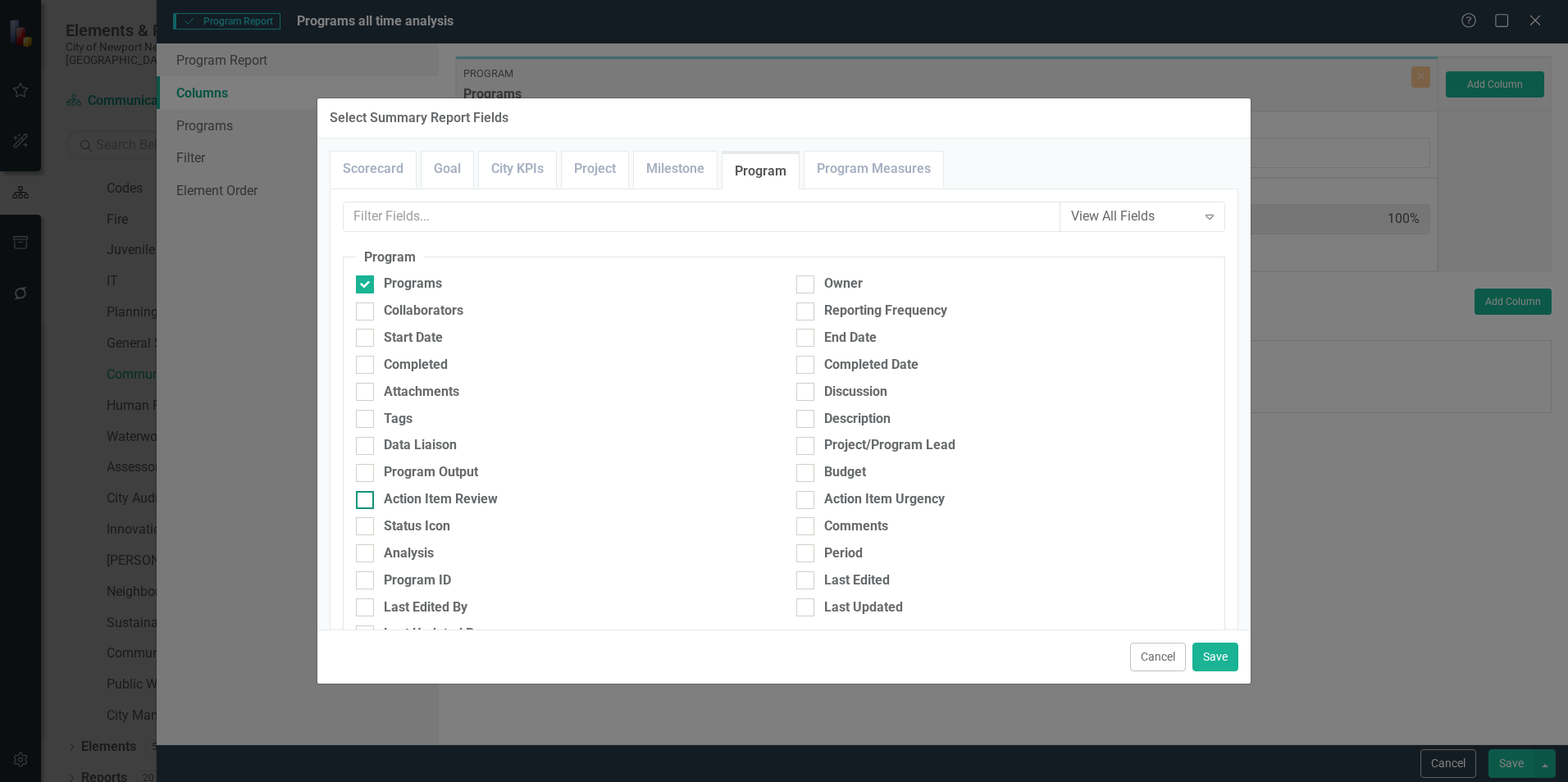 scroll, scrollTop: 82, scrollLeft: 0, axis: vertical 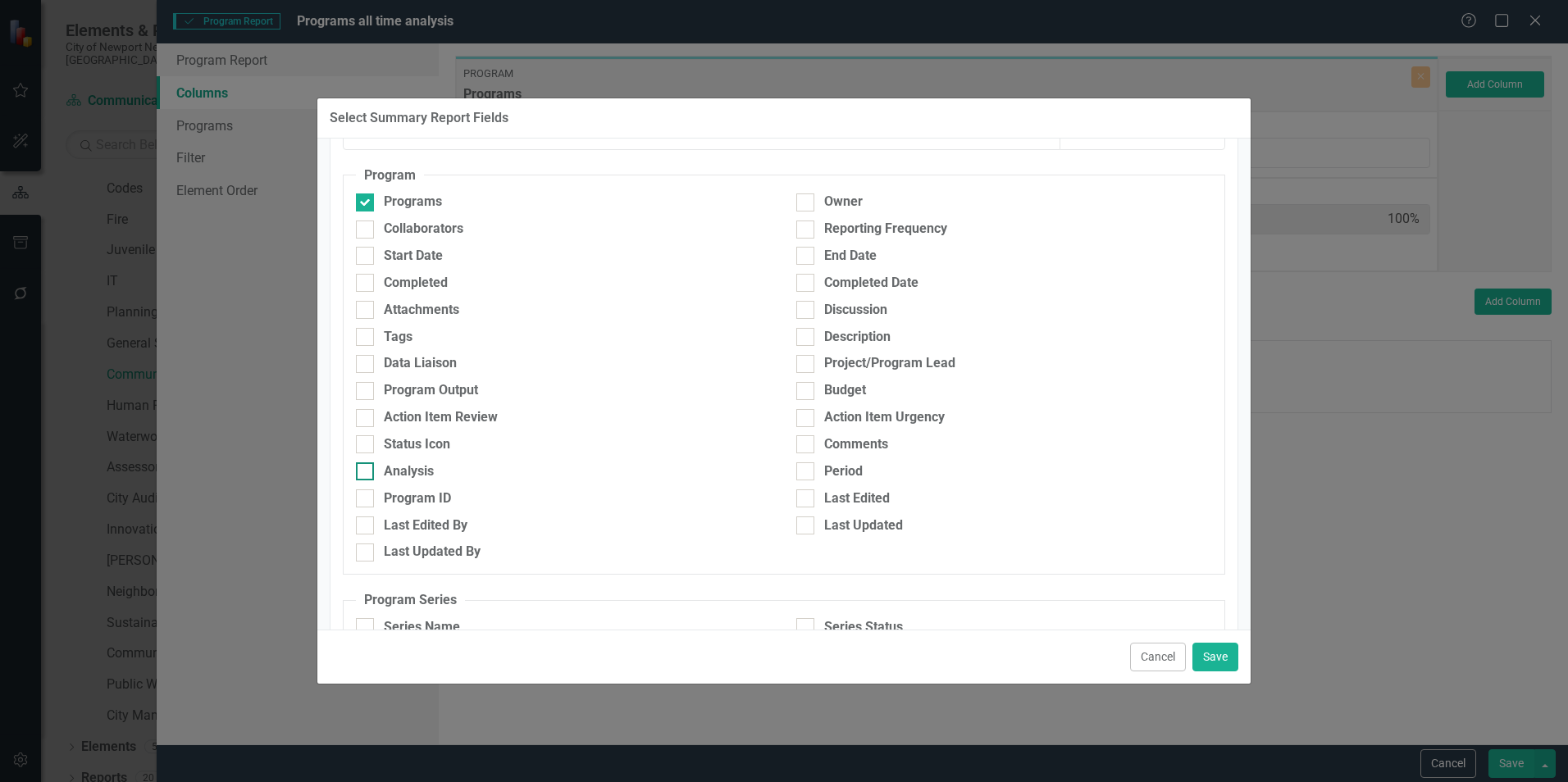 click on "Analysis" at bounding box center [408, 471] 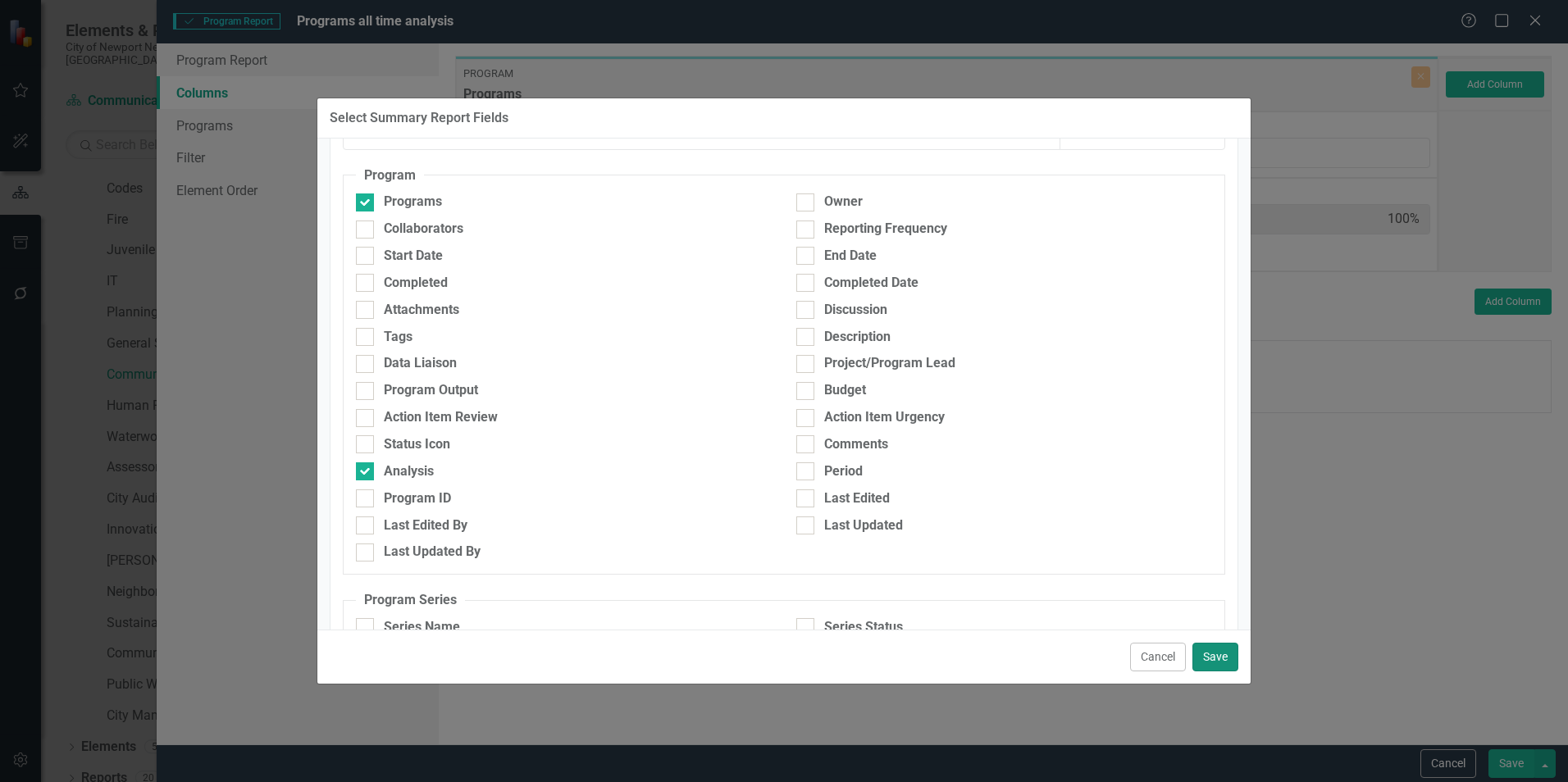 click on "Save" at bounding box center (1215, 657) 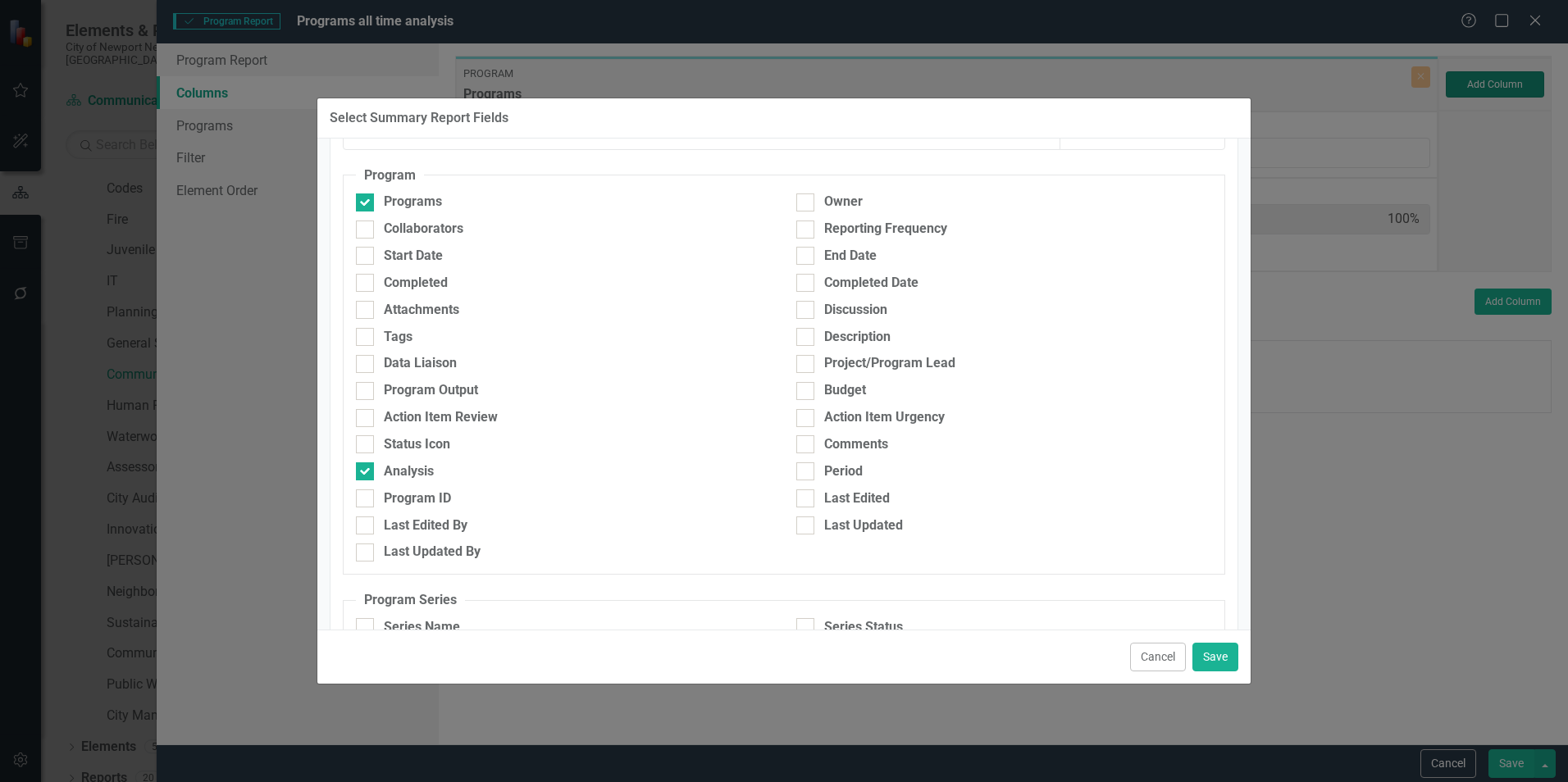 type on "50%" 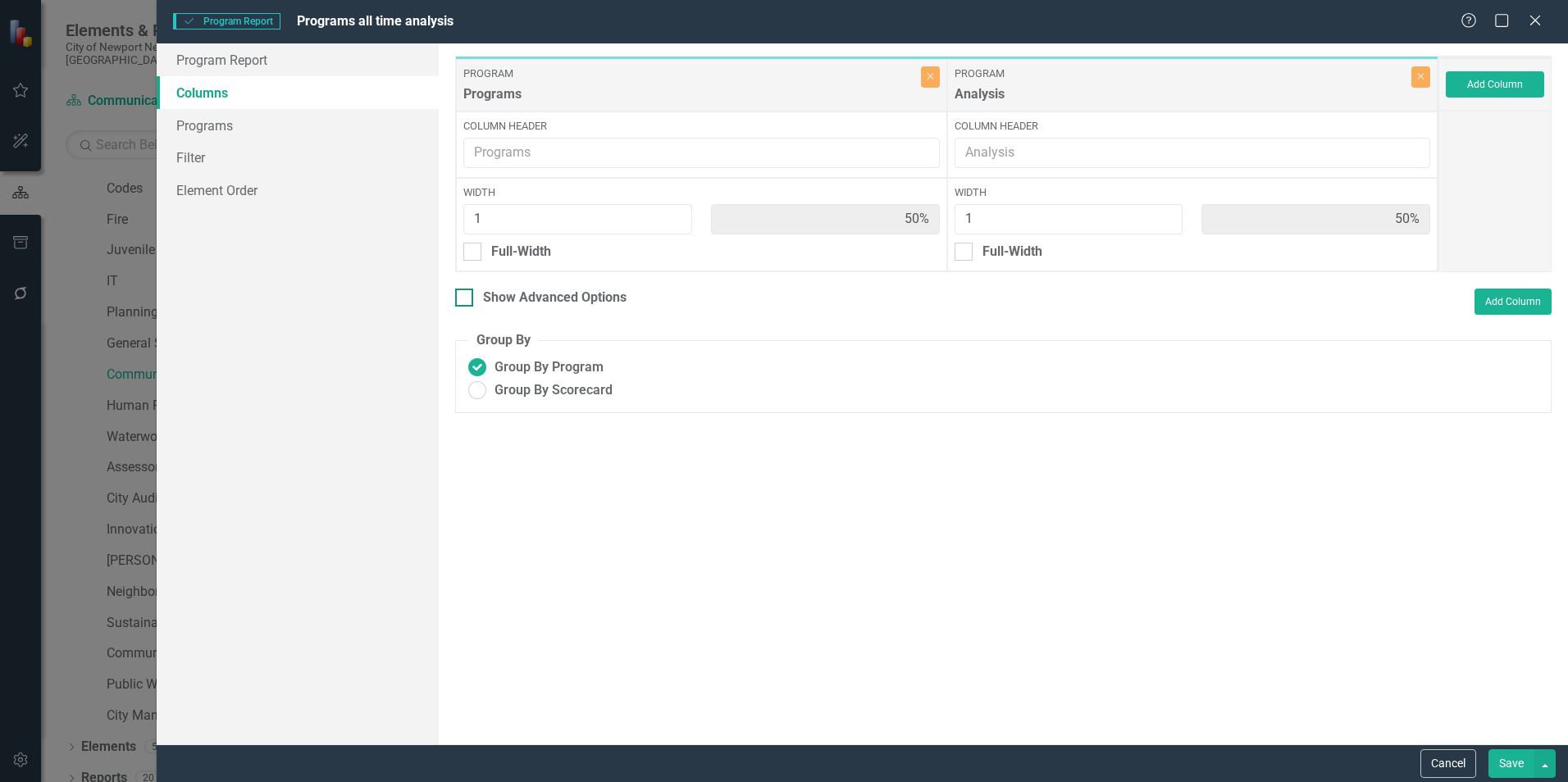 click on "Show Advanced Options" at bounding box center [554, 298] 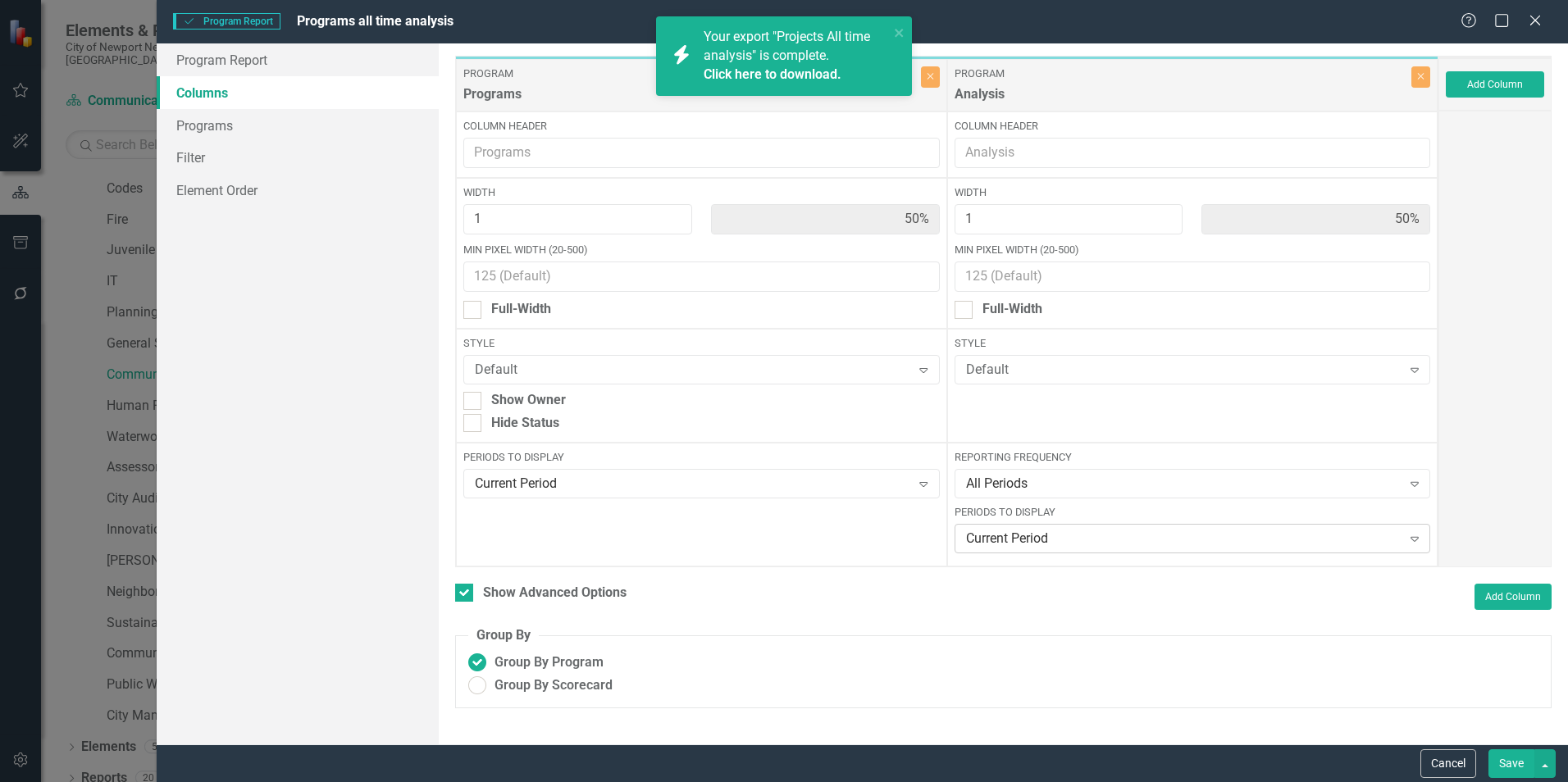 click on "Current Period" at bounding box center (1183, 539) 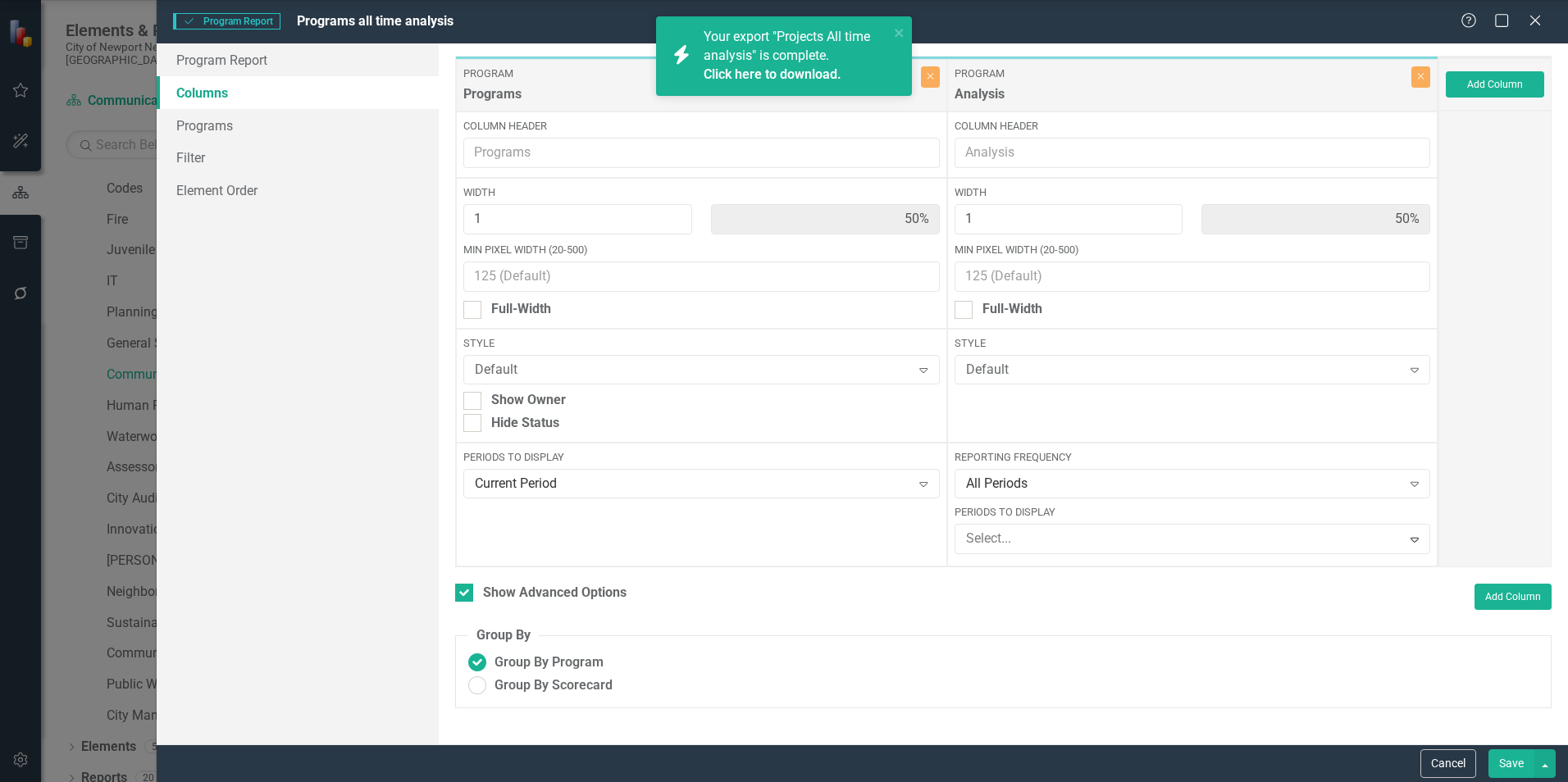 click on "Current Fiscal Year" at bounding box center (787, -148) 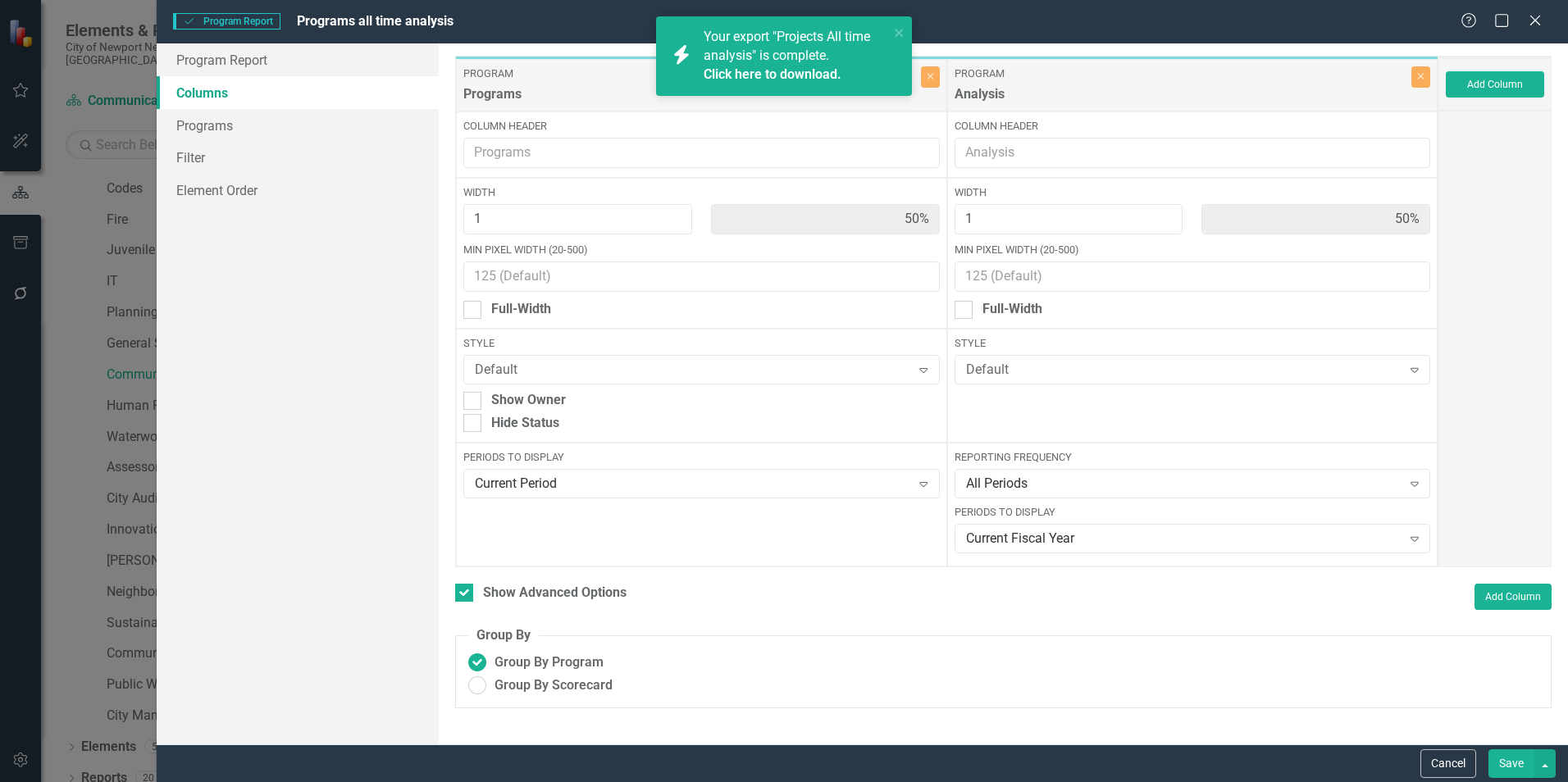 click on "Save" at bounding box center (1511, 763) 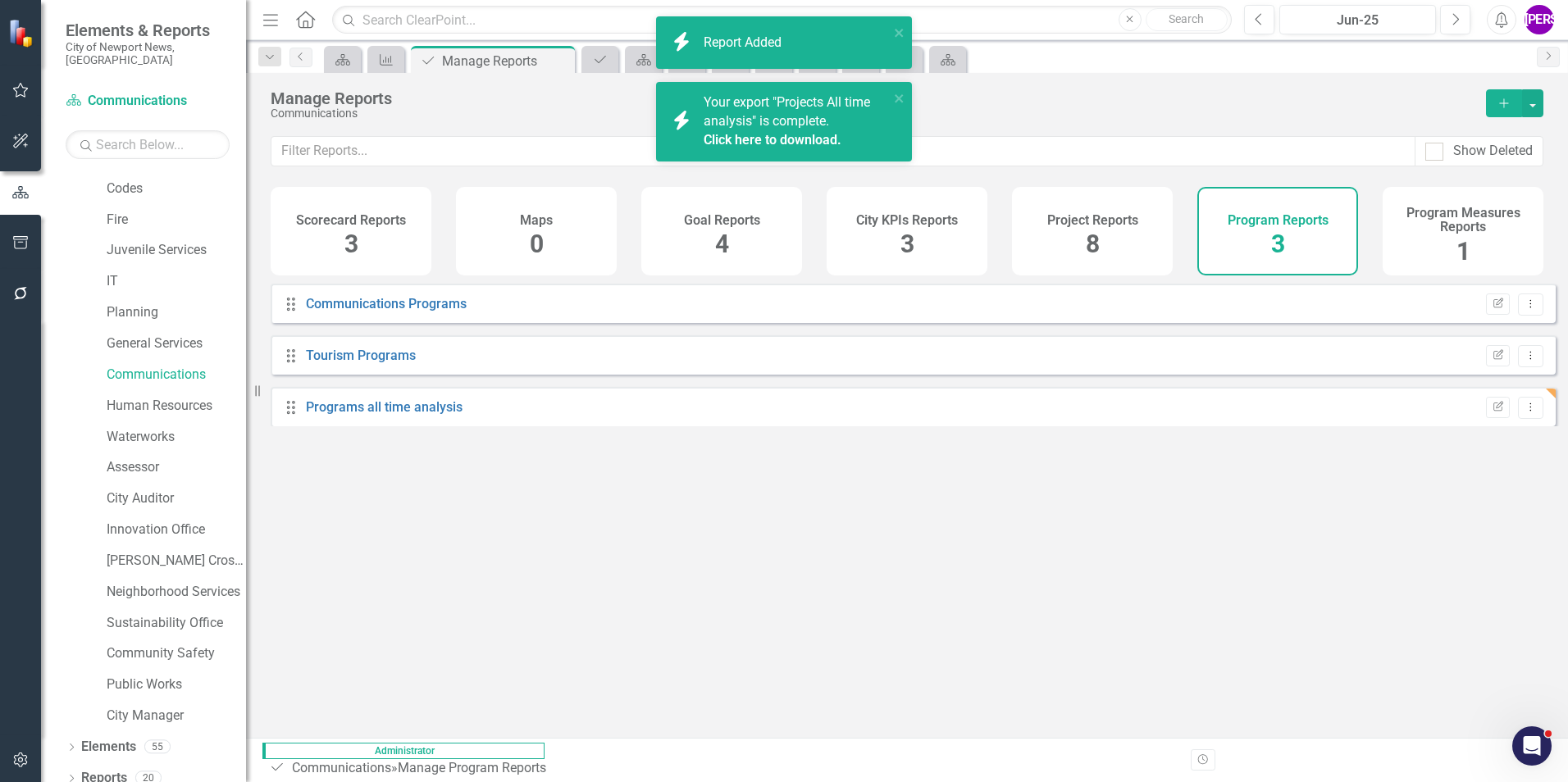 click on "Click here to download." at bounding box center [773, 139] 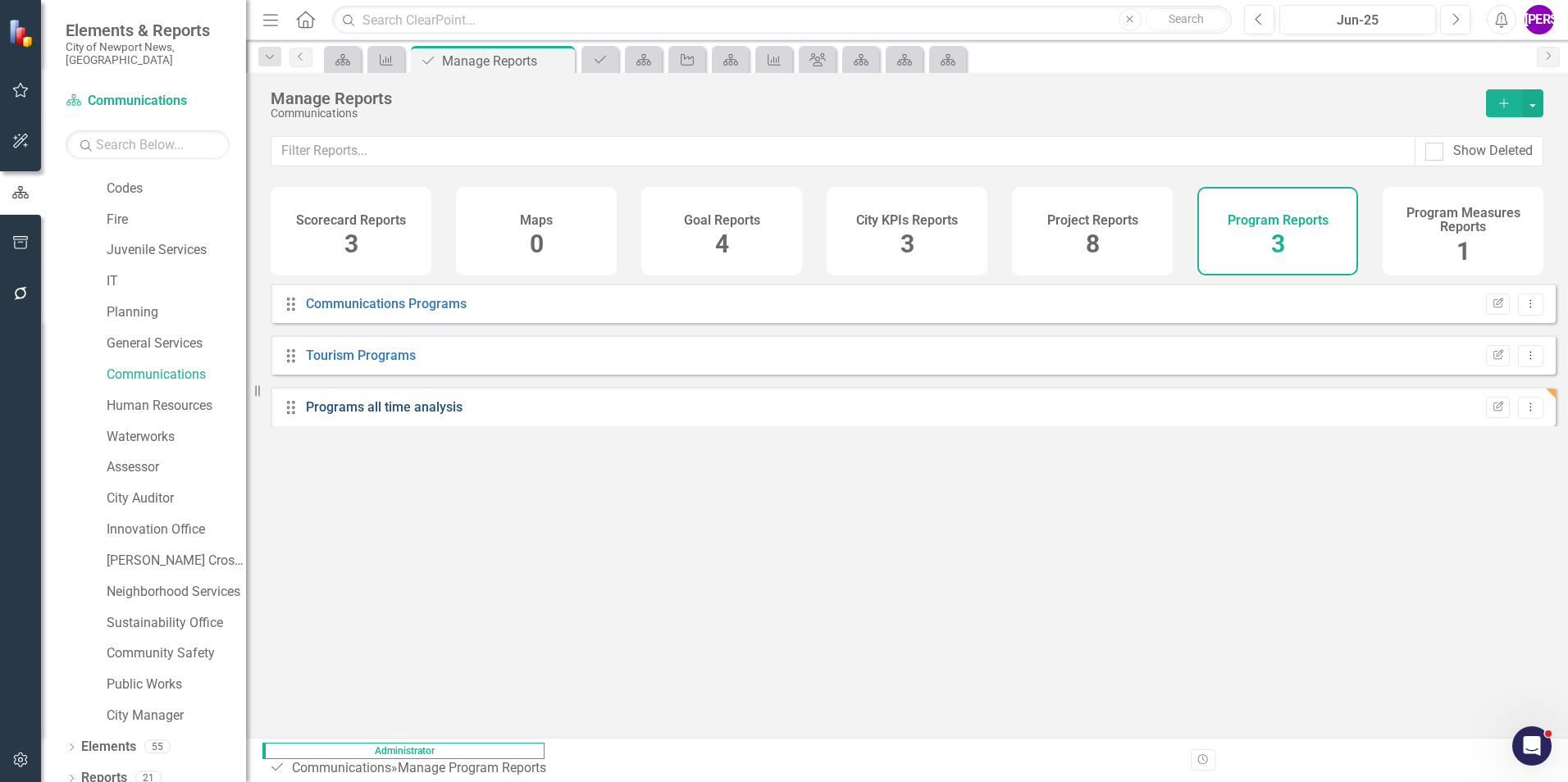 click on "Programs all time analysis" at bounding box center (384, 407) 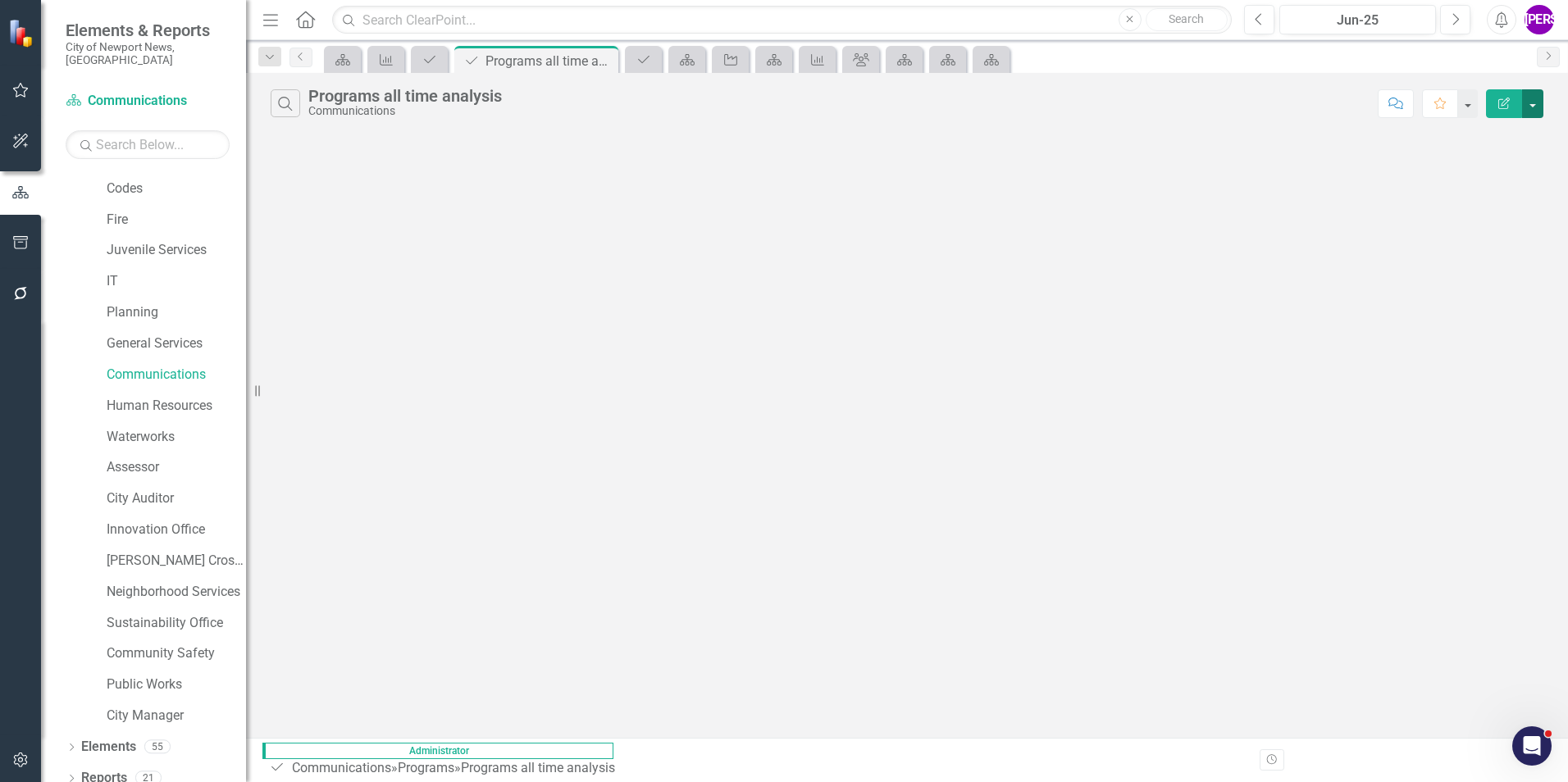 click at bounding box center [1533, 103] 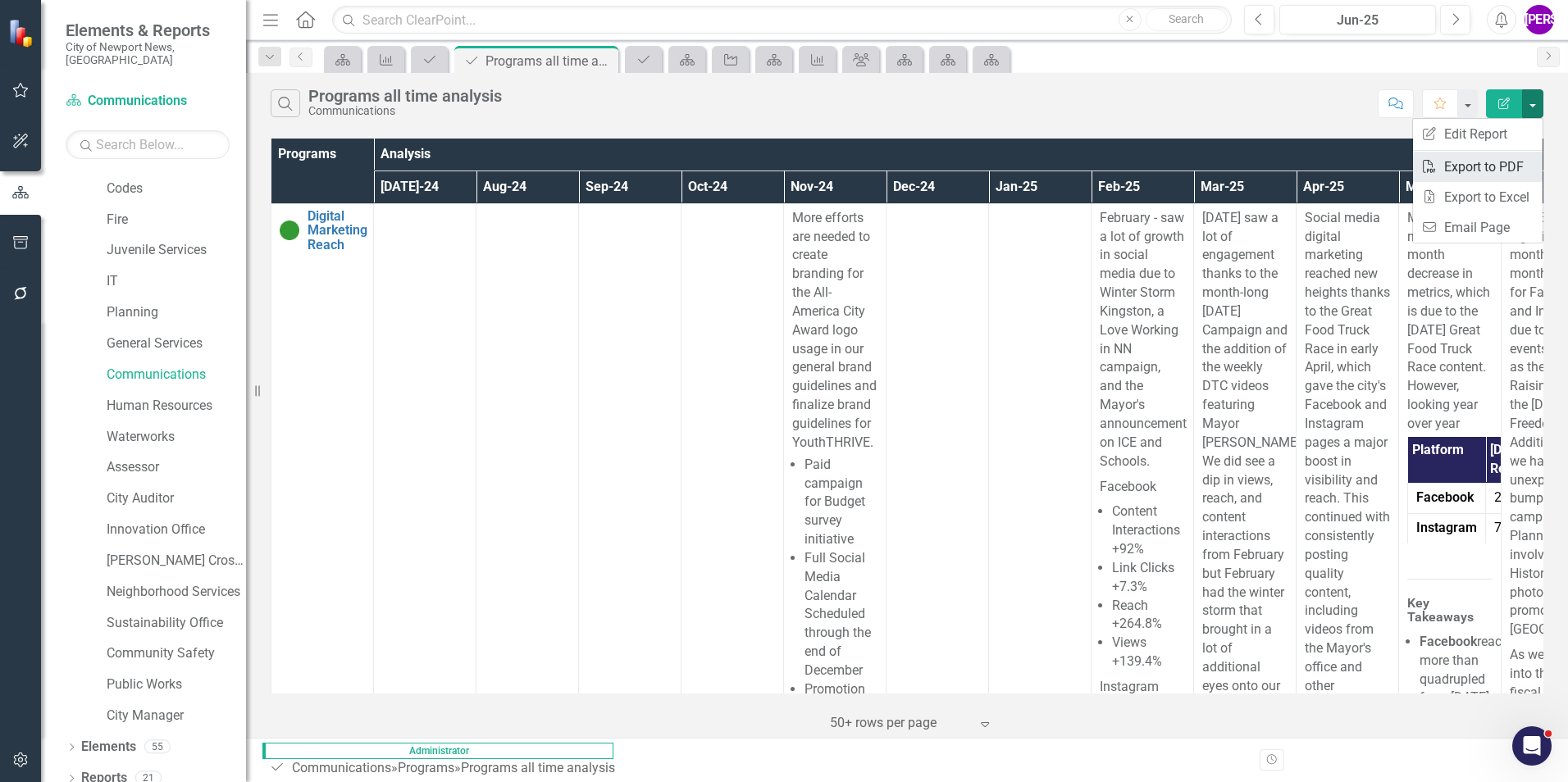 click on "PDF Export to PDF" at bounding box center (1478, 166) 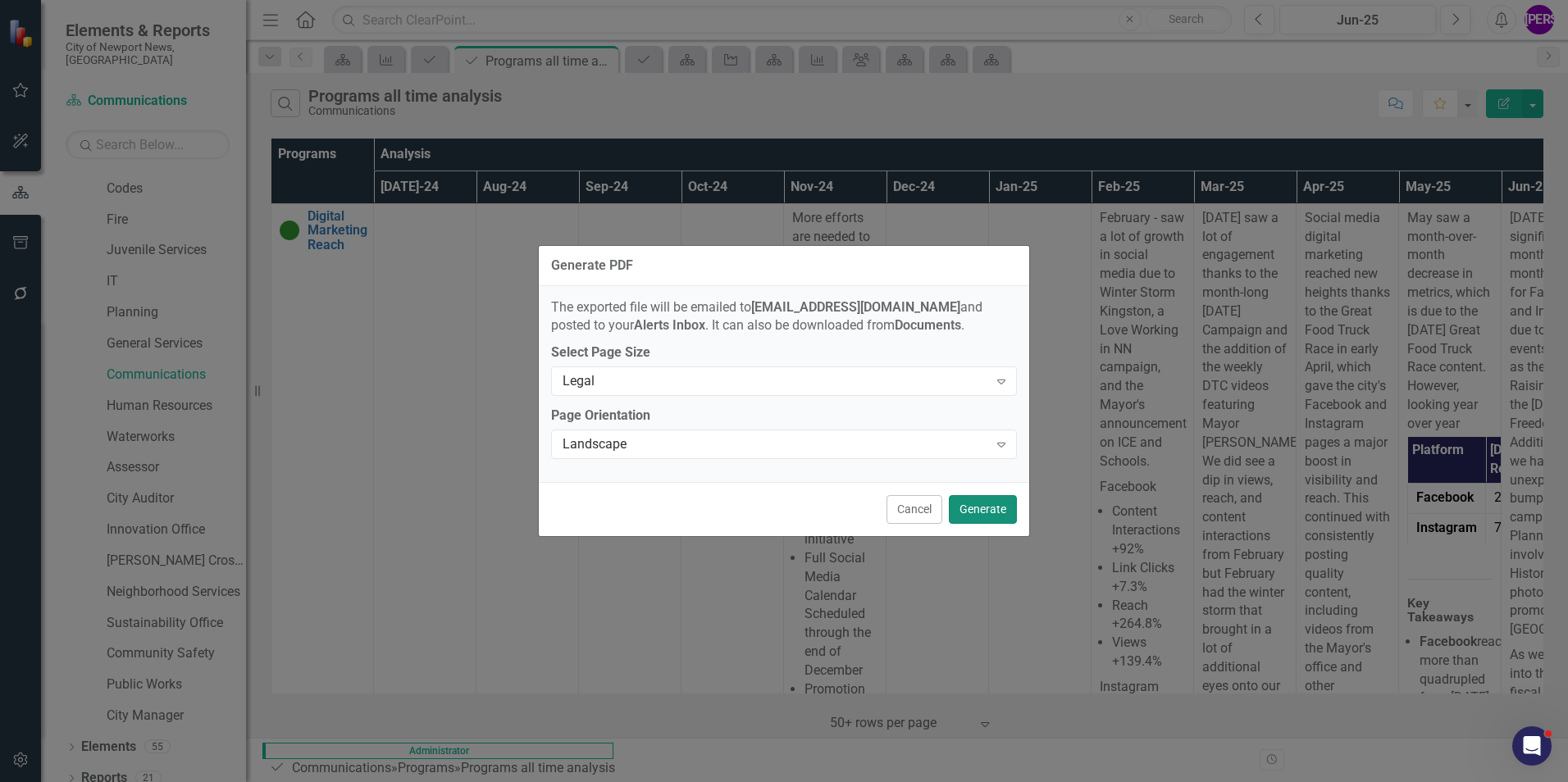 click on "Generate" at bounding box center (982, 509) 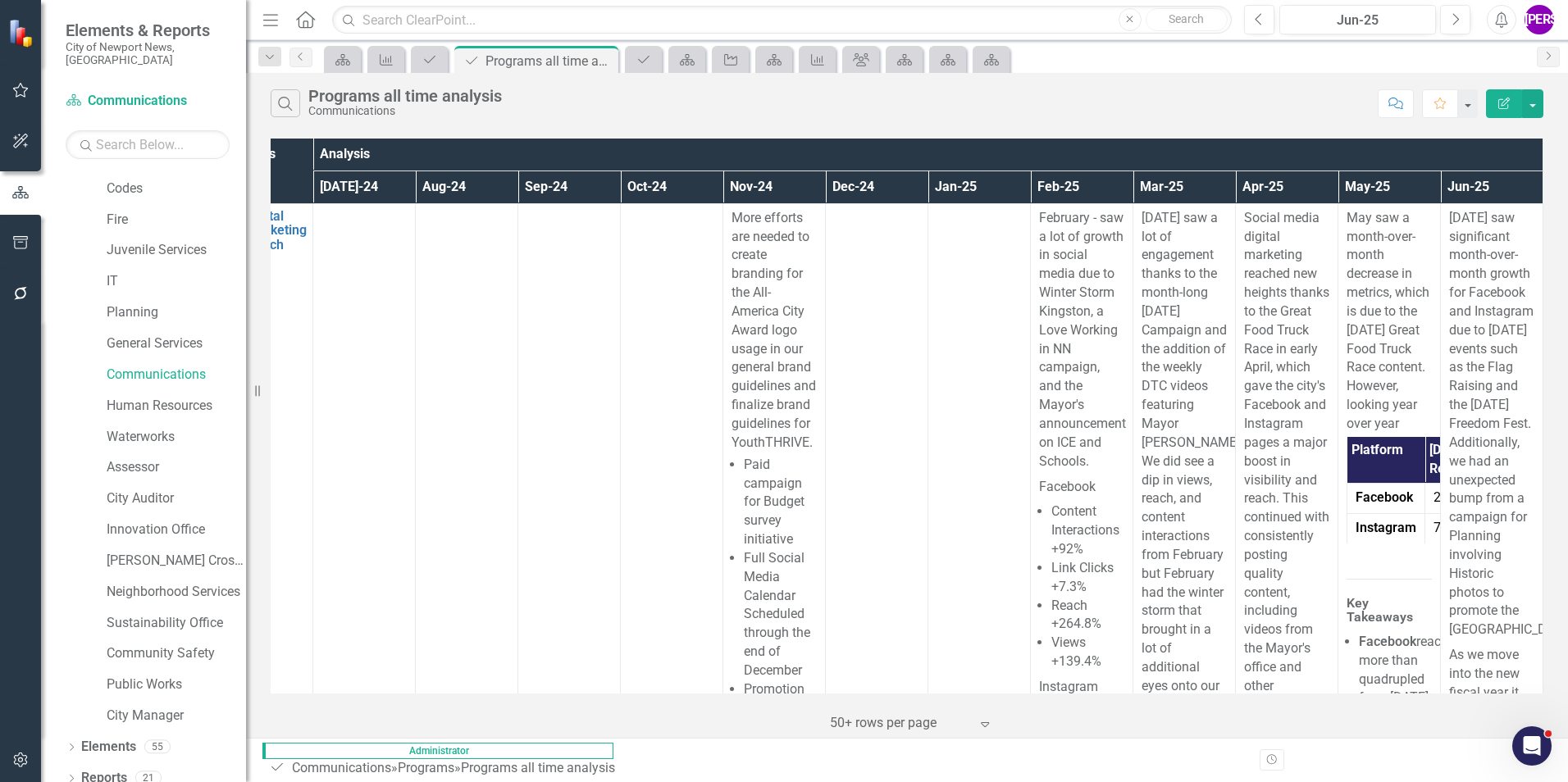 scroll, scrollTop: 0, scrollLeft: 73, axis: horizontal 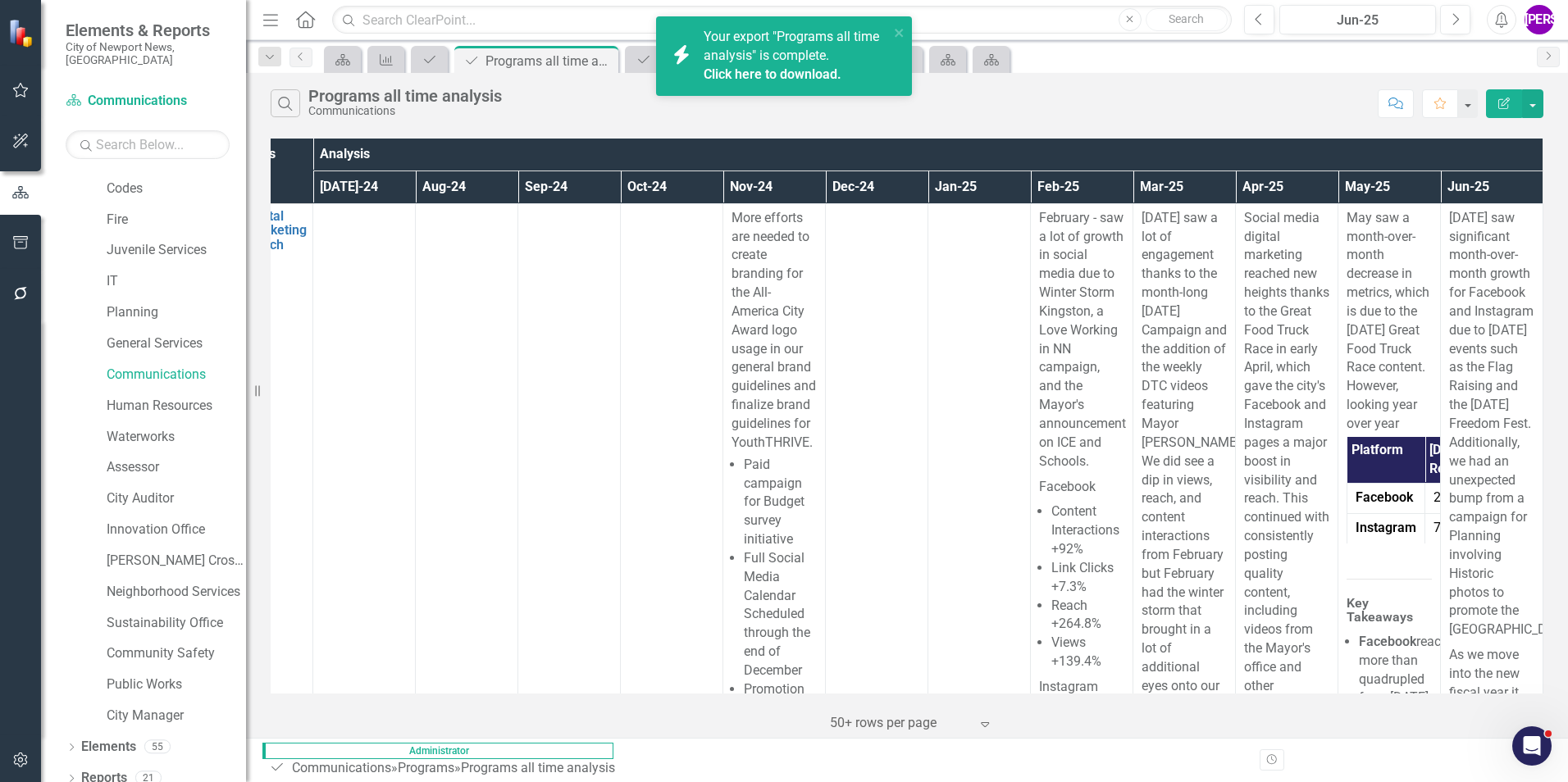 click on "Click here to download." at bounding box center [773, 74] 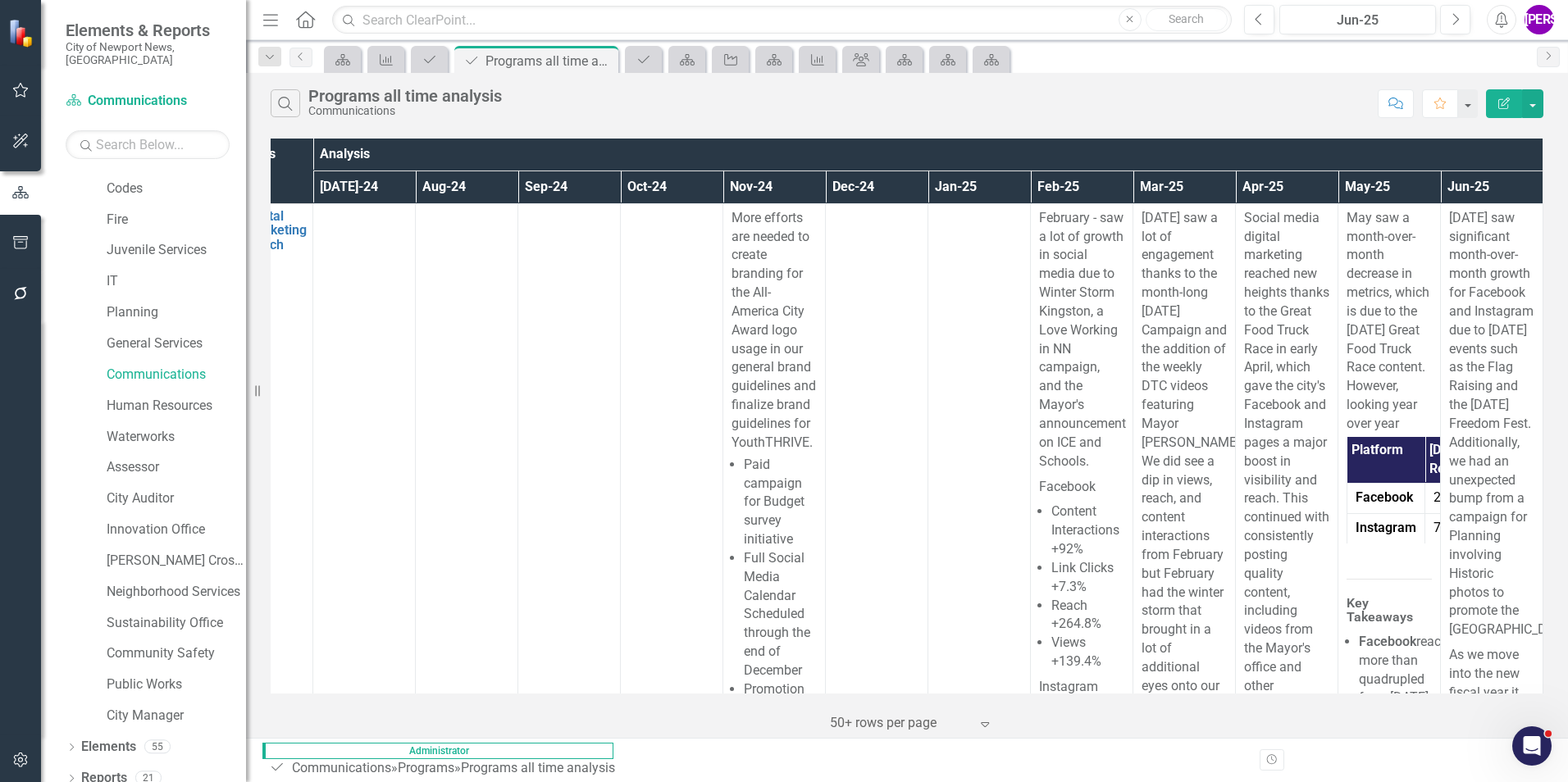 drag, startPoint x: 1076, startPoint y: 85, endPoint x: 1092, endPoint y: 82, distance: 16.278821 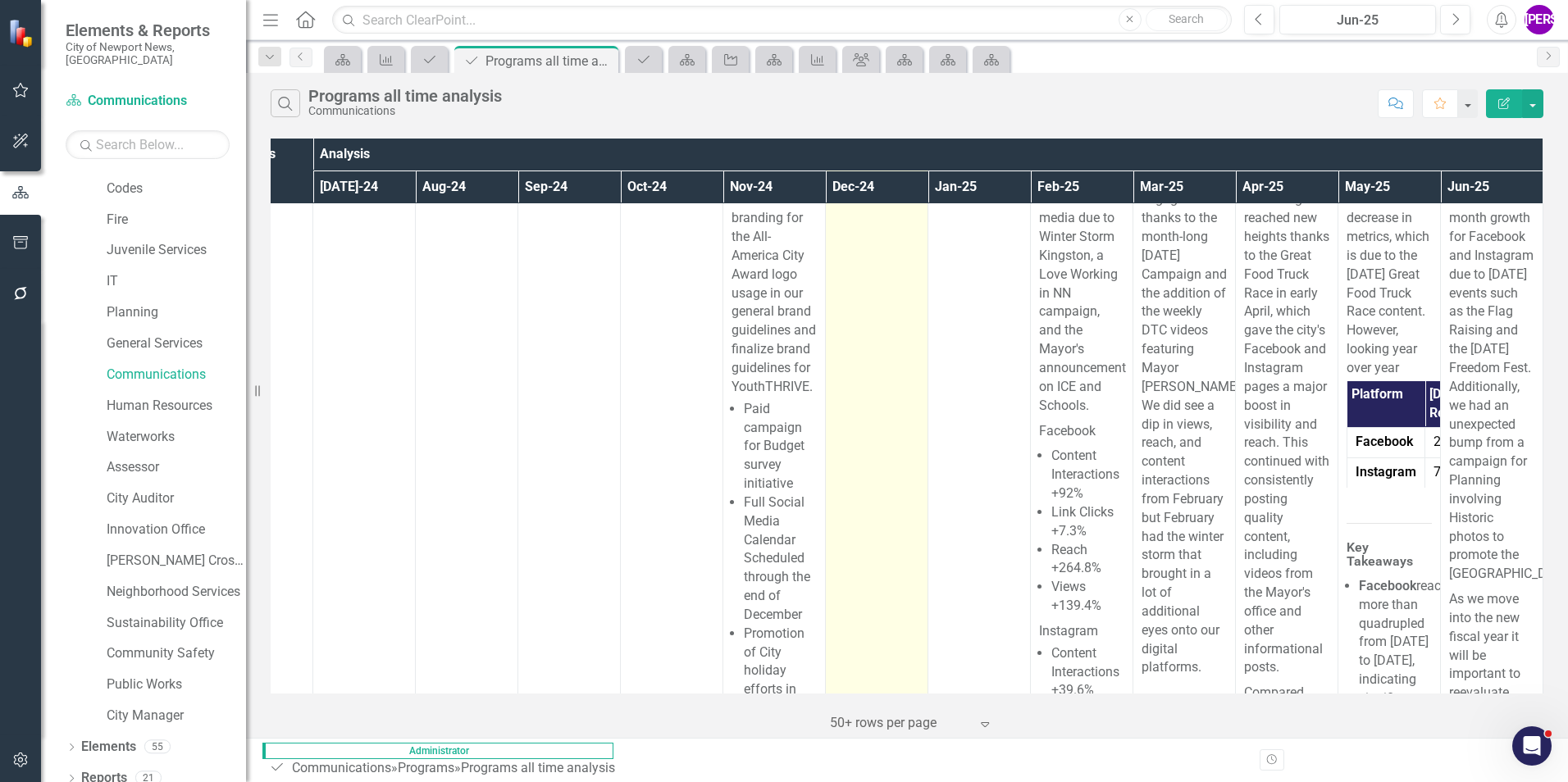 scroll, scrollTop: 82, scrollLeft: 73, axis: both 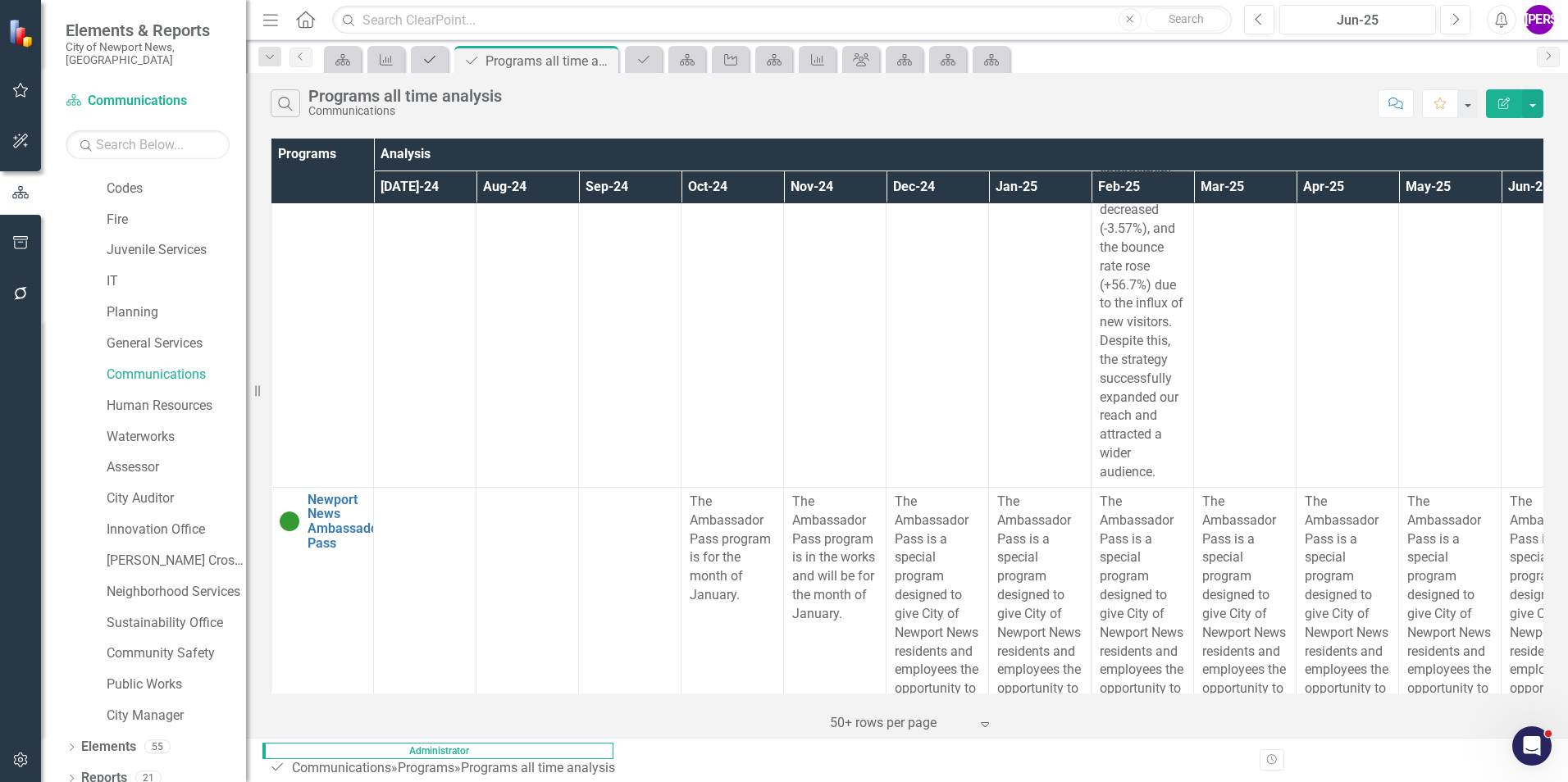 click on "Program" at bounding box center (426, 59) 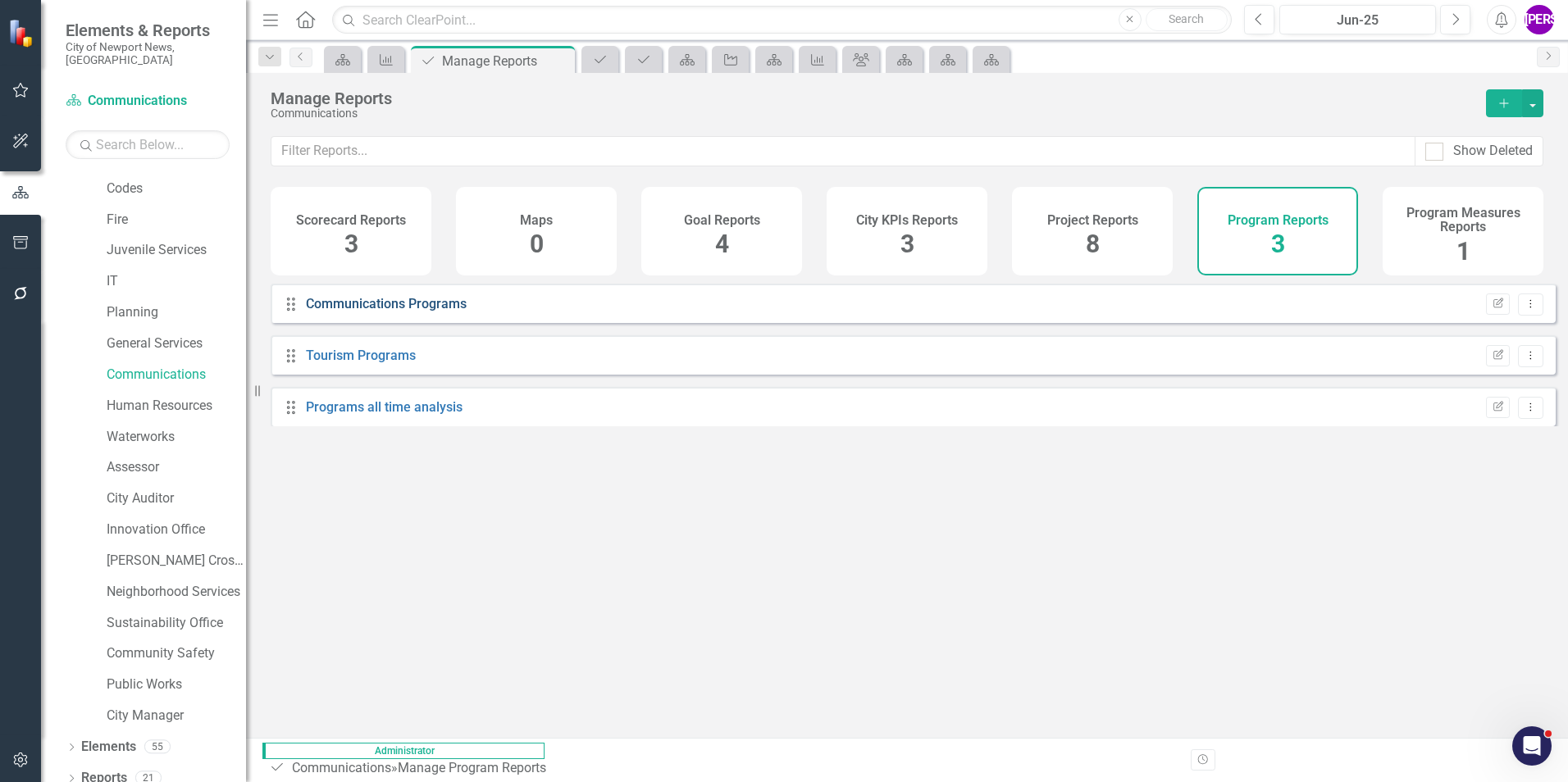 click on "Communications Programs" at bounding box center [386, 303] 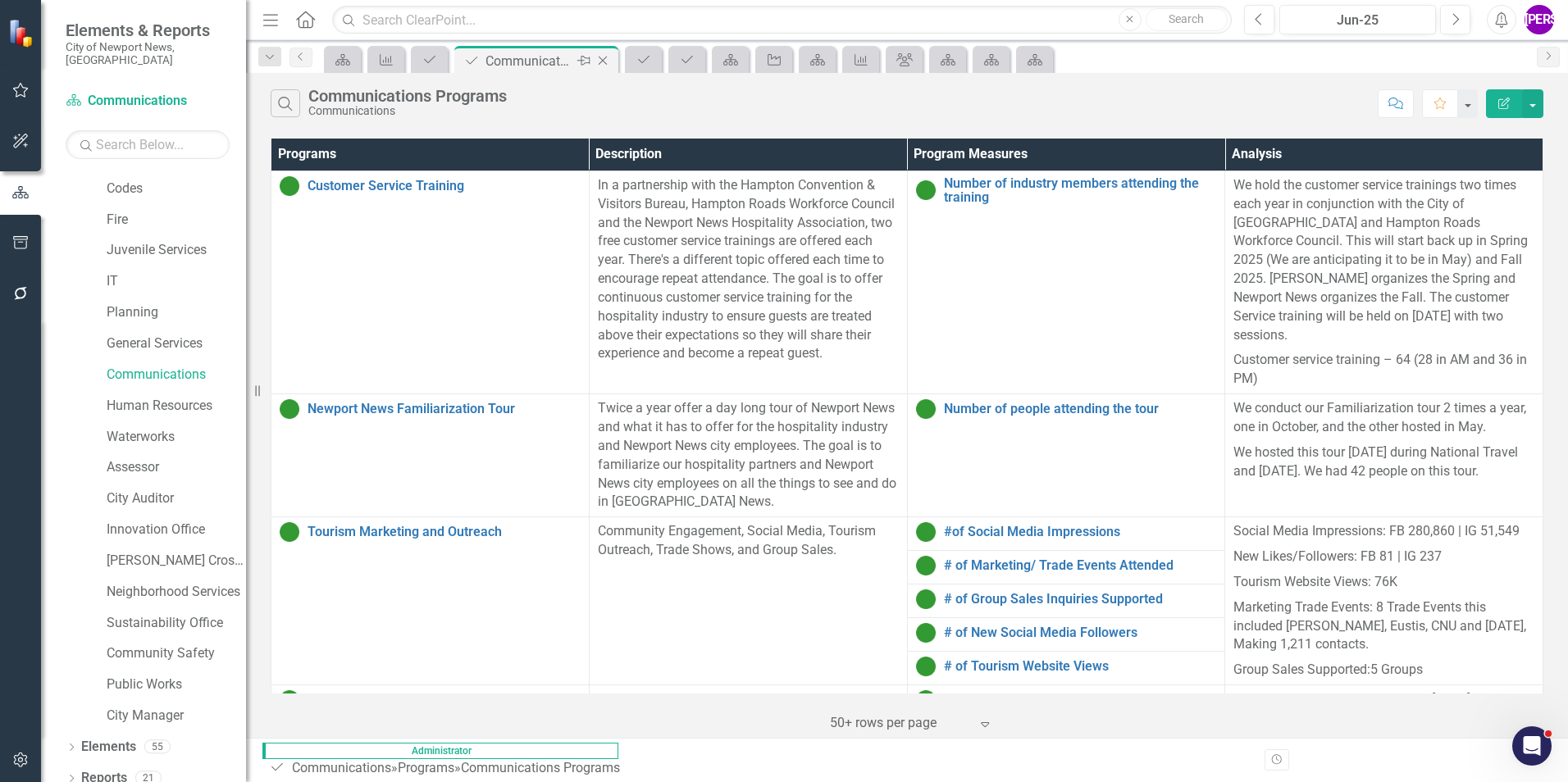 click 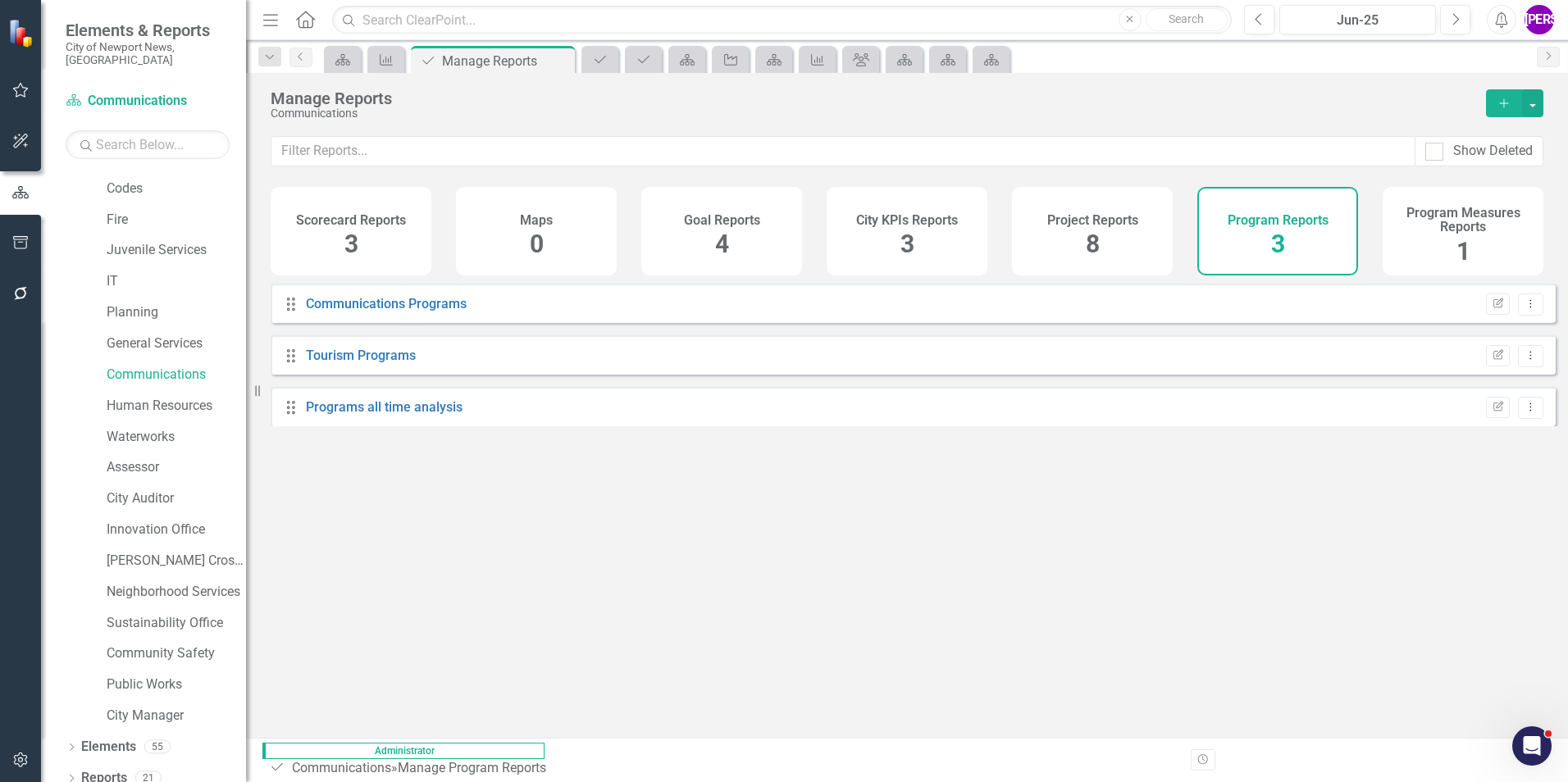 click on "Project Reports 8" at bounding box center [1092, 231] 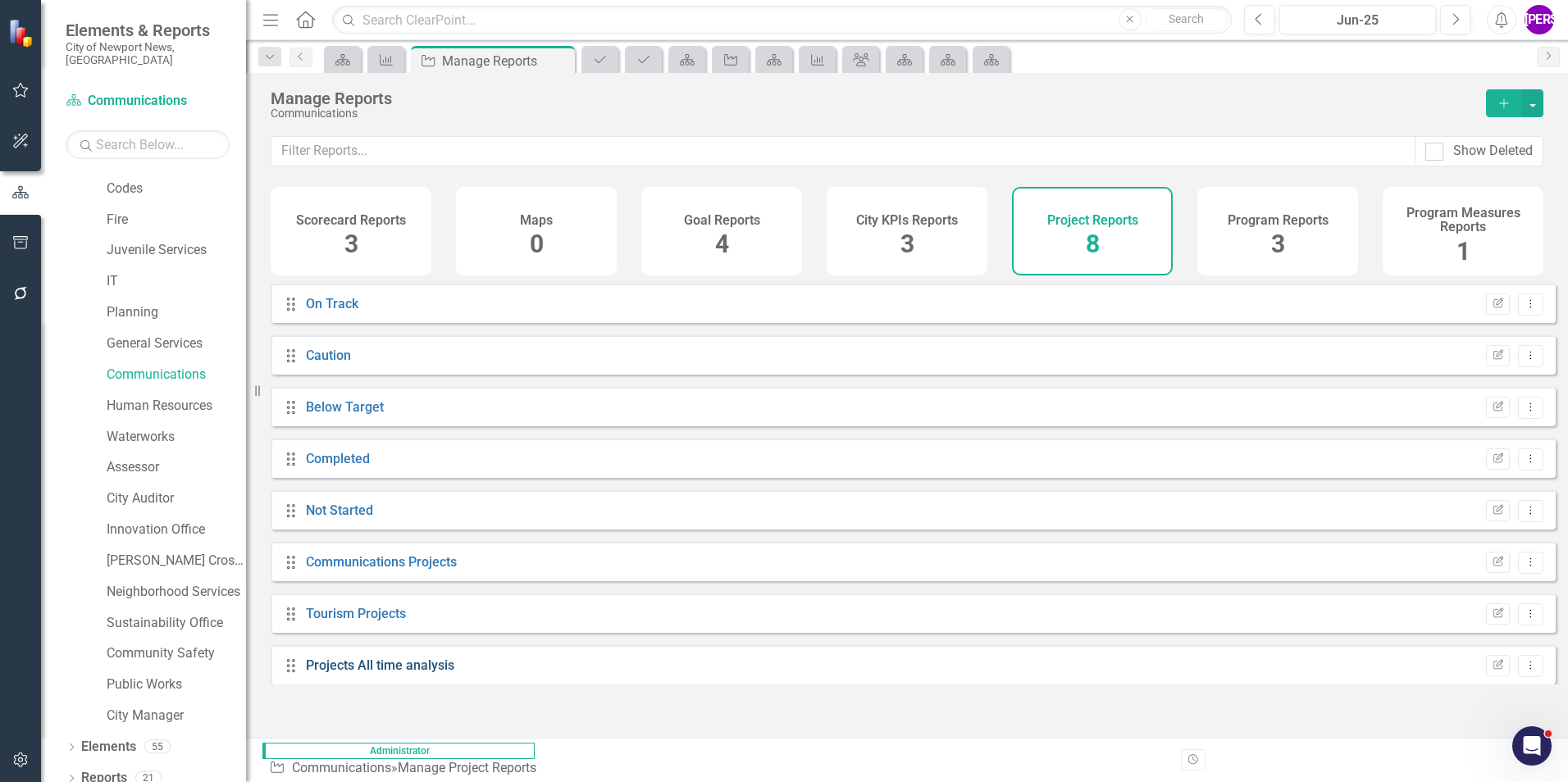 click on "Projects All time analysis" at bounding box center (380, 665) 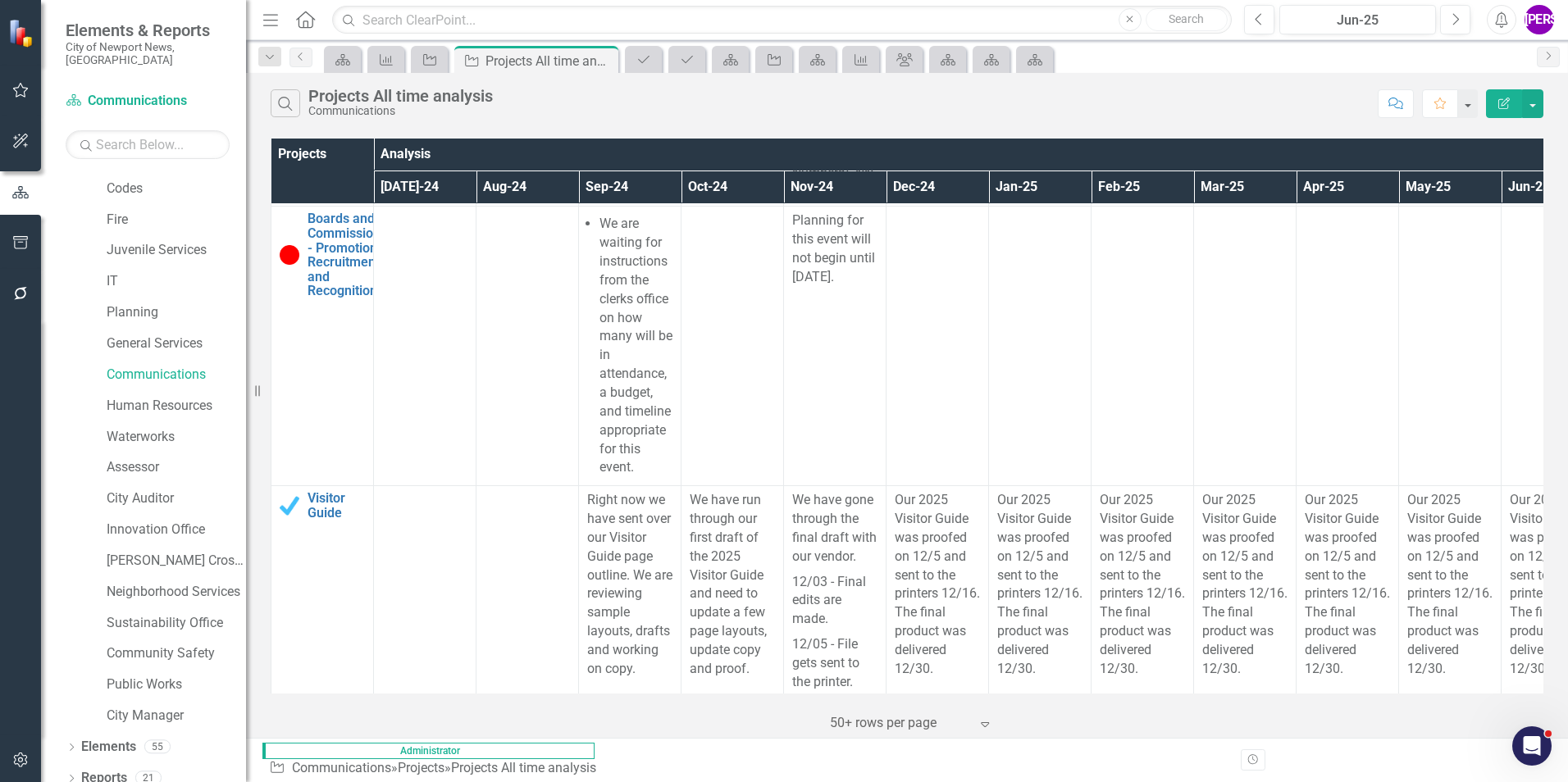 scroll, scrollTop: 2869, scrollLeft: 0, axis: vertical 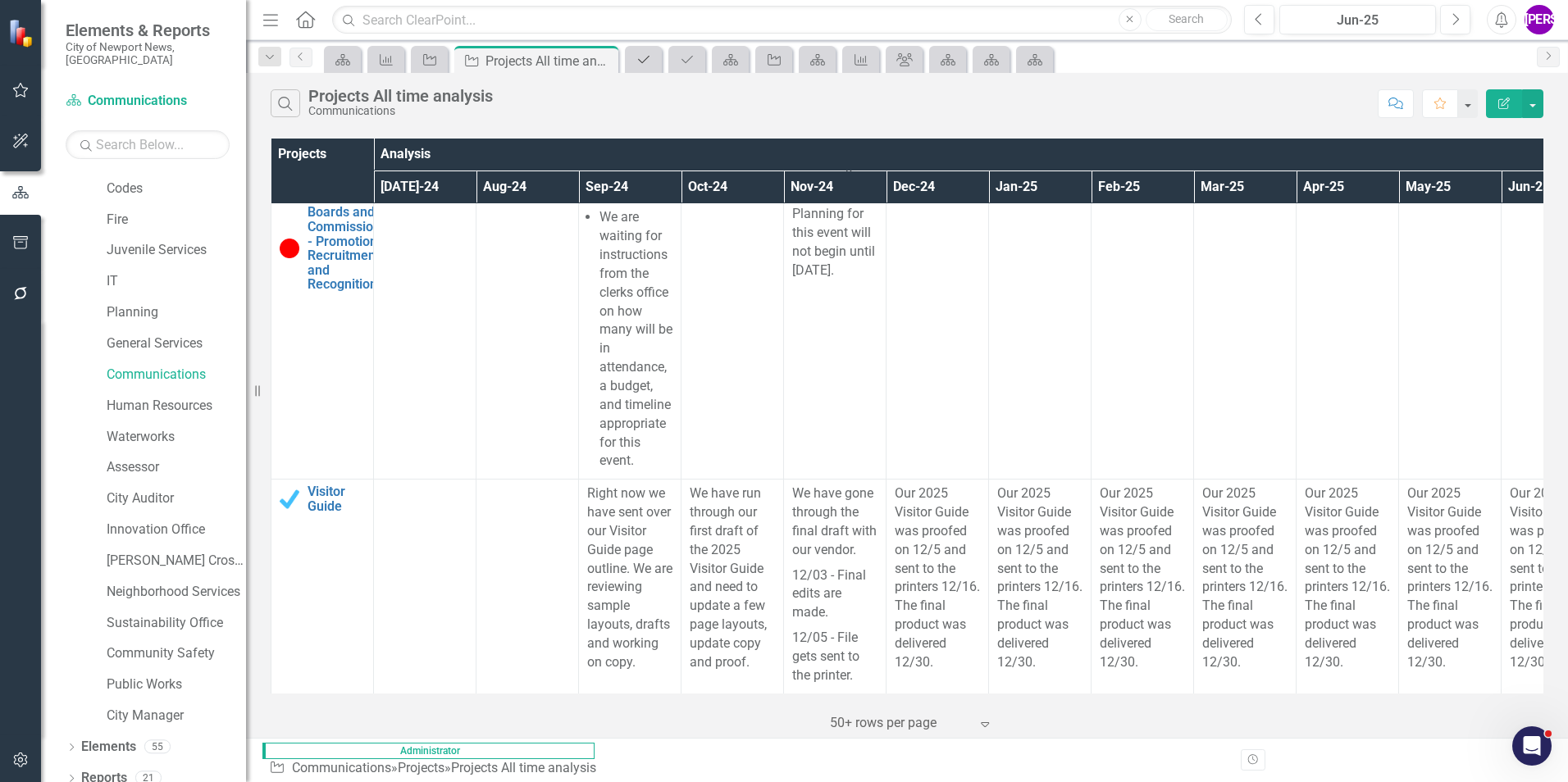 click on "Program" 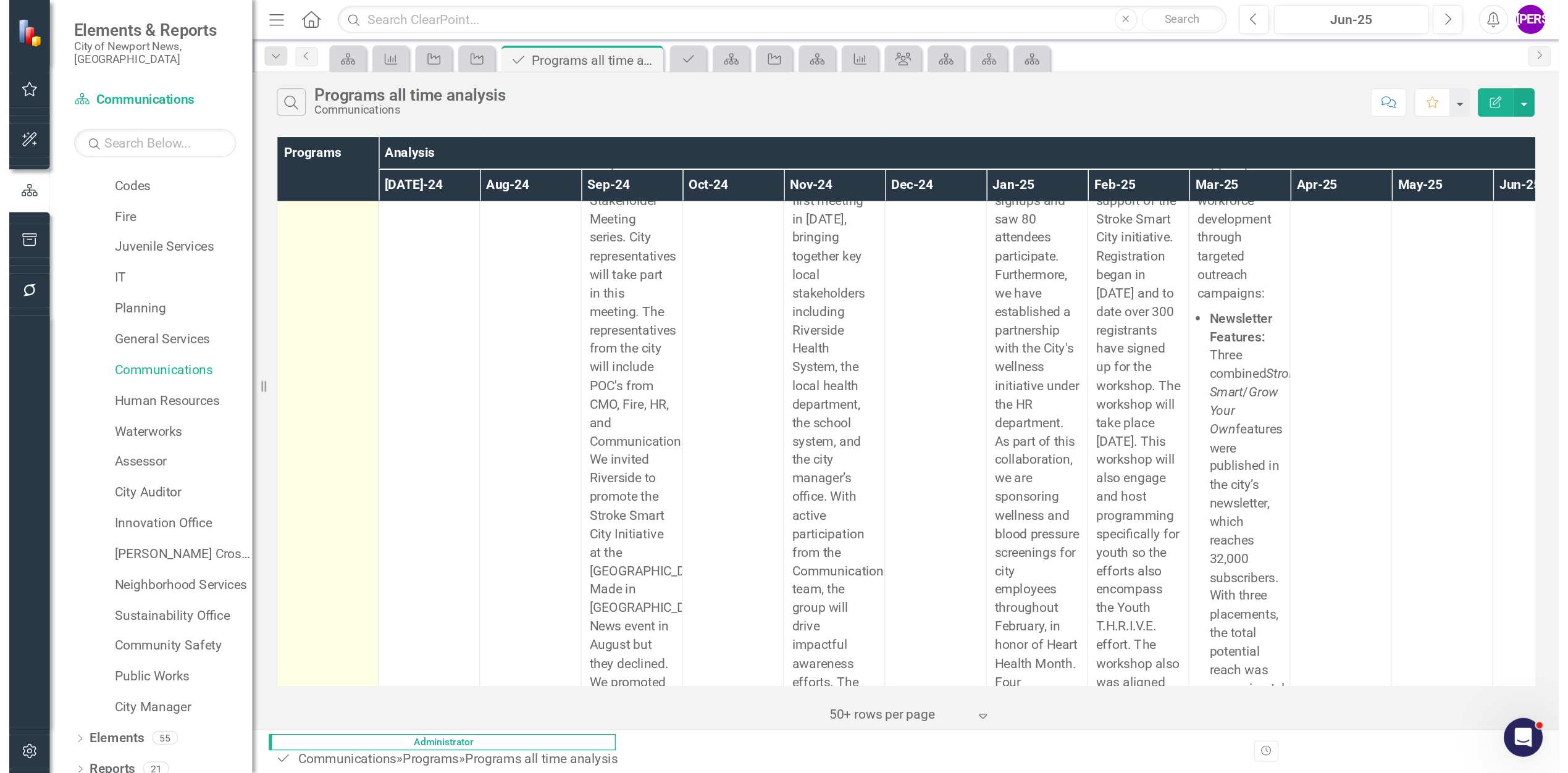 scroll, scrollTop: 5433, scrollLeft: 0, axis: vertical 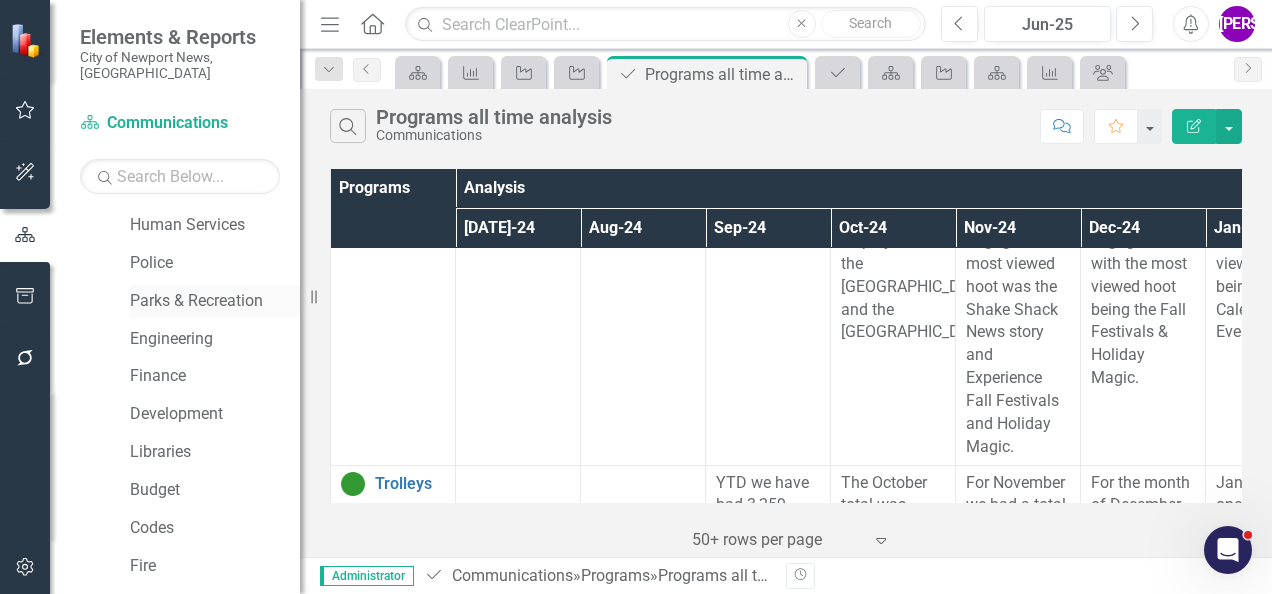 click on "Parks & Recreation" at bounding box center (215, 301) 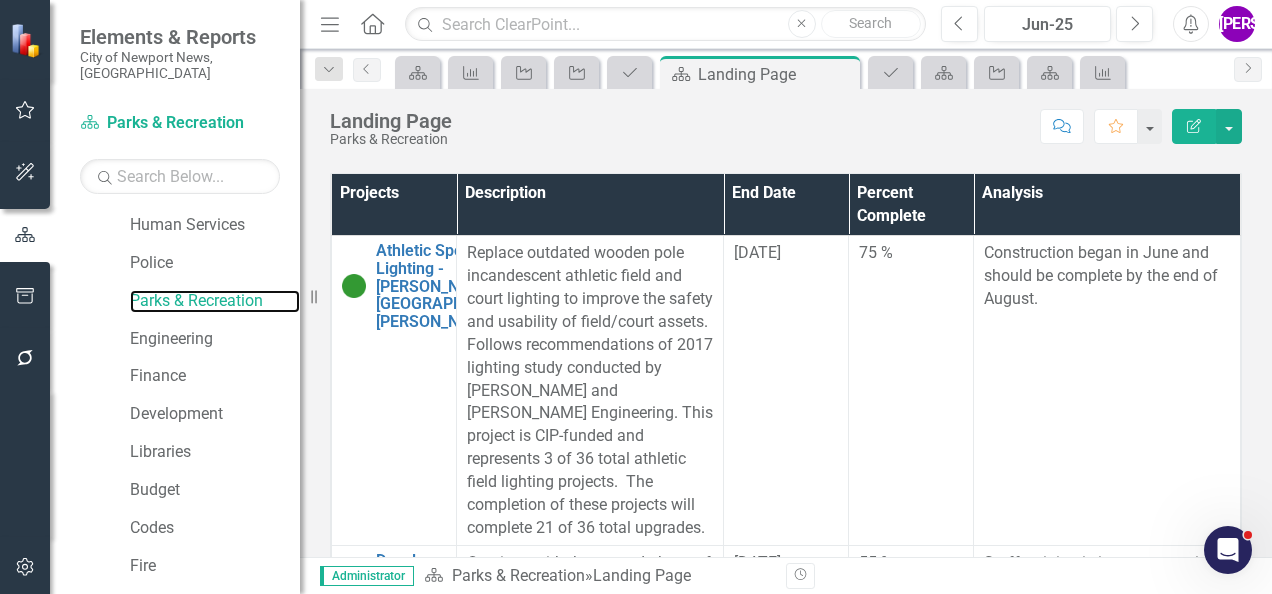 scroll, scrollTop: 528, scrollLeft: 0, axis: vertical 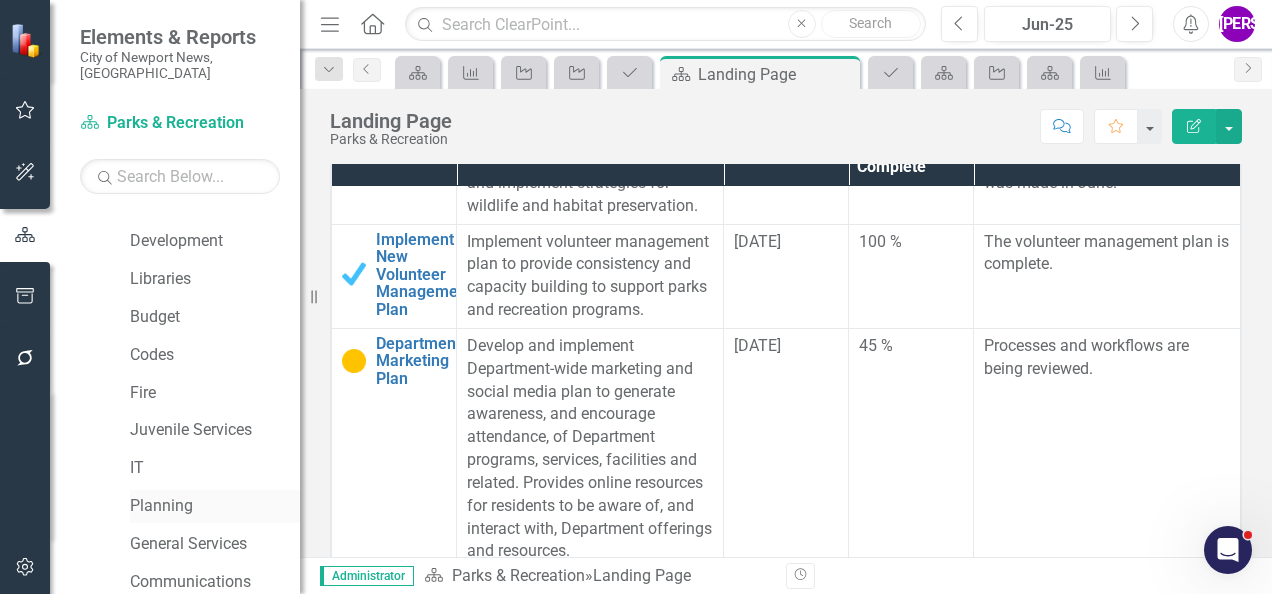 click on "Planning" at bounding box center [215, 506] 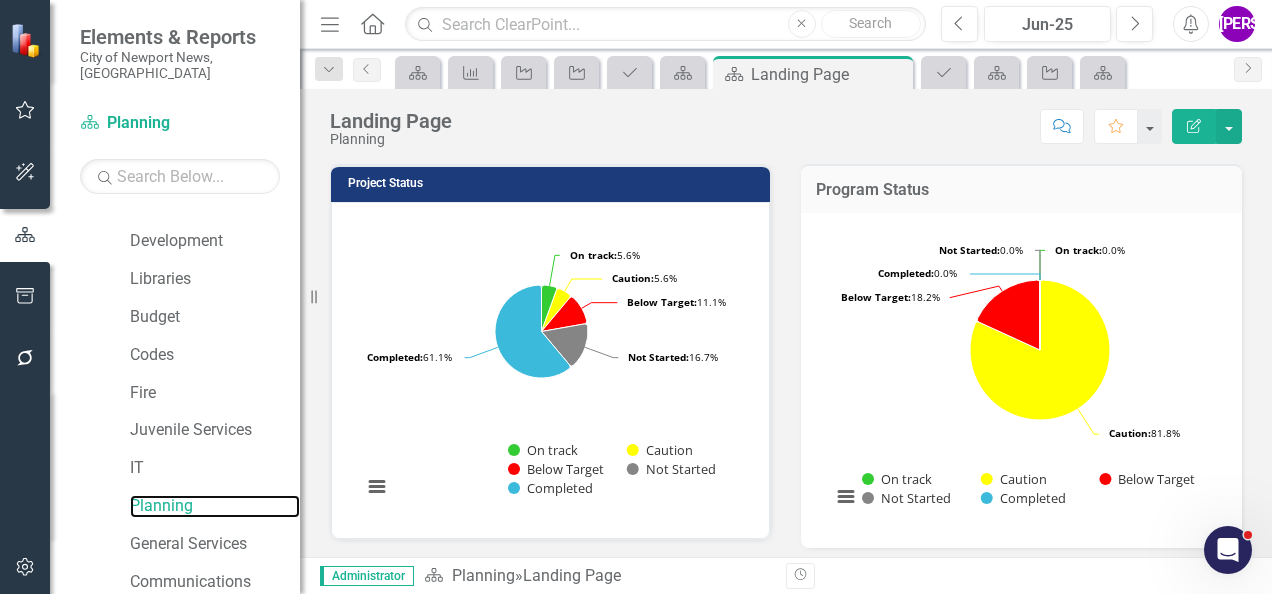 scroll, scrollTop: 469, scrollLeft: 0, axis: vertical 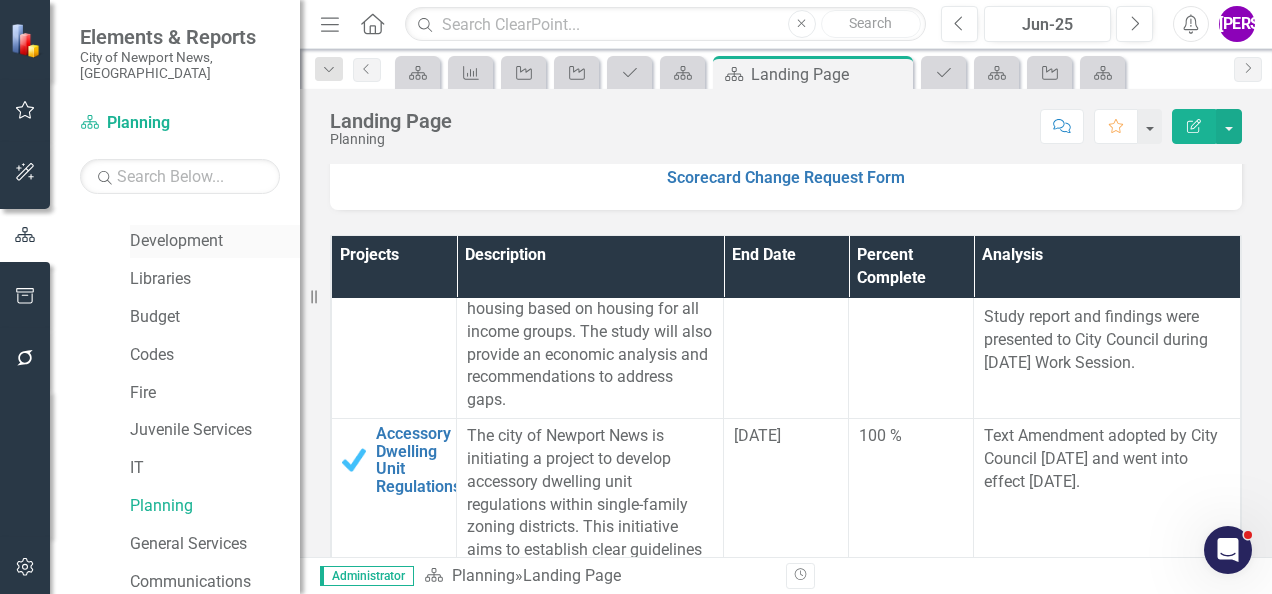 click on "Development" at bounding box center [215, 241] 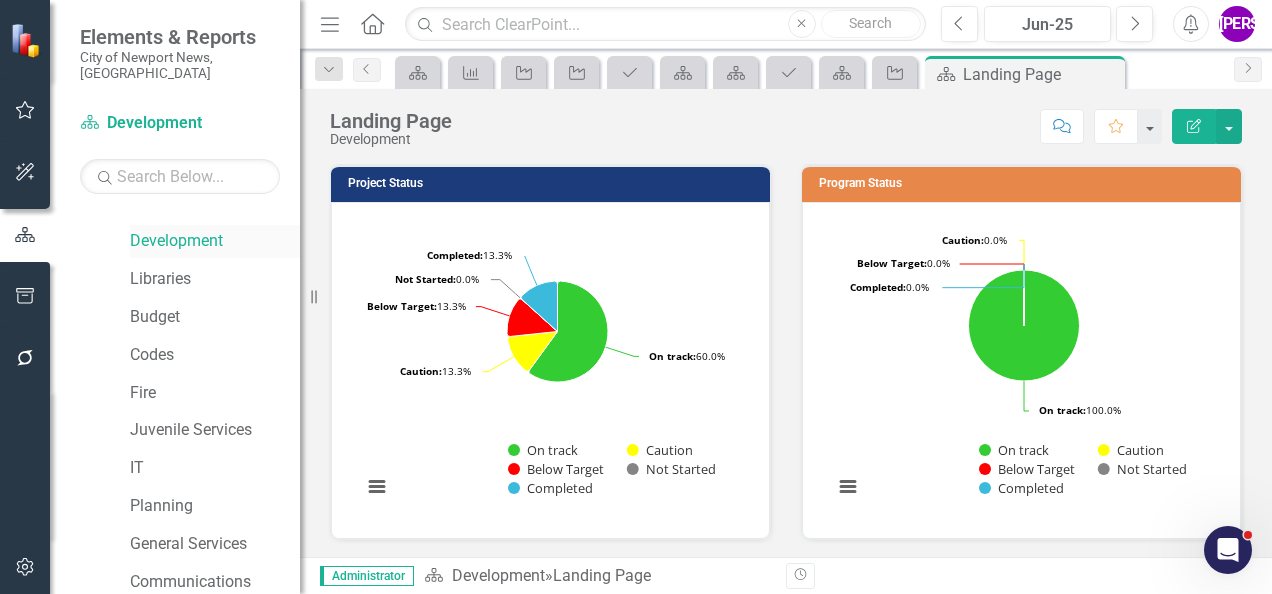 scroll, scrollTop: 465, scrollLeft: 0, axis: vertical 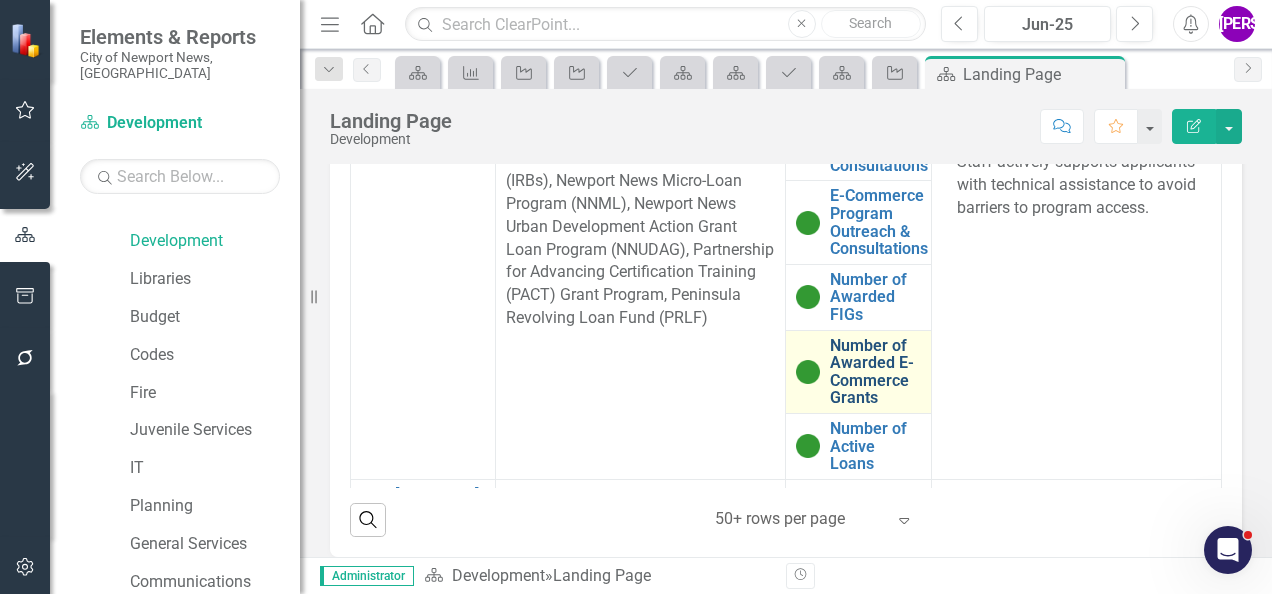 click on "Number of Awarded E-Commerce Grants" at bounding box center (875, 372) 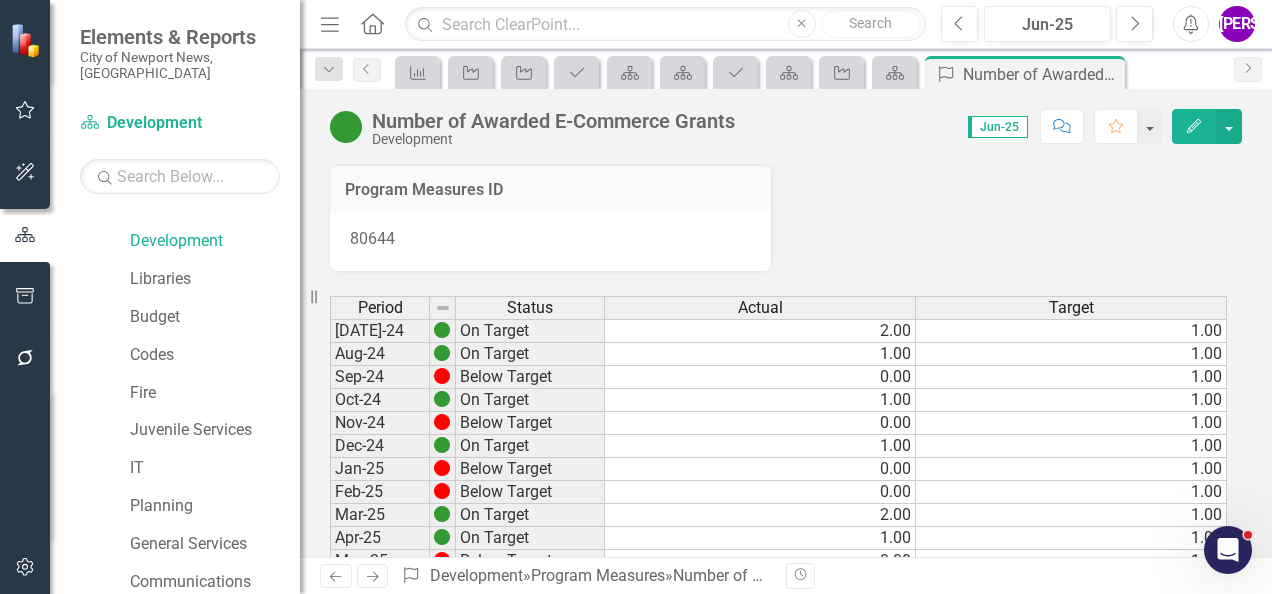 scroll, scrollTop: 0, scrollLeft: 0, axis: both 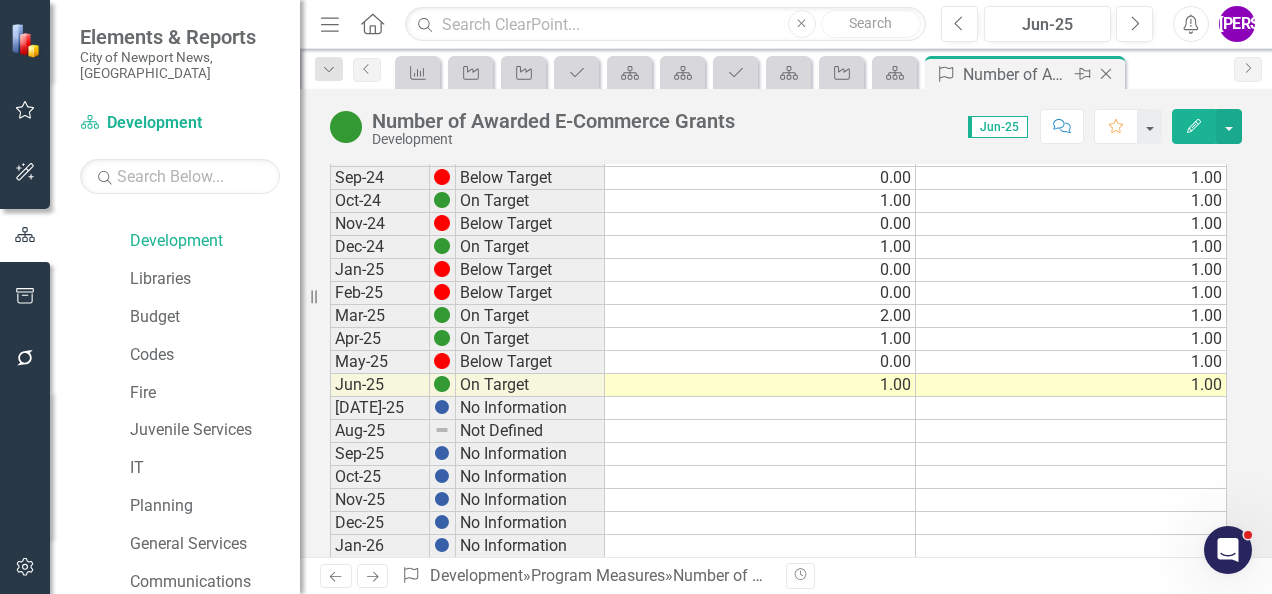 click on "Close" 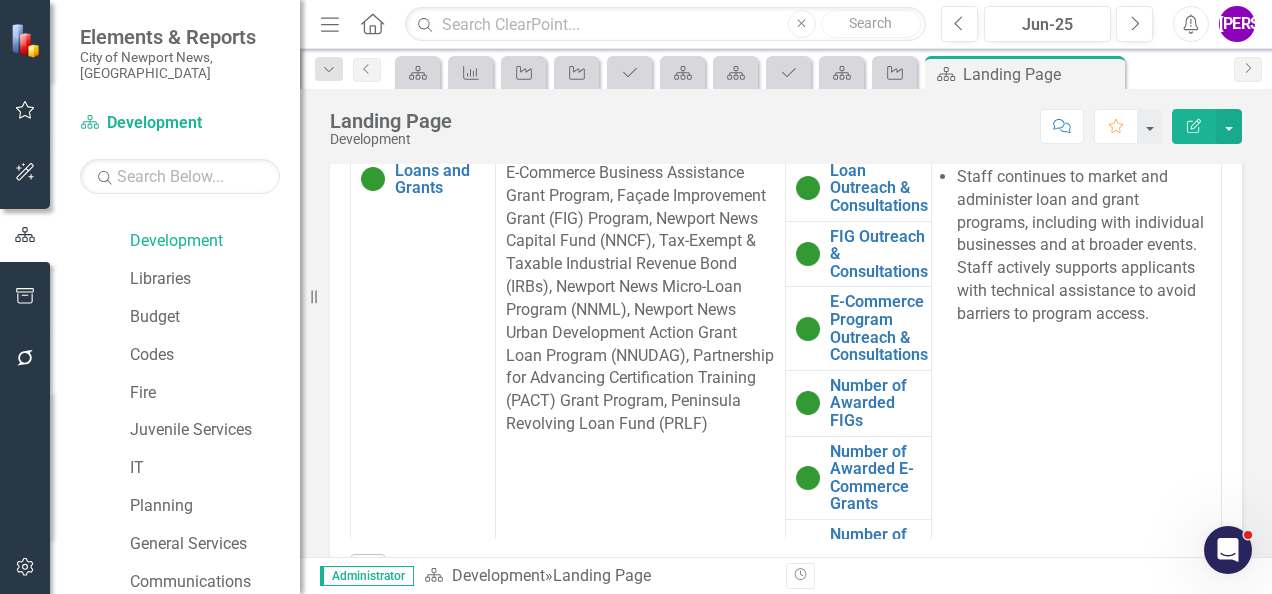 scroll, scrollTop: 1194, scrollLeft: 0, axis: vertical 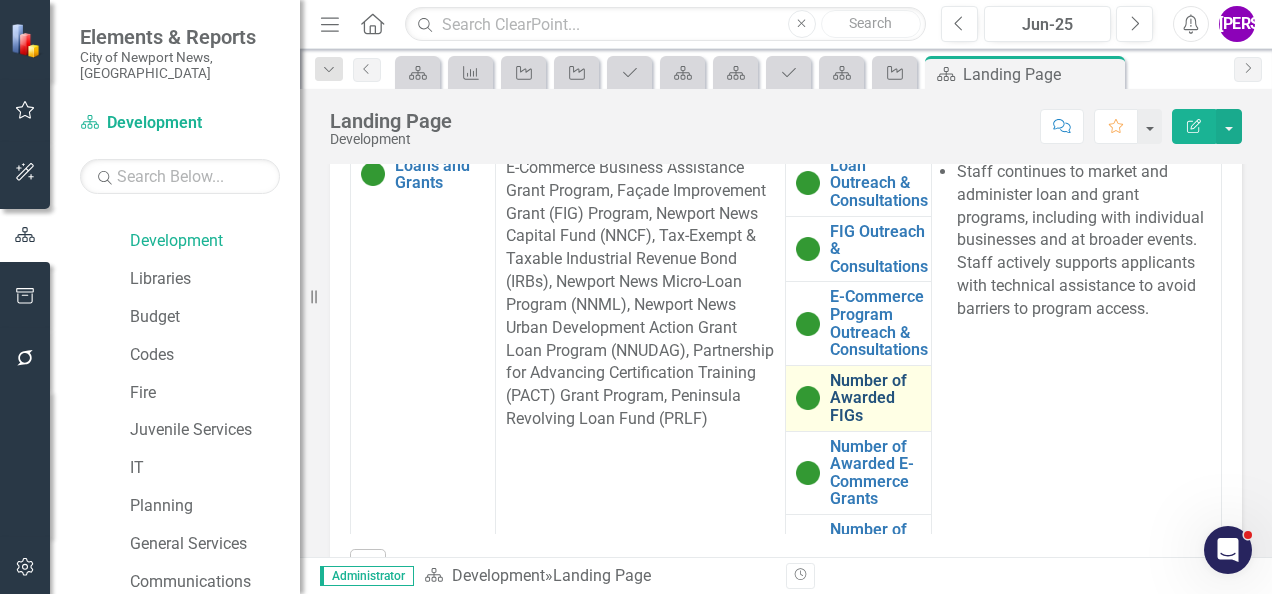 click on "Number of Awarded FIGs" at bounding box center (875, 398) 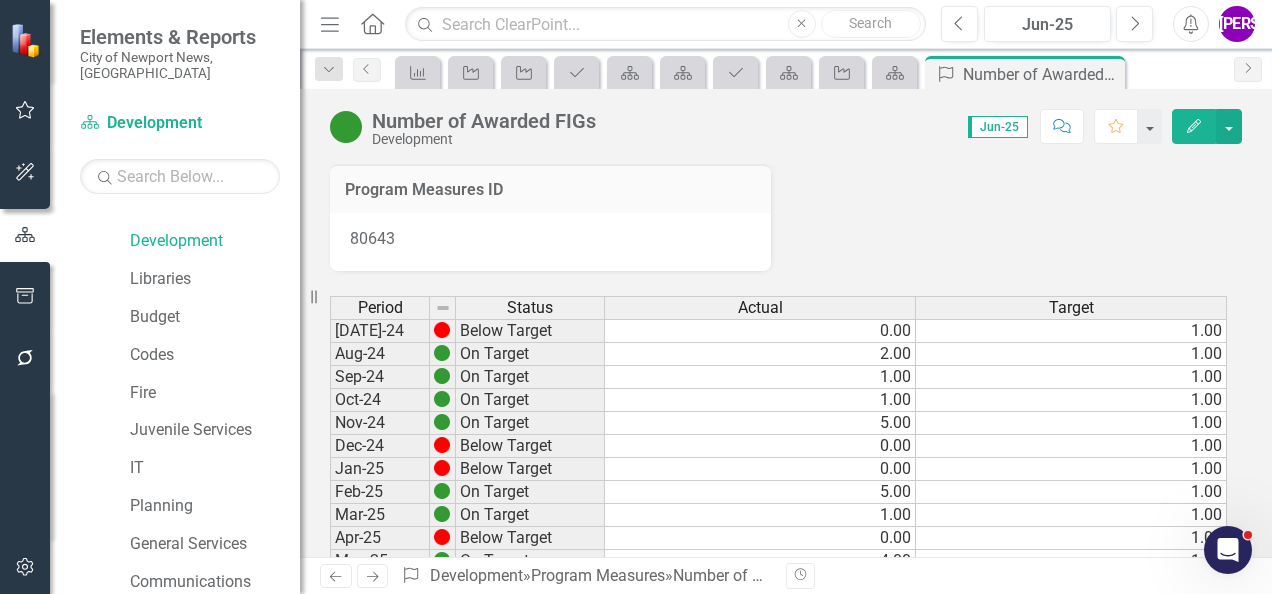 scroll, scrollTop: 0, scrollLeft: 0, axis: both 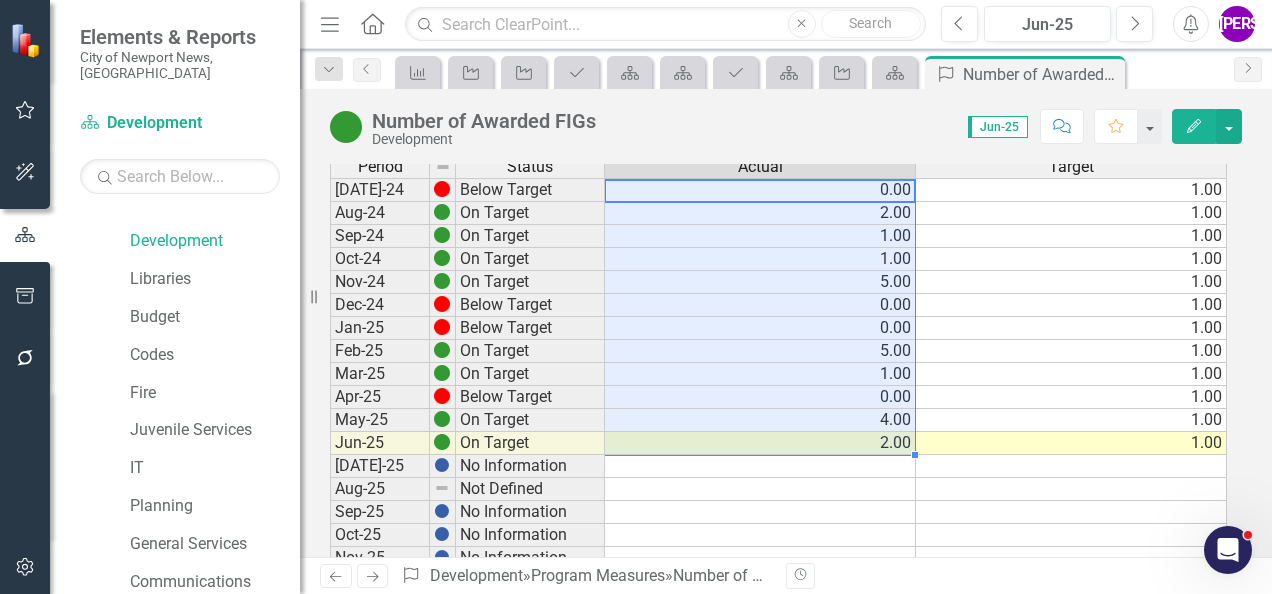 drag, startPoint x: 878, startPoint y: 192, endPoint x: 859, endPoint y: 441, distance: 249.72385 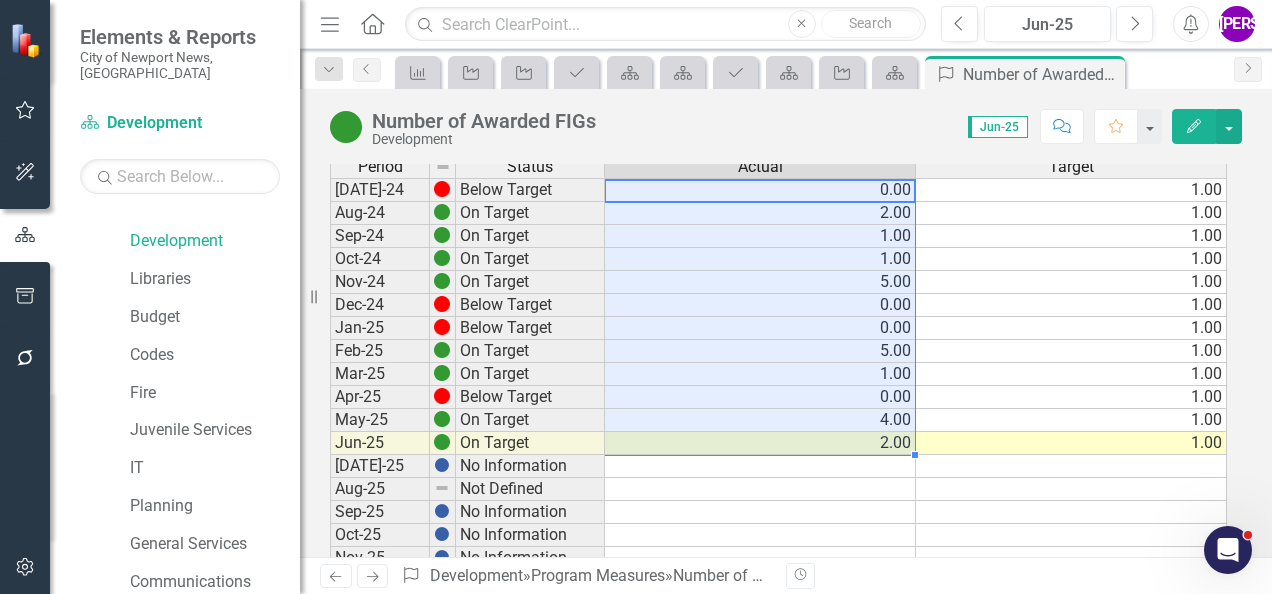 click on "[DATE]-24 Below Target 0.00 1.00 Aug-24 On Target 2.00 1.00 Sep-24 On Target 1.00 1.00 Oct-24 On Target 1.00 1.00 Nov-24 On Target 5.00 1.00 Dec-24 Below Target 0.00 1.00 Jan-25 Below Target 0.00 1.00 Feb-25 On Target 5.00 1.00 Mar-25 On Target 1.00 1.00 Apr-25 Below Target 0.00 1.00 May-25 On Target 4.00 1.00 Jun-25 On Target 2.00 1.00 [DATE]-25 No Information Aug-25 Not Defined Sep-25 No Information Oct-25 No Information Nov-25 No Information Dec-25 No Information Jan-26 No Information Feb-26 No Information Mar-26 No Information April-26 No Information May-26 No Information Jun-26 No Information [DATE]-26 No Information Aug-26 No Information Sep-26 No Information Oct-26 No Information Nov-26 No Information Dec-26 No Information Jan-27 No Information Feb-27 No Information Mar-27 No Information Apr-27 No Information May-27 No Information Jun-27 No Information [DATE]-27 No Information Aug-27 No Information Sep-27 No Information Oct-27 No Information Nov-27 No Information Dec-27 No Information" at bounding box center [778, 661] 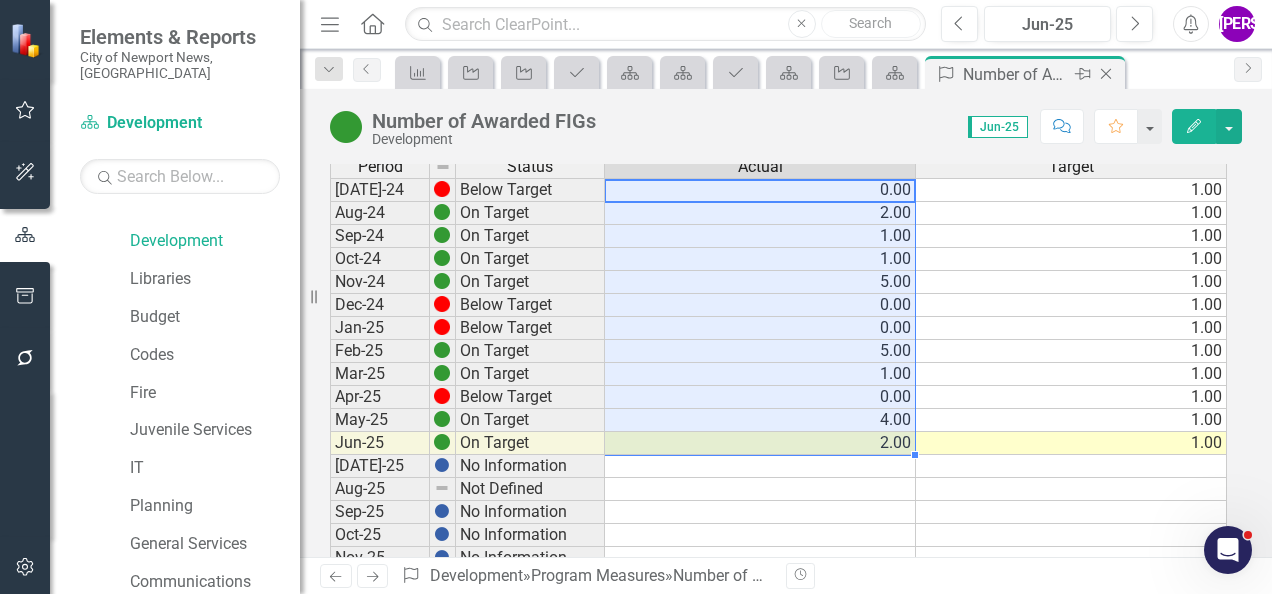click on "Close" 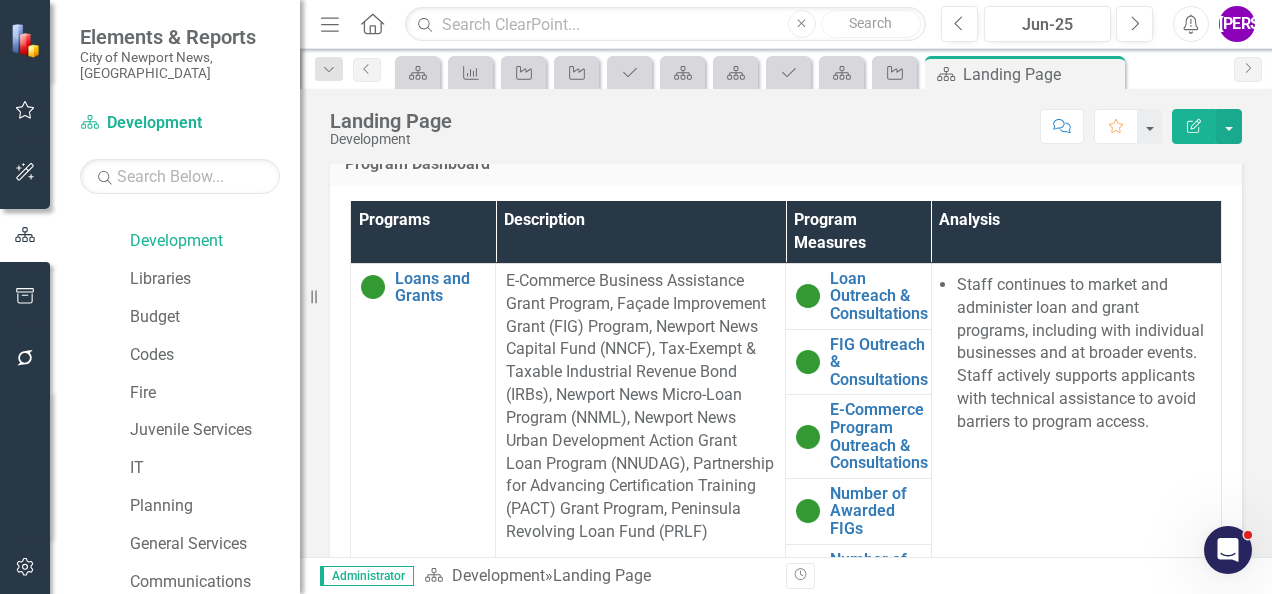 scroll, scrollTop: 1082, scrollLeft: 0, axis: vertical 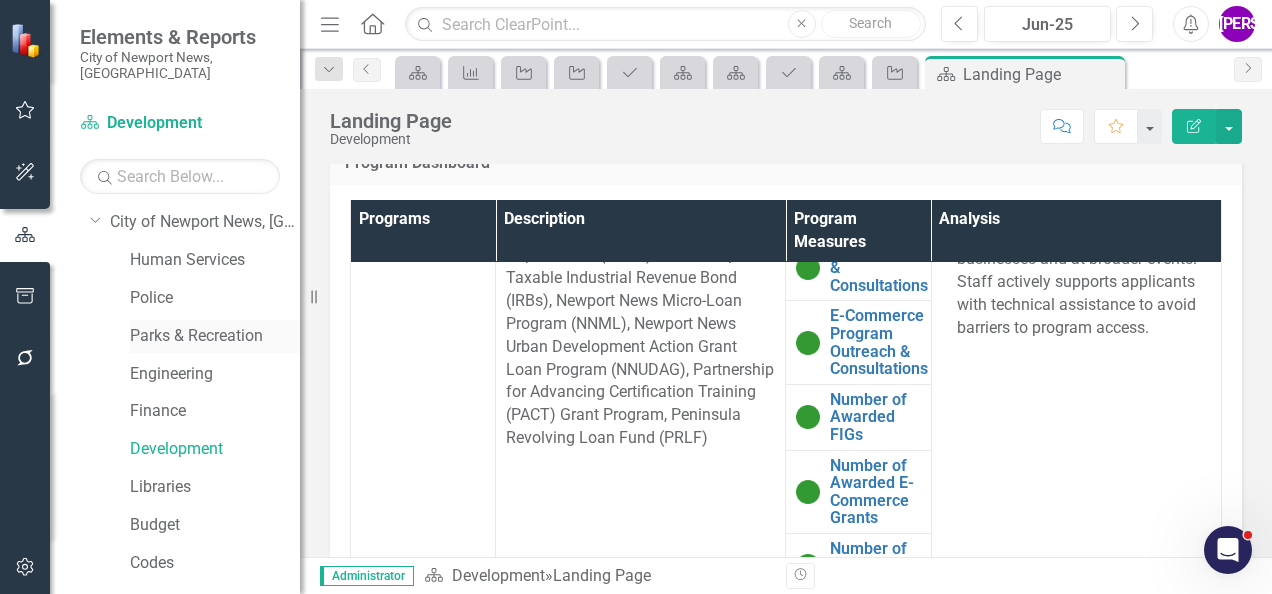 click on "Parks & Recreation" at bounding box center [215, 336] 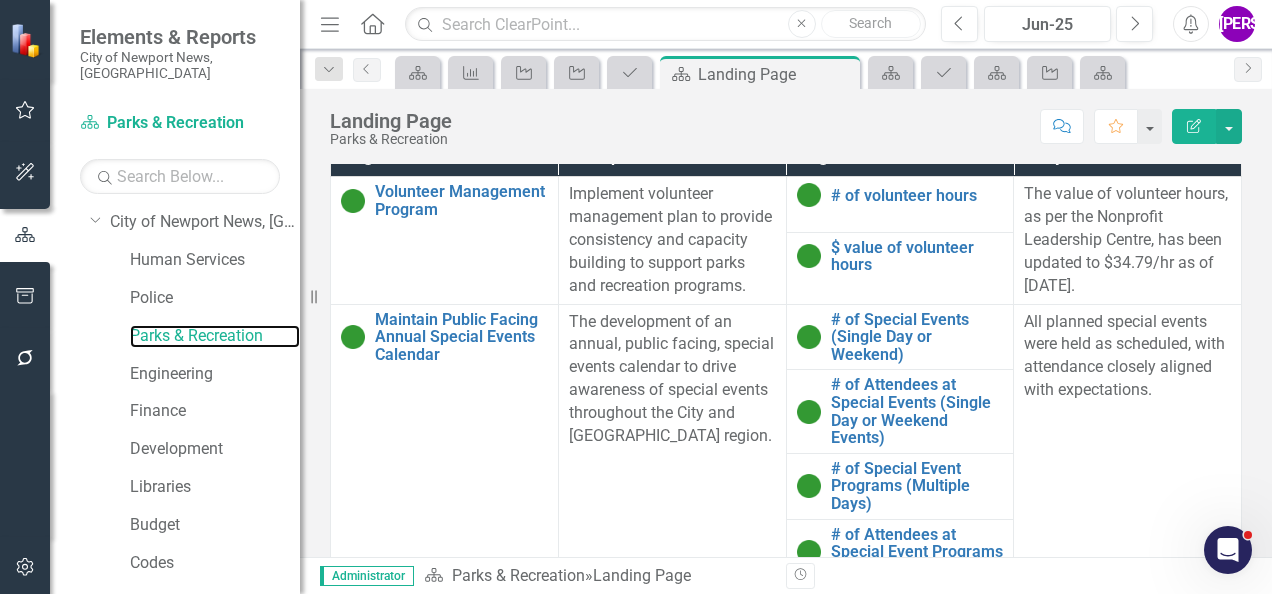 scroll, scrollTop: 1082, scrollLeft: 0, axis: vertical 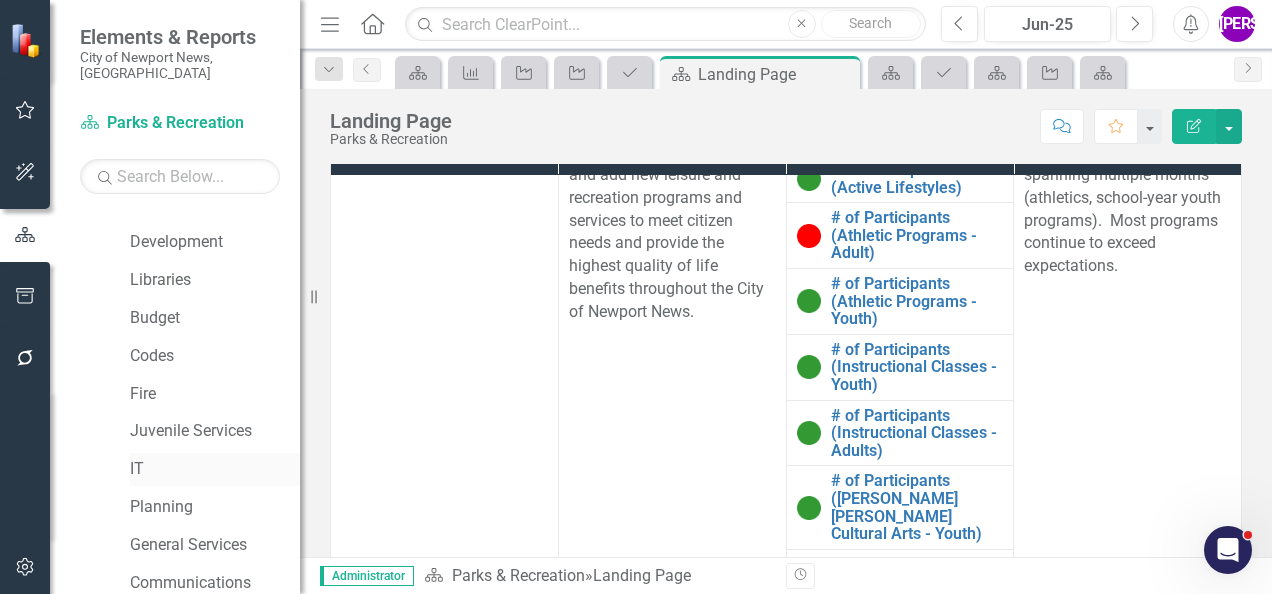 click on "IT" at bounding box center [215, 469] 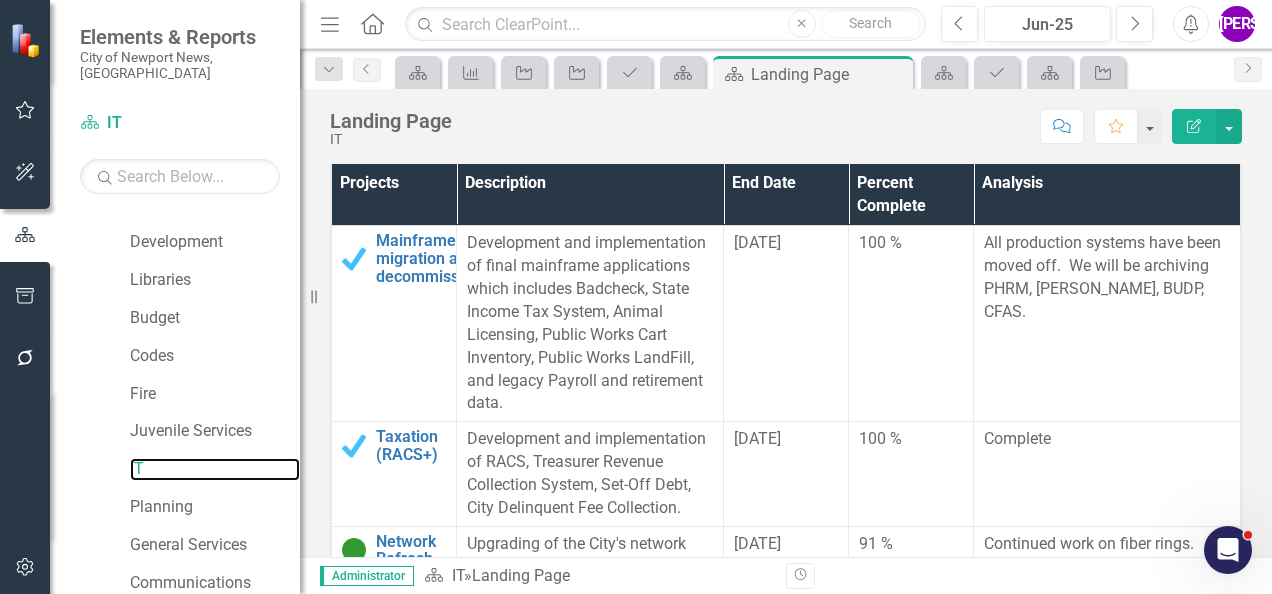 scroll, scrollTop: 533, scrollLeft: 0, axis: vertical 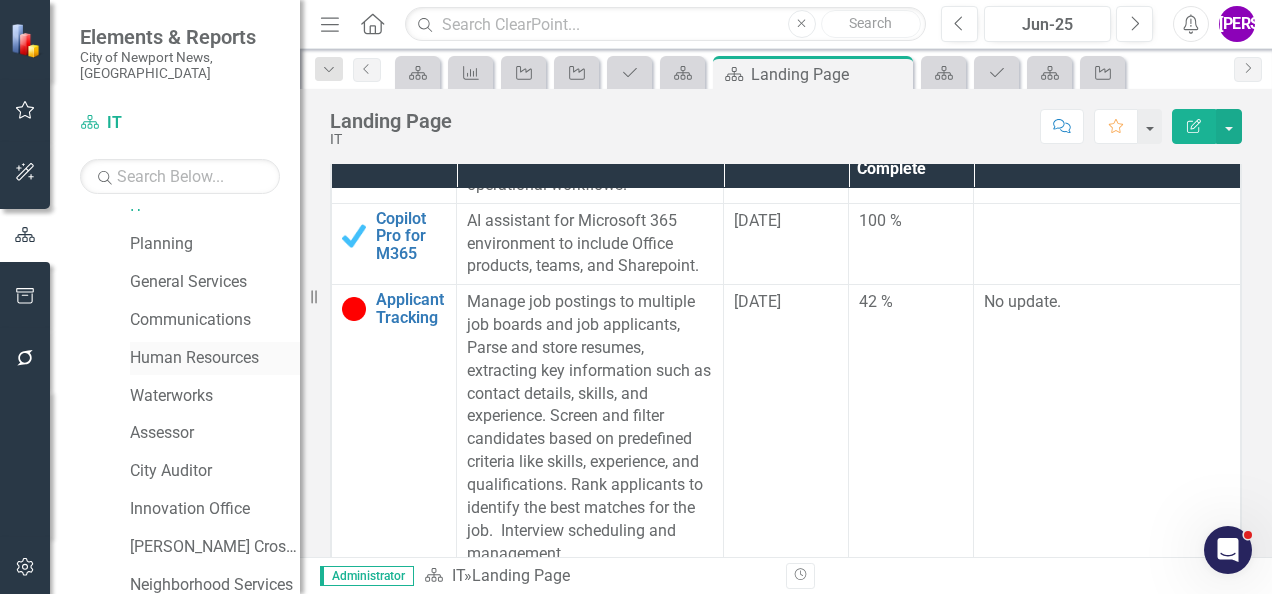 click on "Human Resources" at bounding box center [215, 358] 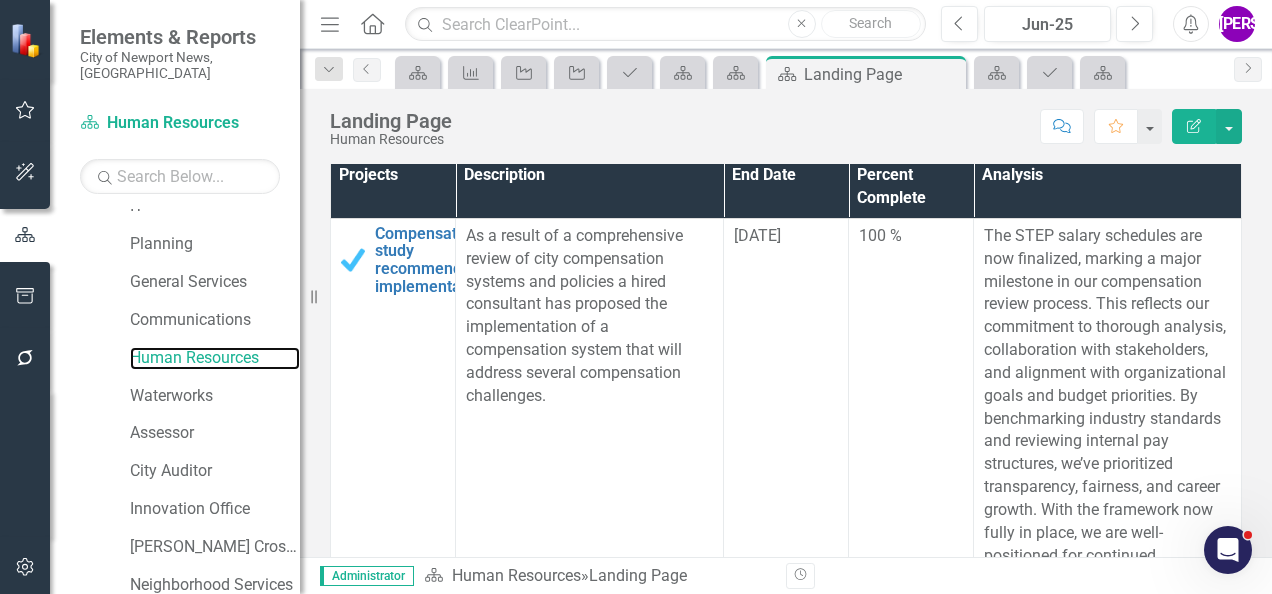 scroll, scrollTop: 621, scrollLeft: 0, axis: vertical 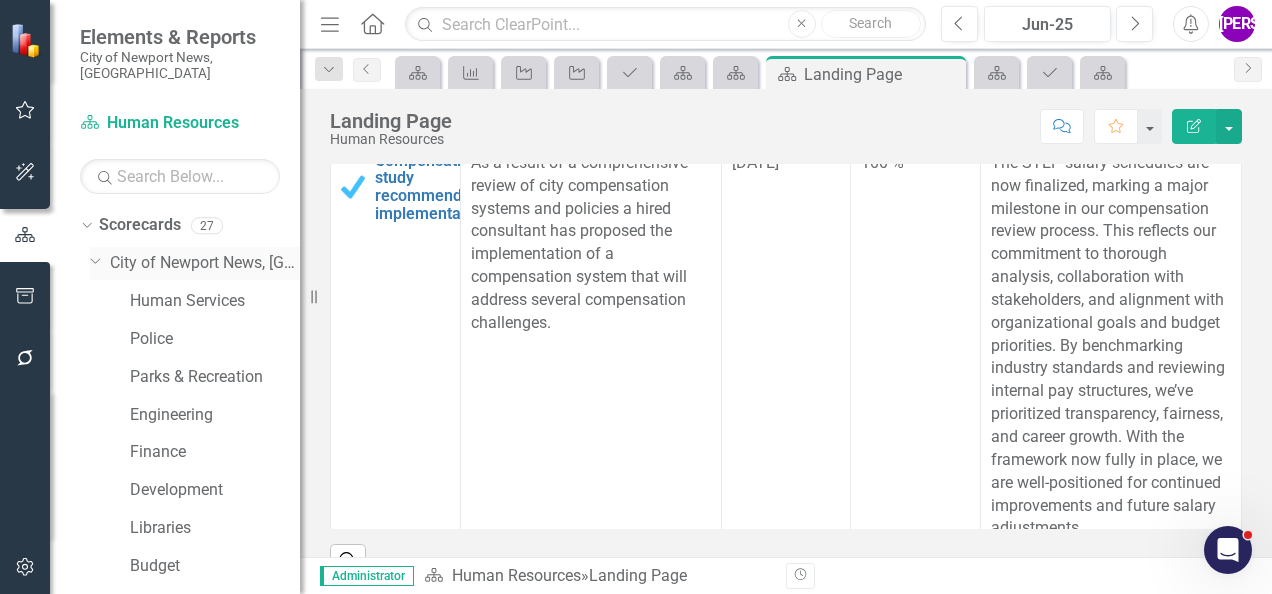 click on "City of Newport News, [GEOGRAPHIC_DATA]" at bounding box center (205, 263) 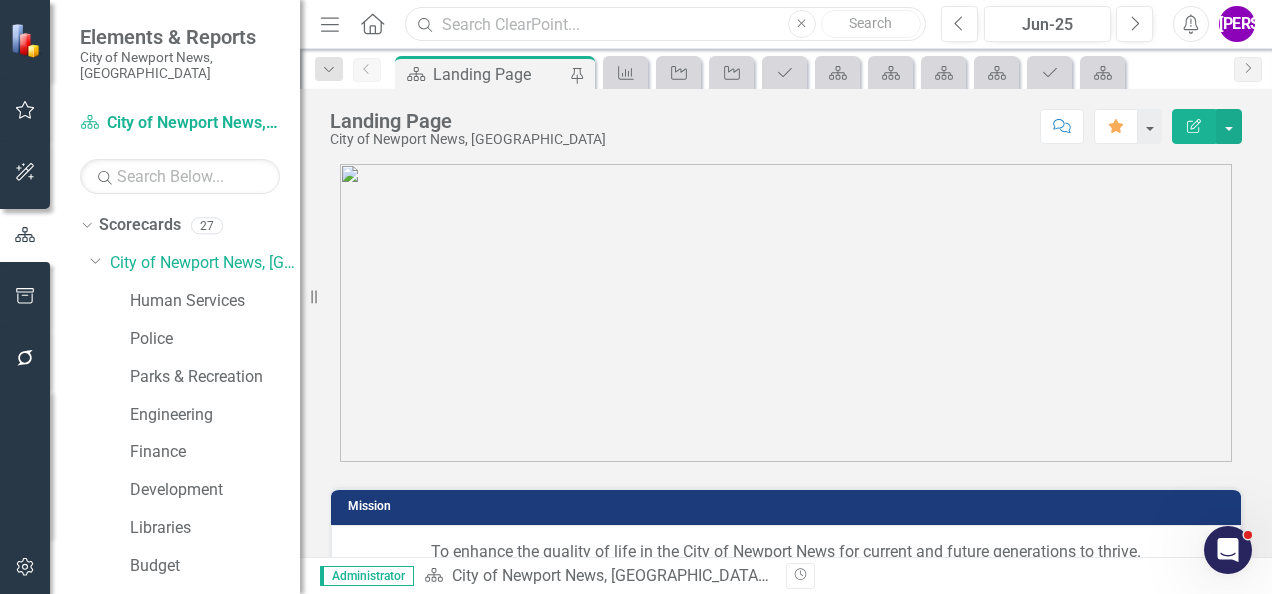 click at bounding box center (665, 24) 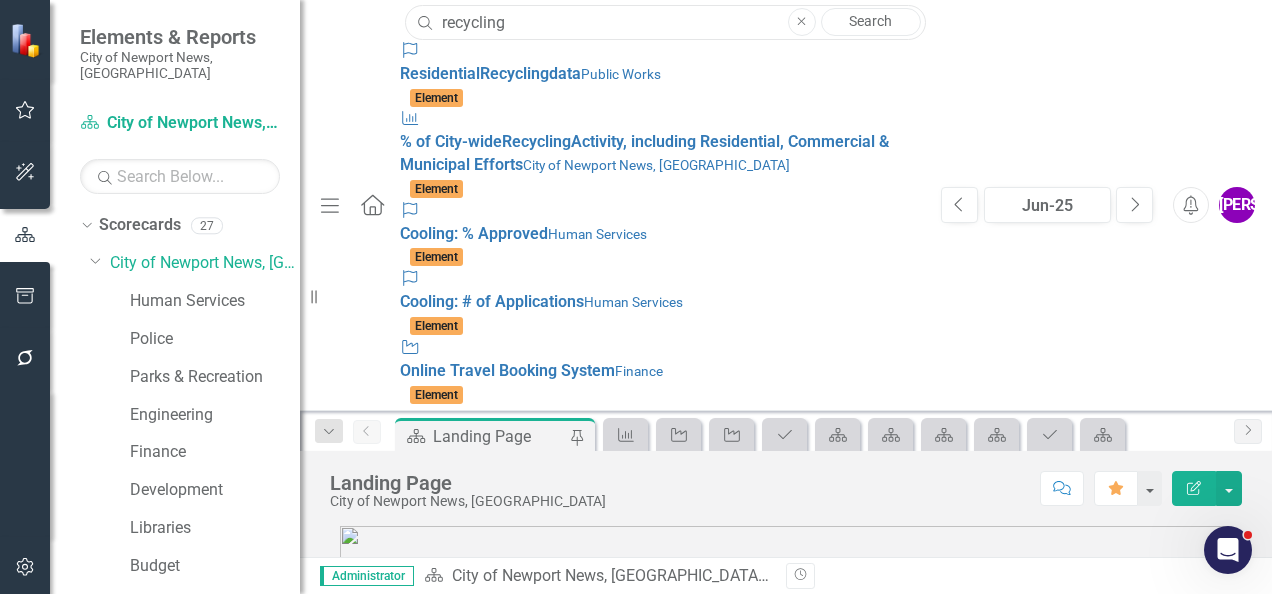 type on "recycling" 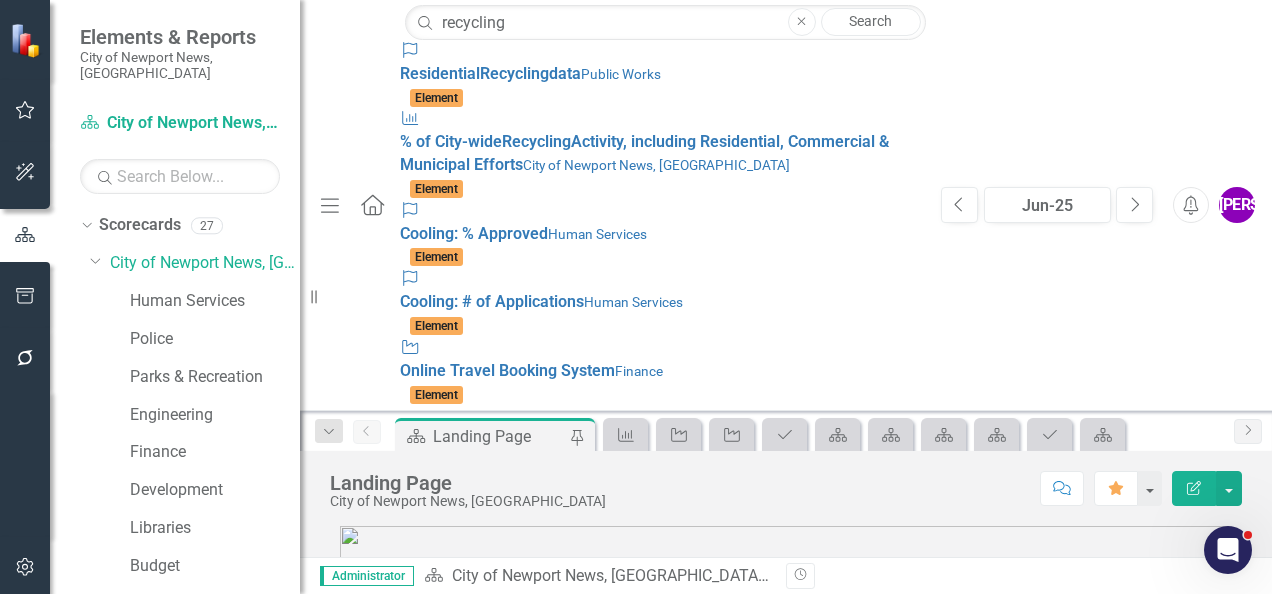 click at bounding box center (786, 675) 